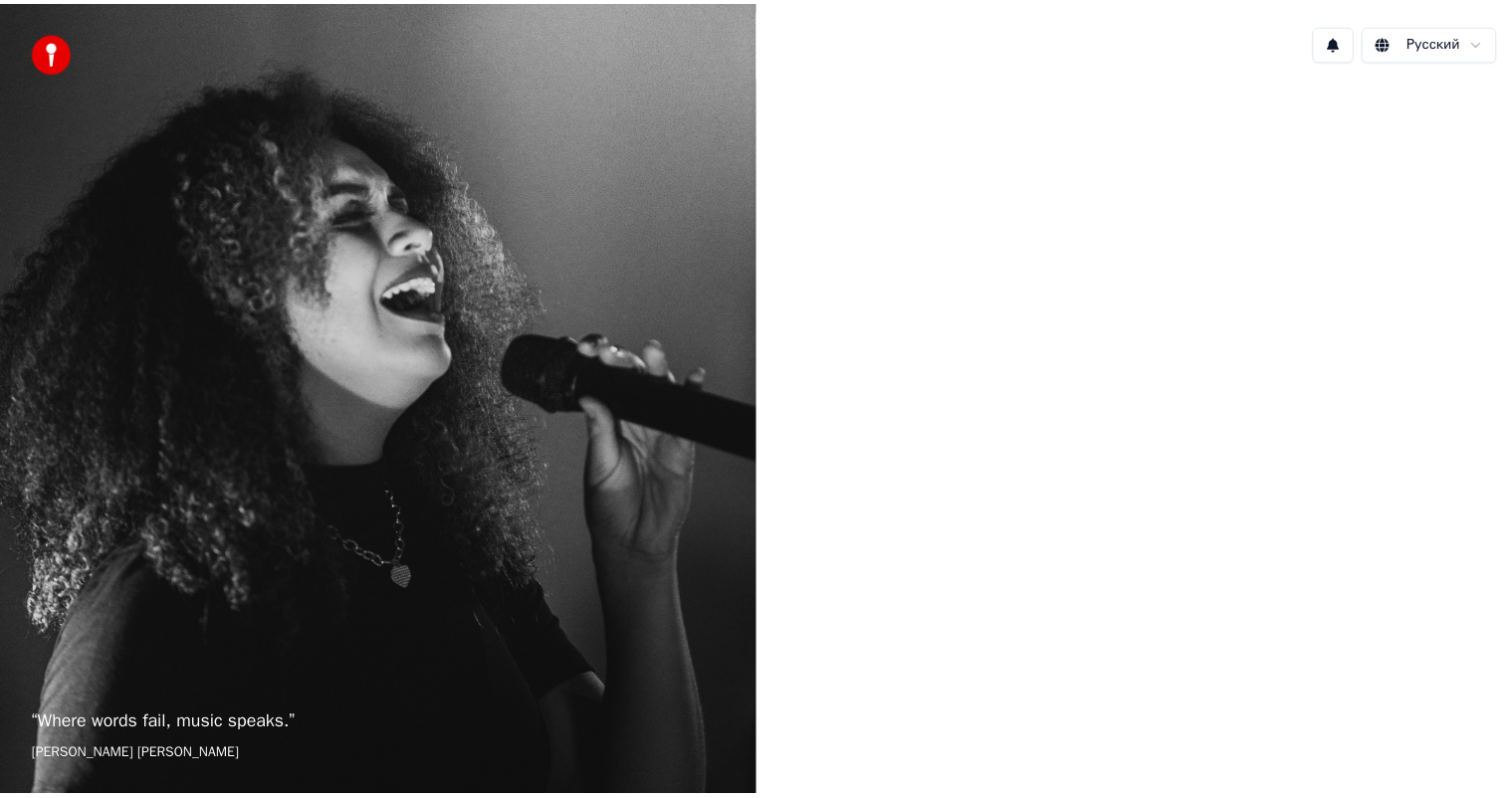 scroll, scrollTop: 0, scrollLeft: 0, axis: both 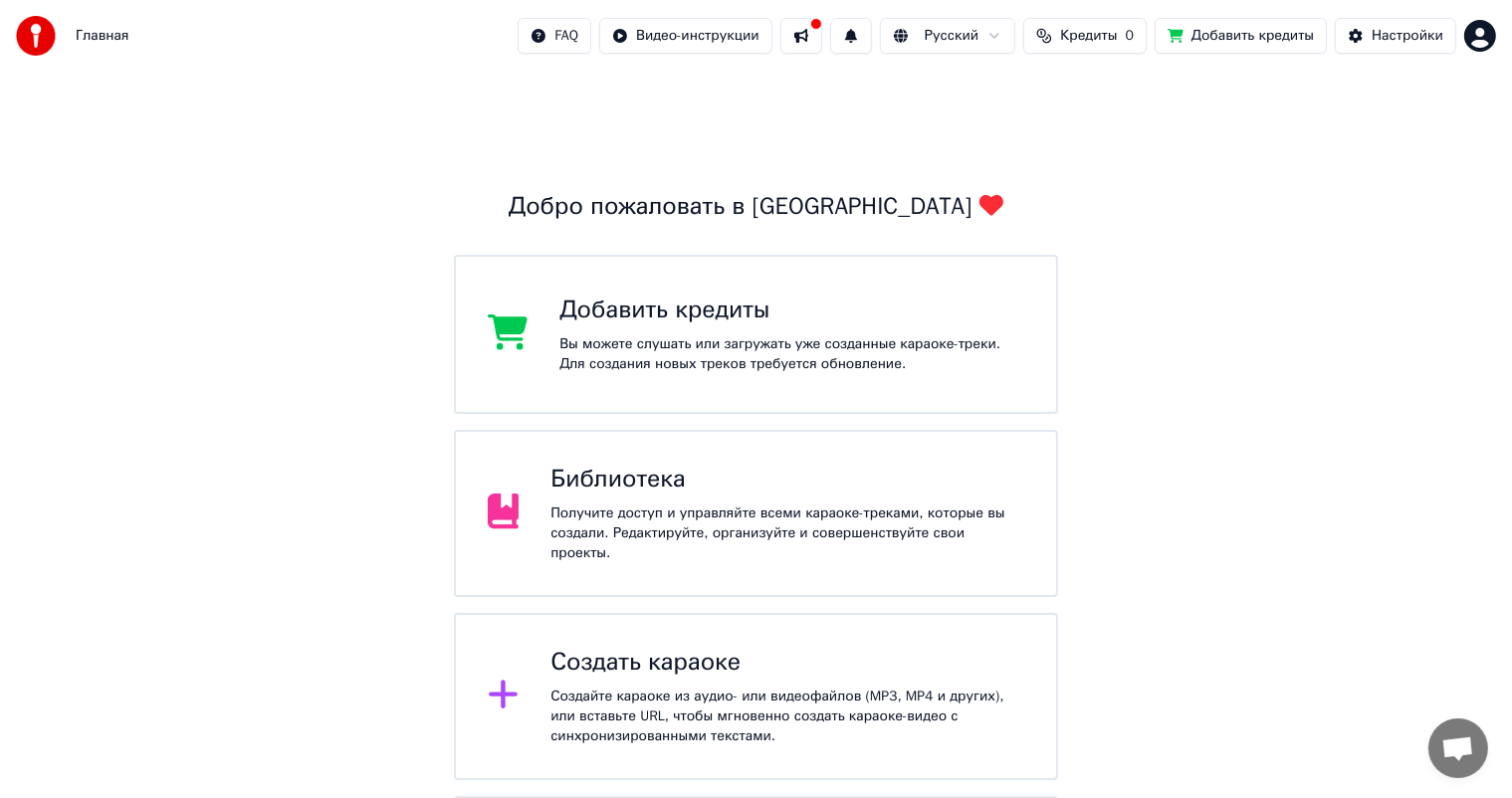 click on "Библиотека" at bounding box center (787, 480) 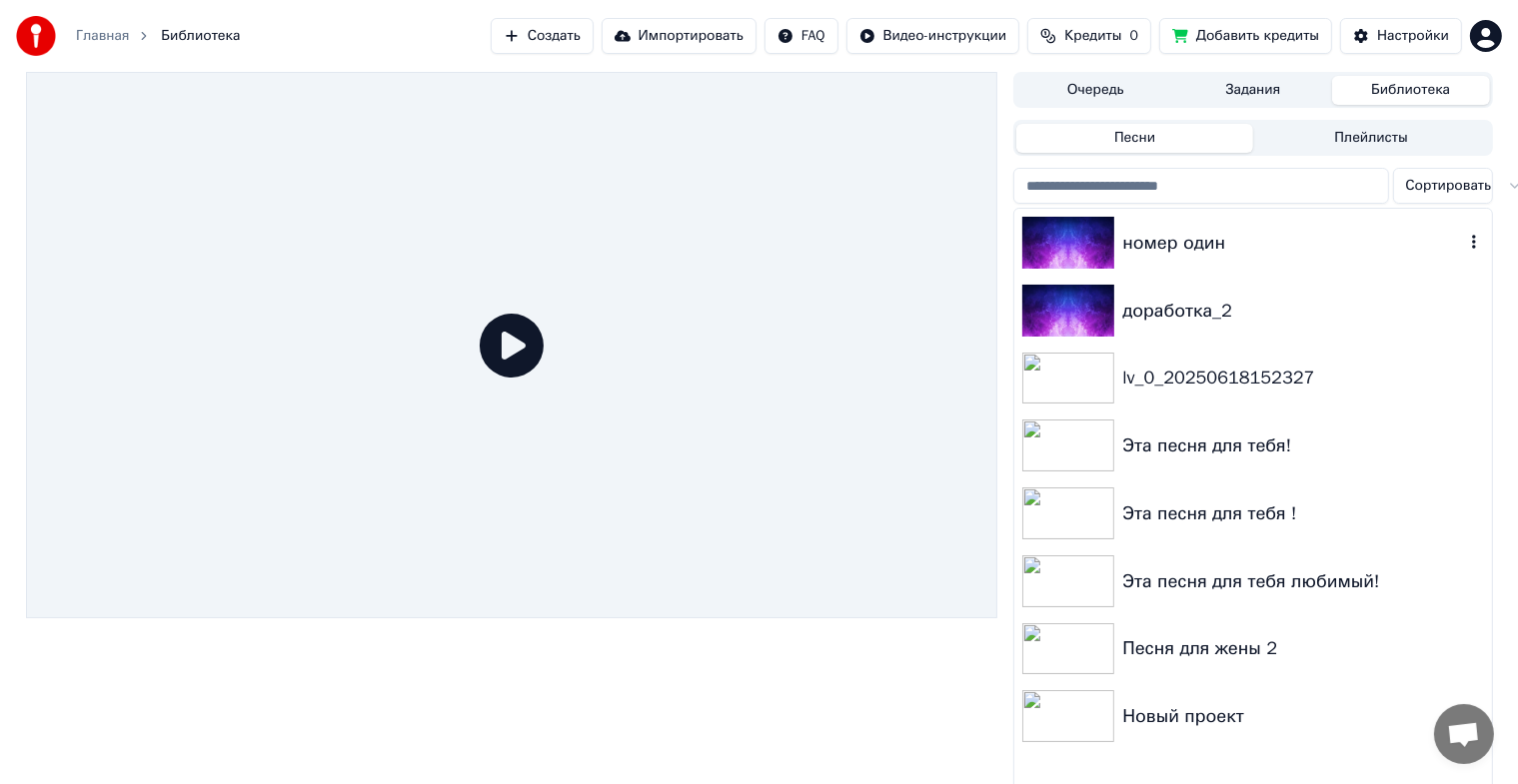 click on "номер один" at bounding box center (1292, 243) 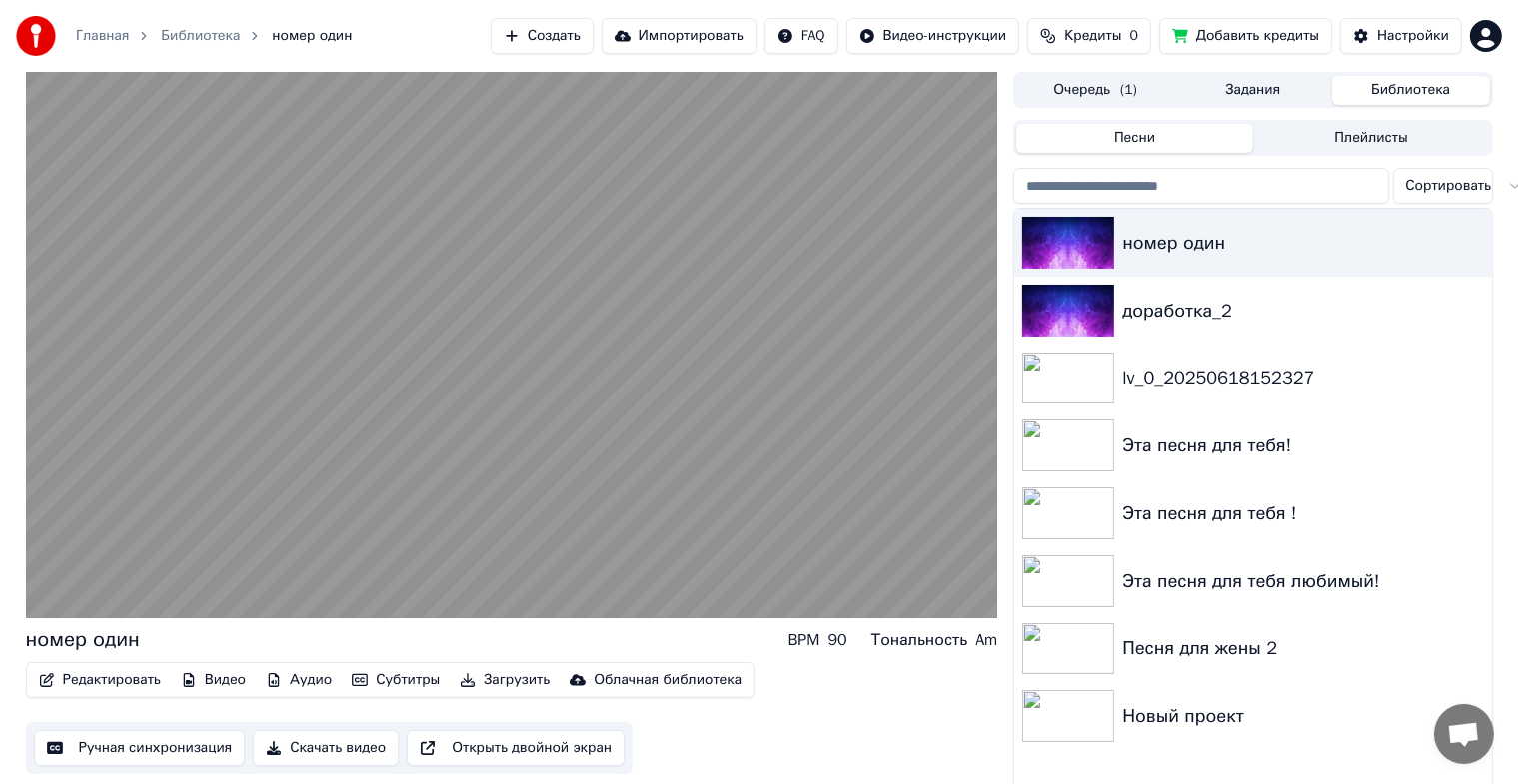 click on "Ручная синхронизация" at bounding box center (140, 748) 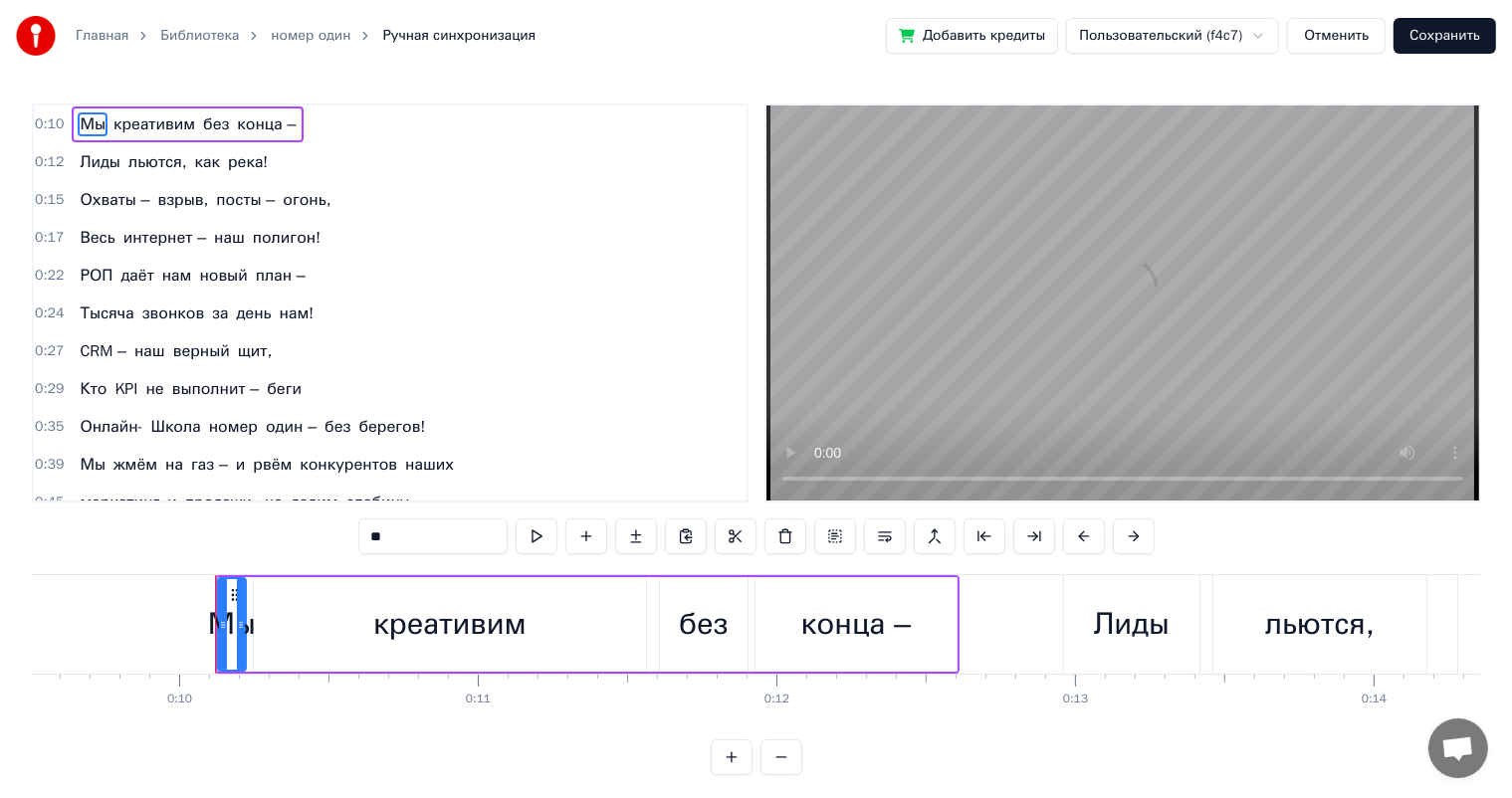 scroll, scrollTop: 0, scrollLeft: 2921, axis: horizontal 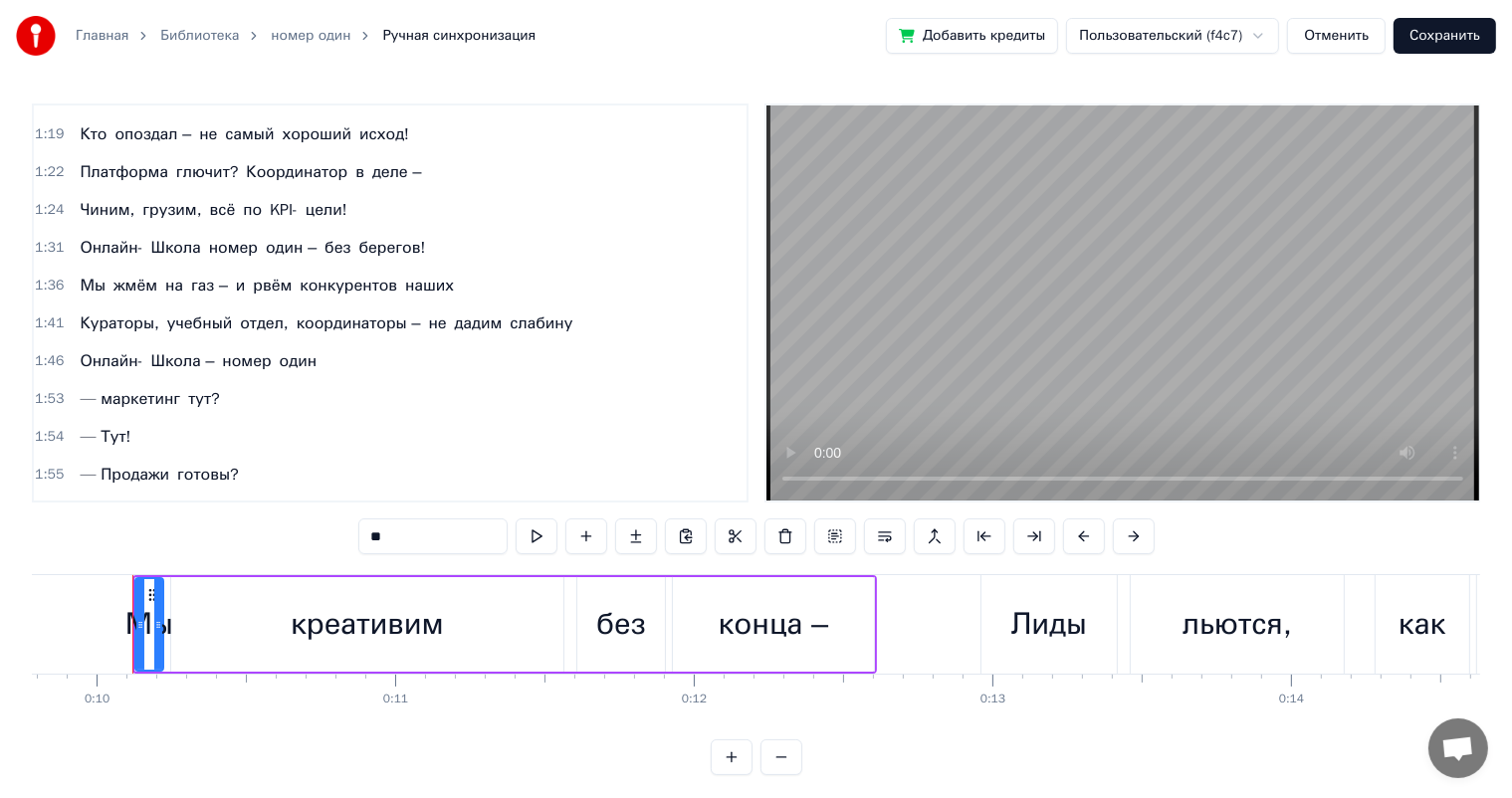 click on "1:46 Онлайн- Школа – номер один" at bounding box center [390, 361] 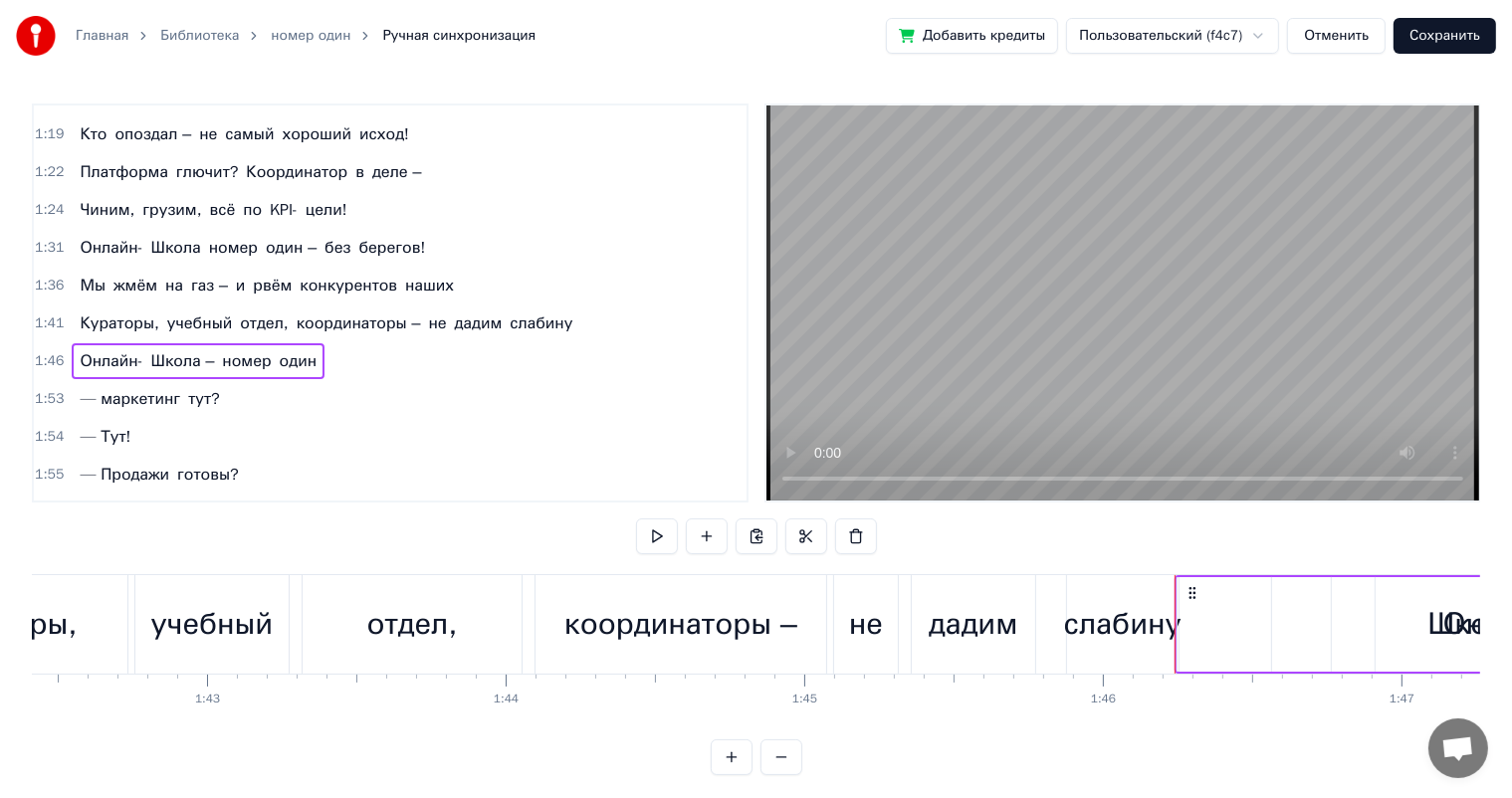 scroll, scrollTop: 0, scrollLeft: 31625, axis: horizontal 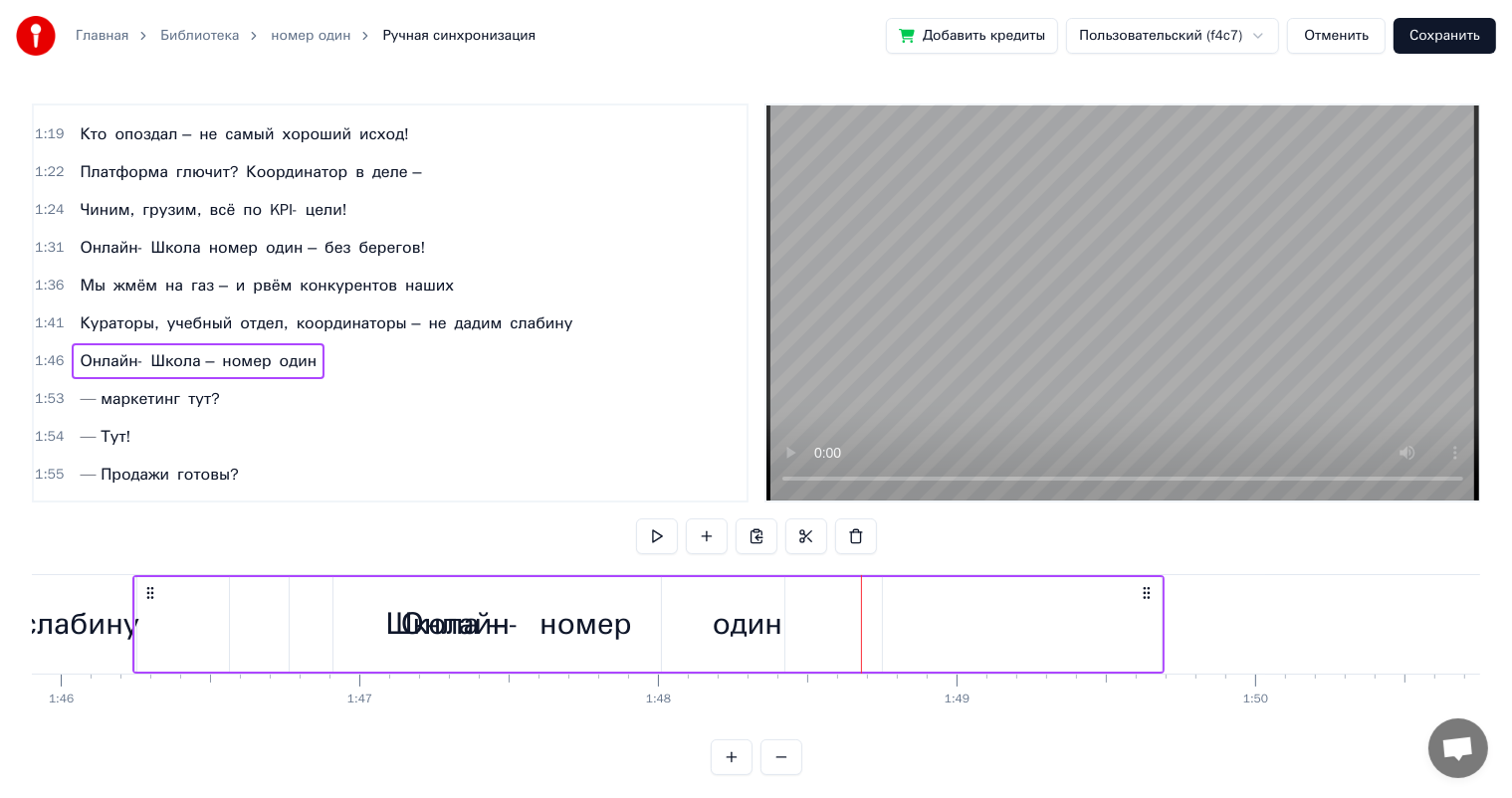 click on "один" at bounding box center [748, 624] 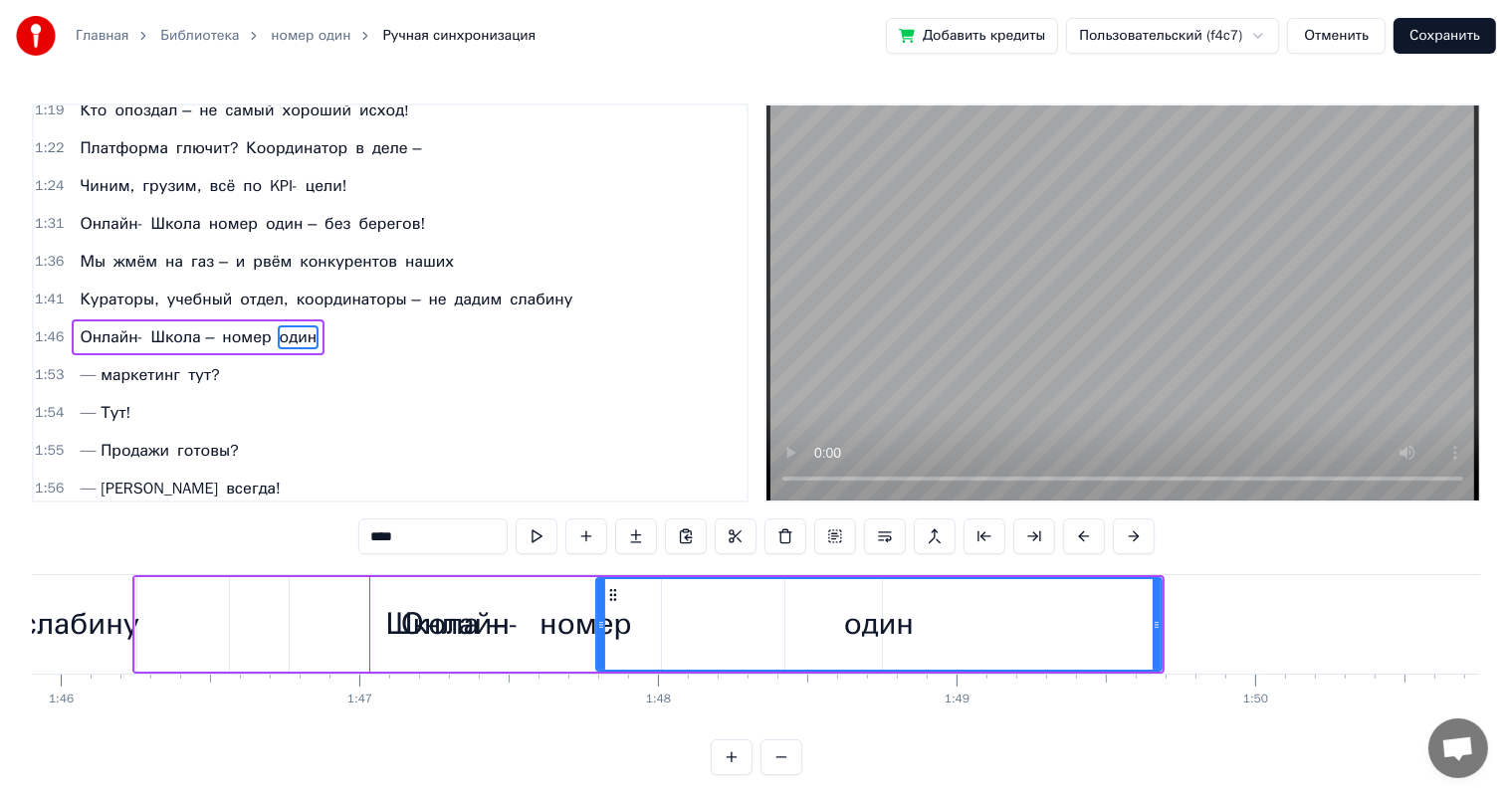 drag, startPoint x: 334, startPoint y: 621, endPoint x: 597, endPoint y: 661, distance: 266.02443 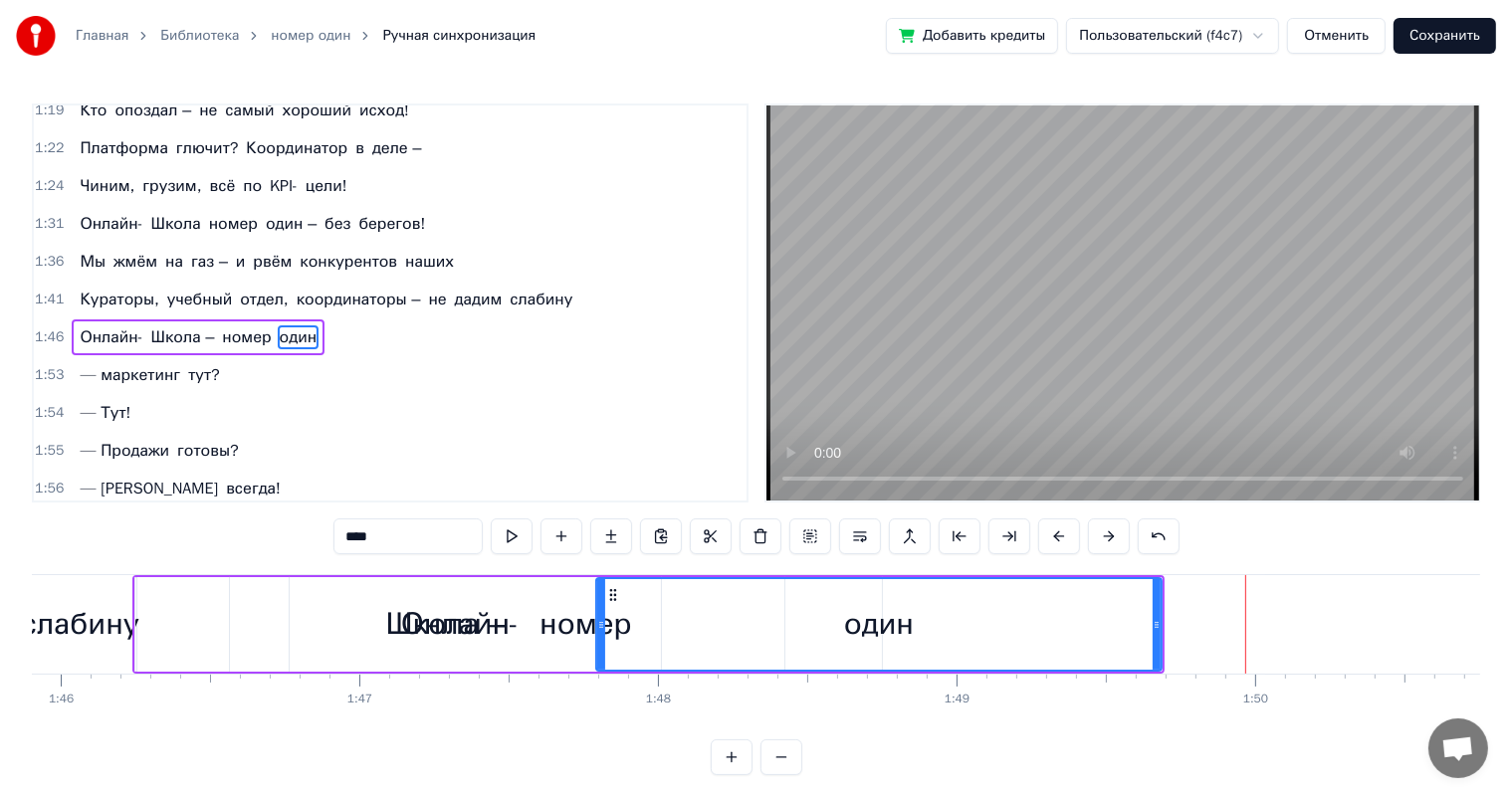 click on "1:53 — маркетинг тут?" at bounding box center [390, 375] 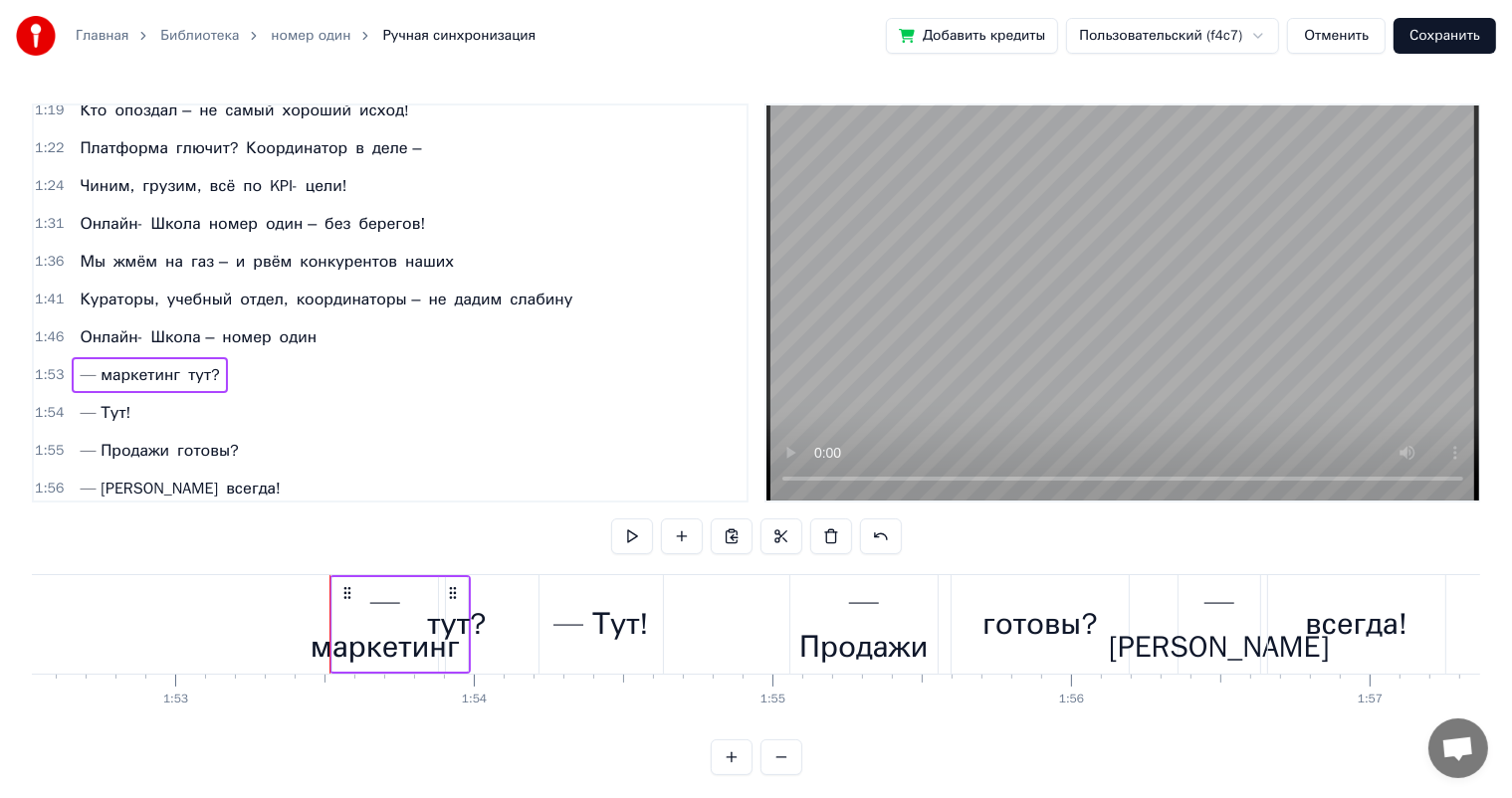 scroll, scrollTop: 0, scrollLeft: 33798, axis: horizontal 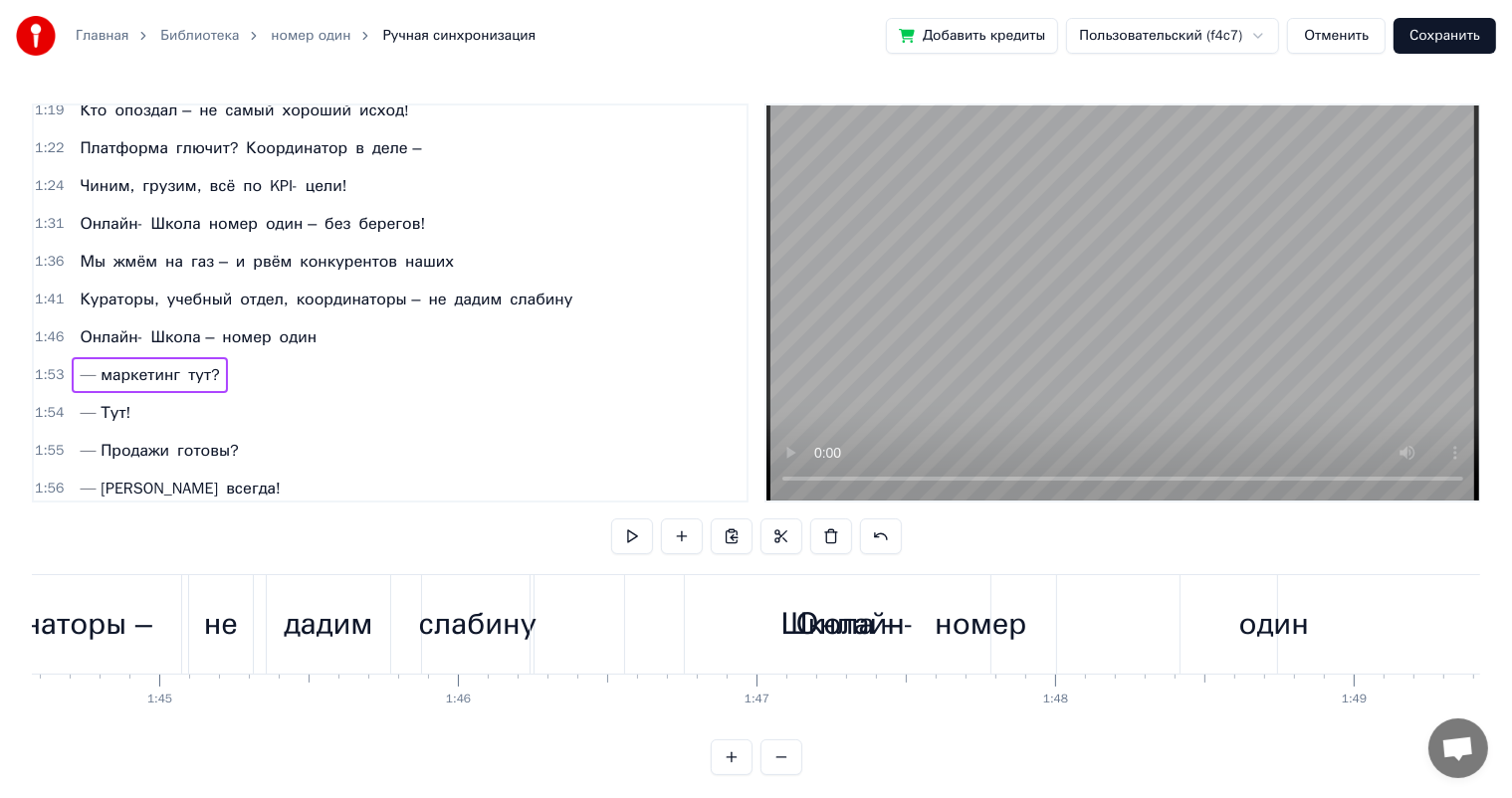 click on "номер" at bounding box center [980, 624] 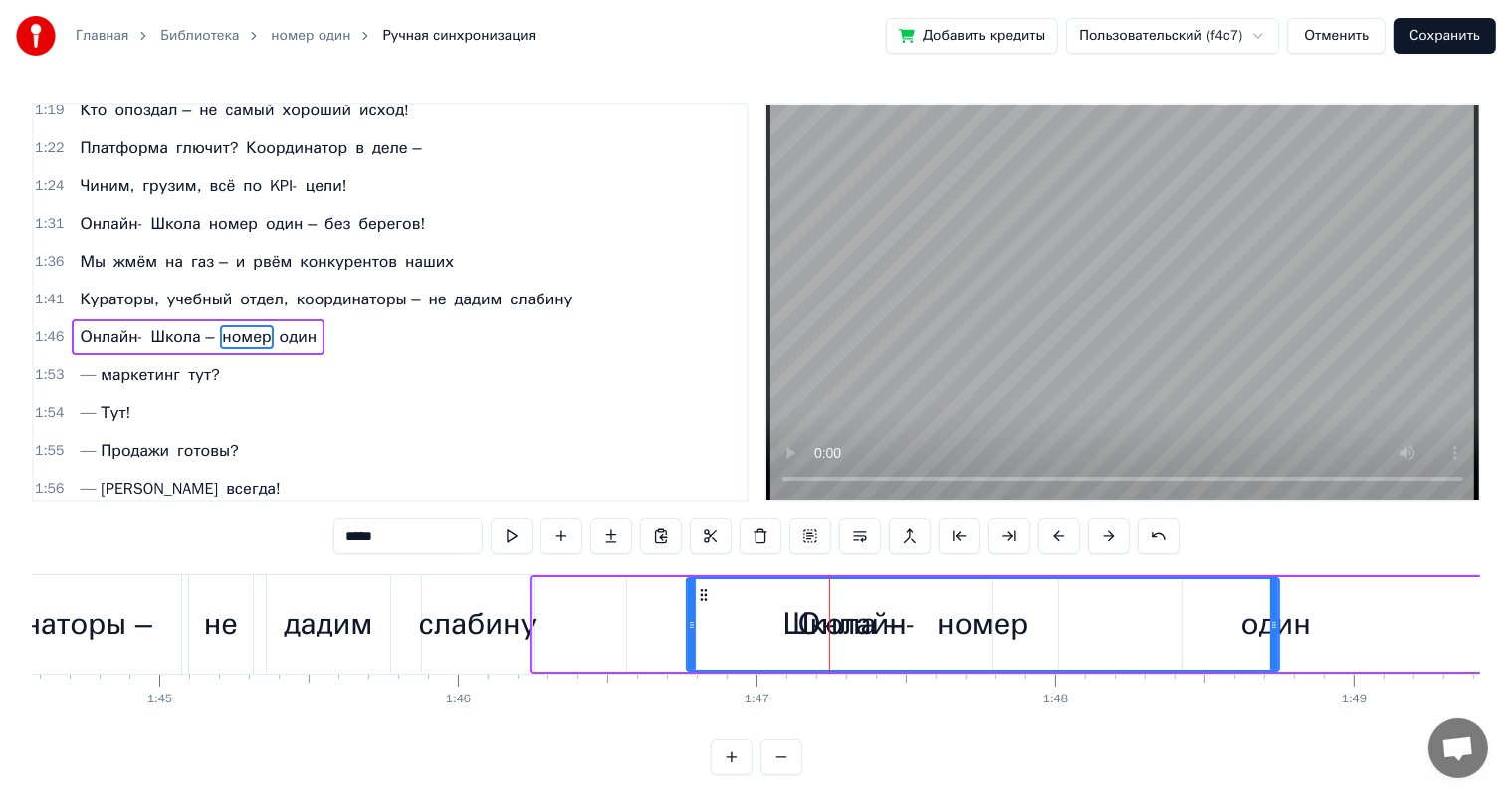 drag, startPoint x: 859, startPoint y: 624, endPoint x: 1025, endPoint y: 620, distance: 166.0482 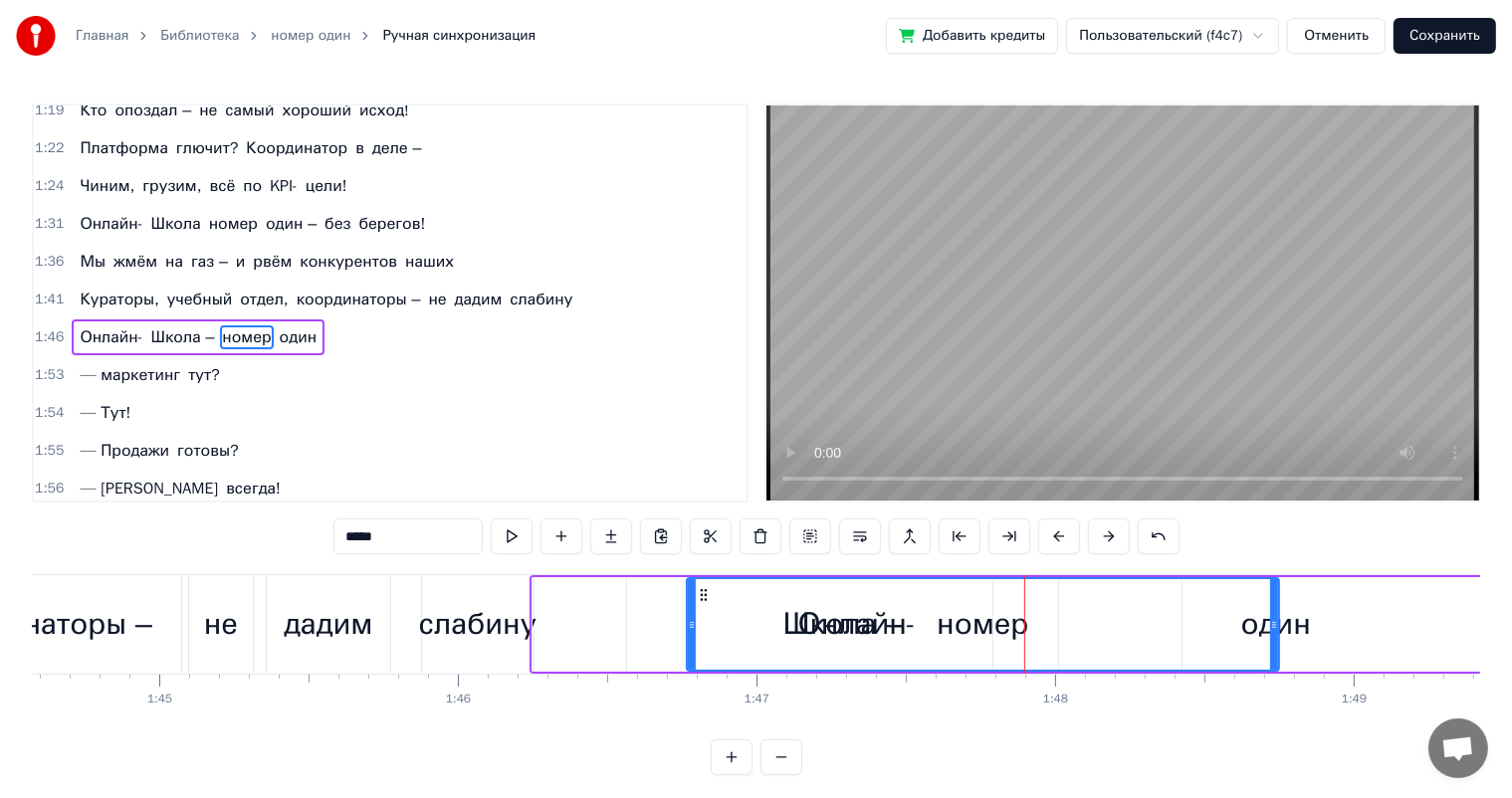drag, startPoint x: 1218, startPoint y: 633, endPoint x: 1304, endPoint y: 642, distance: 86.46965 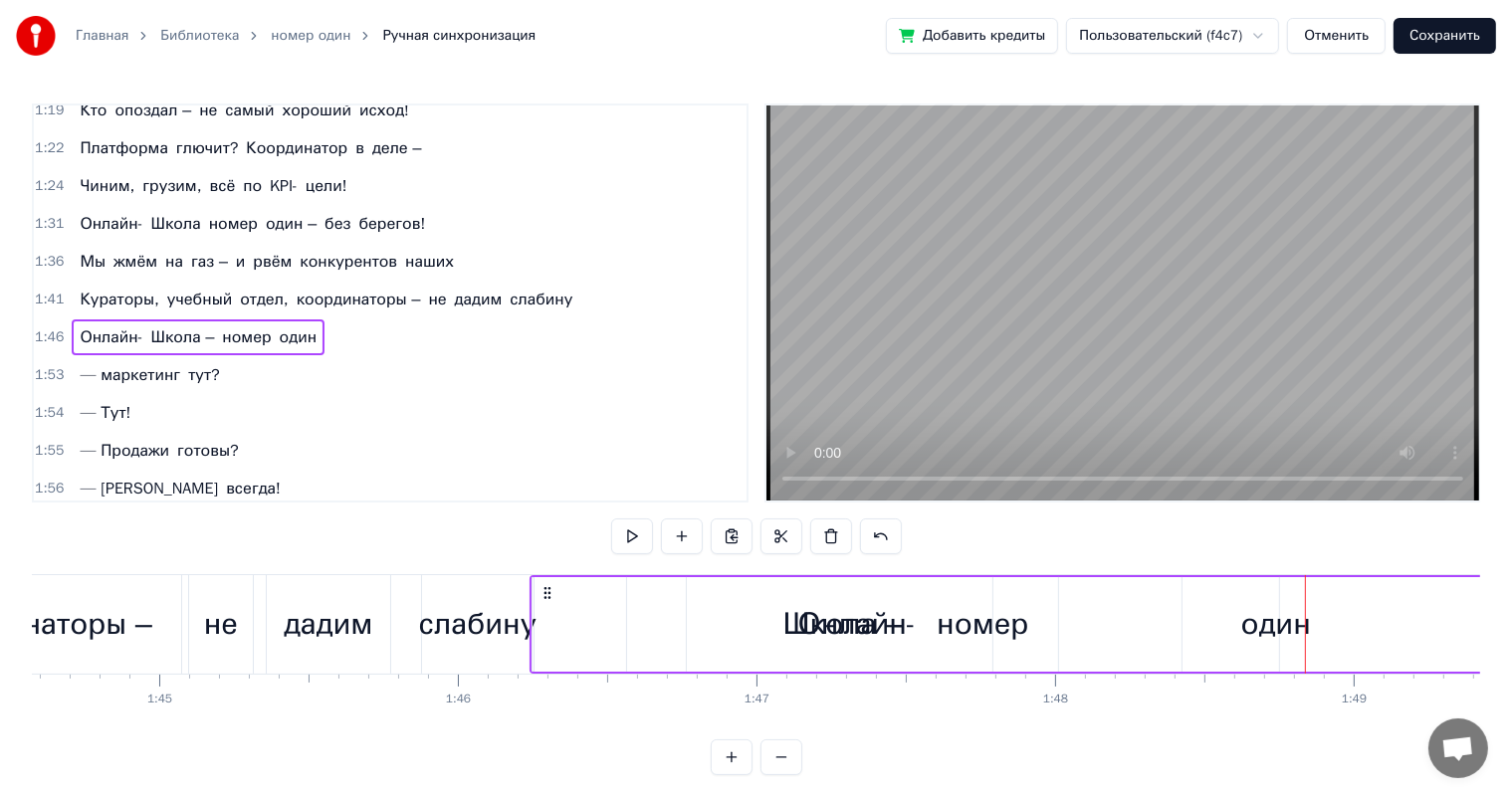drag, startPoint x: 717, startPoint y: 630, endPoint x: 830, endPoint y: 629, distance: 113.00442 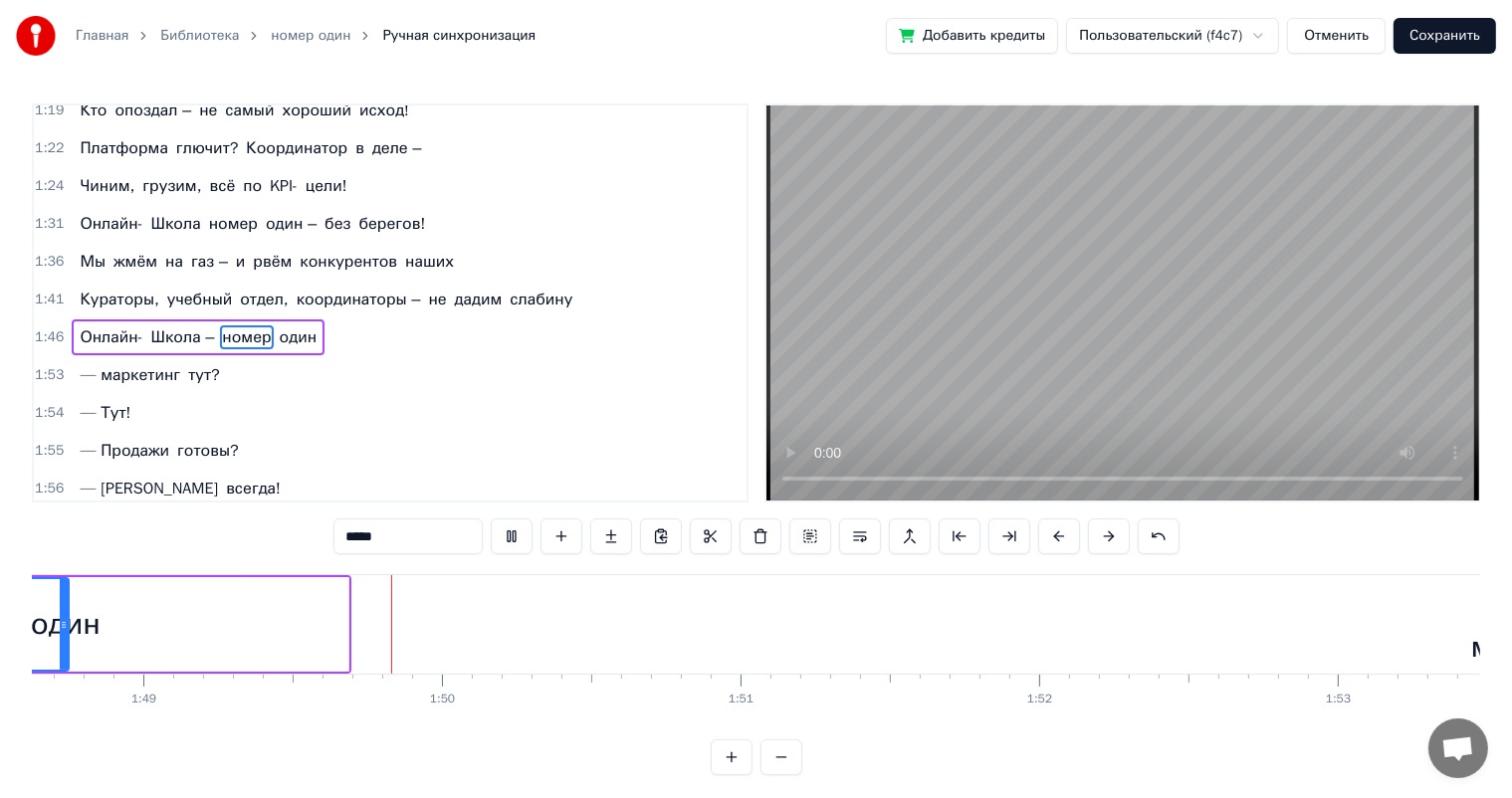 scroll, scrollTop: 0, scrollLeft: 32493, axis: horizontal 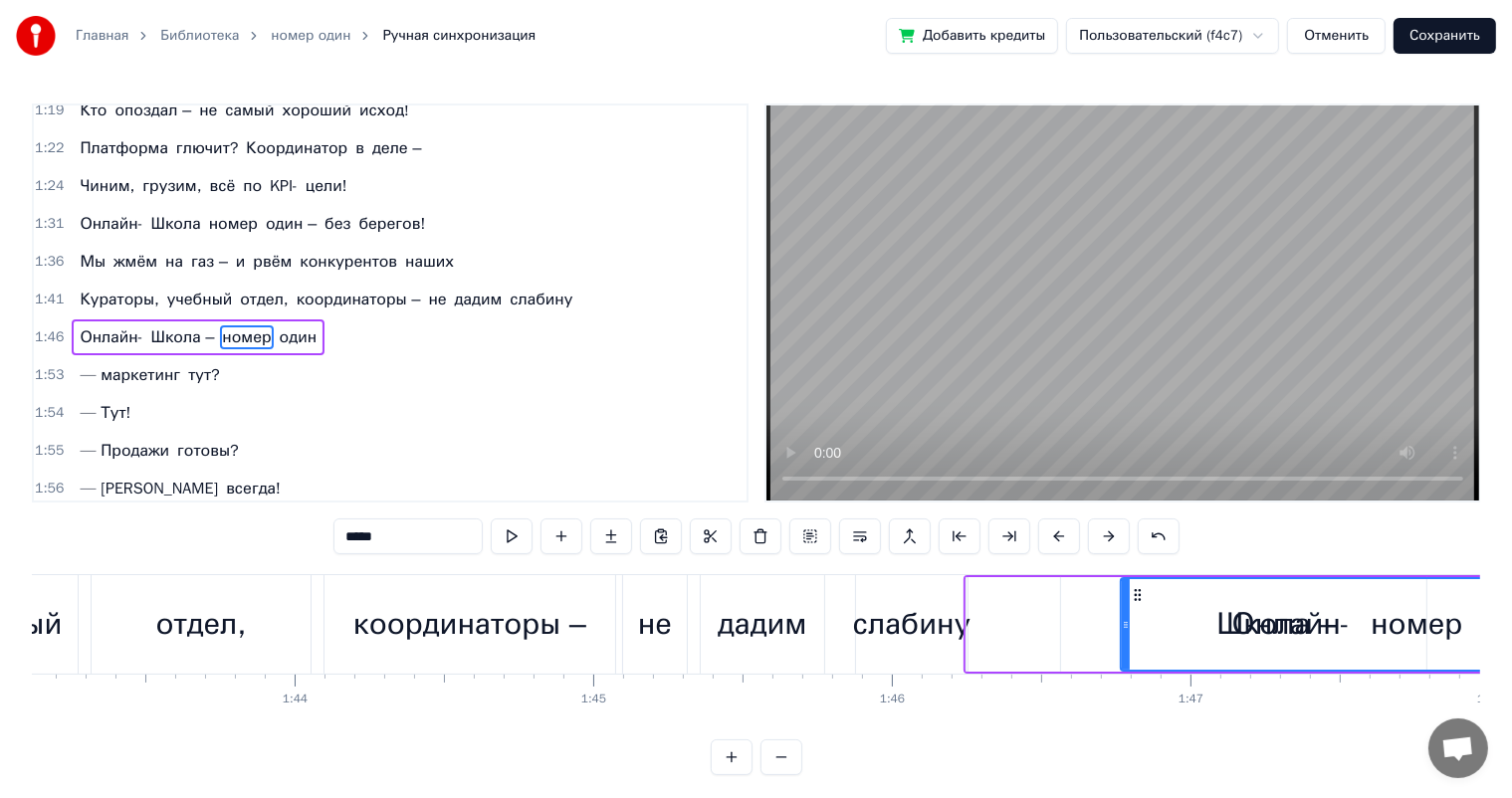 click on "1:46 Онлайн- Школа – номер один" at bounding box center [390, 337] 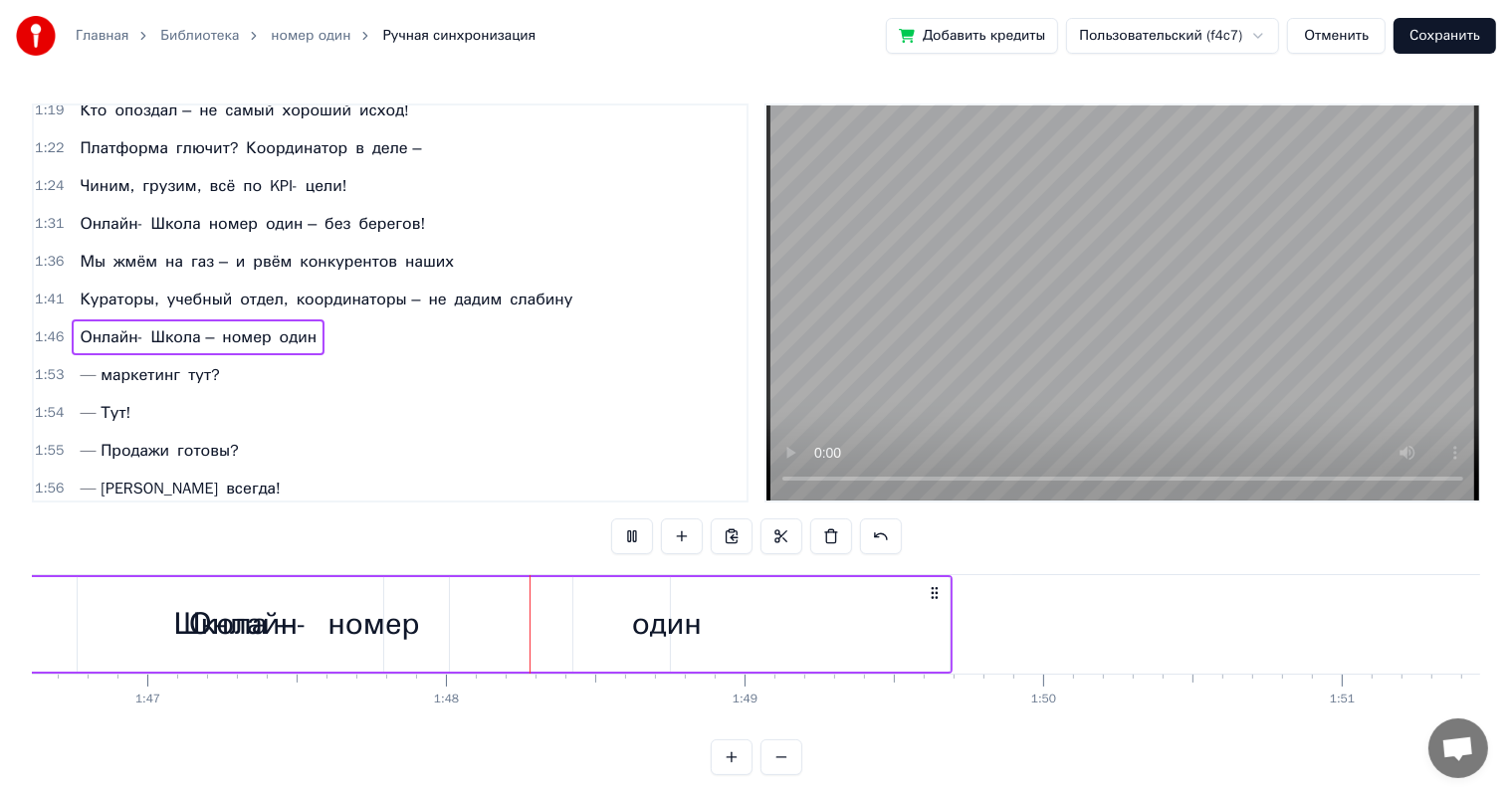 scroll, scrollTop: 0, scrollLeft: 32087, axis: horizontal 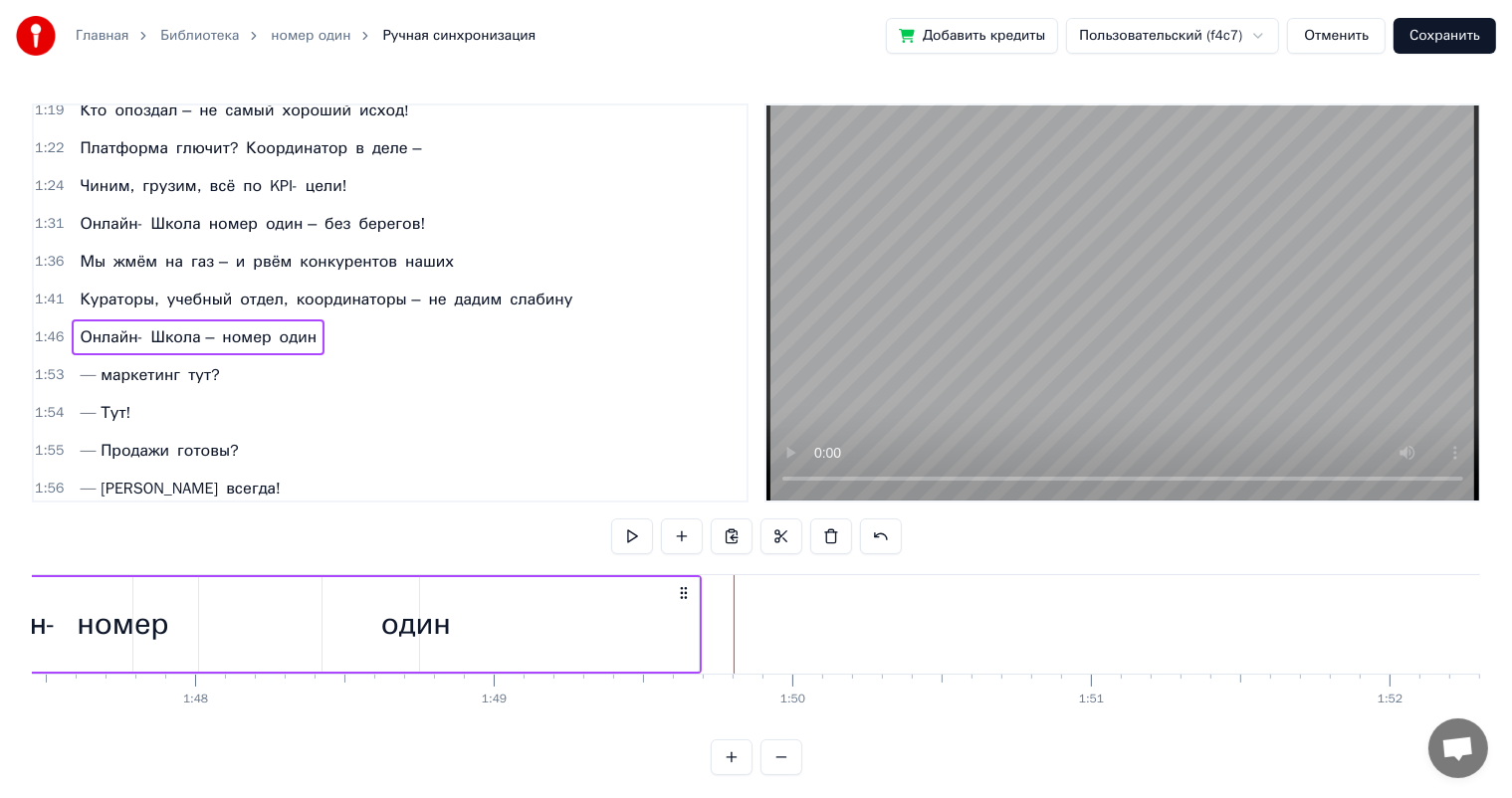 click on "1:46 Онлайн- Школа – номер один" at bounding box center (390, 337) 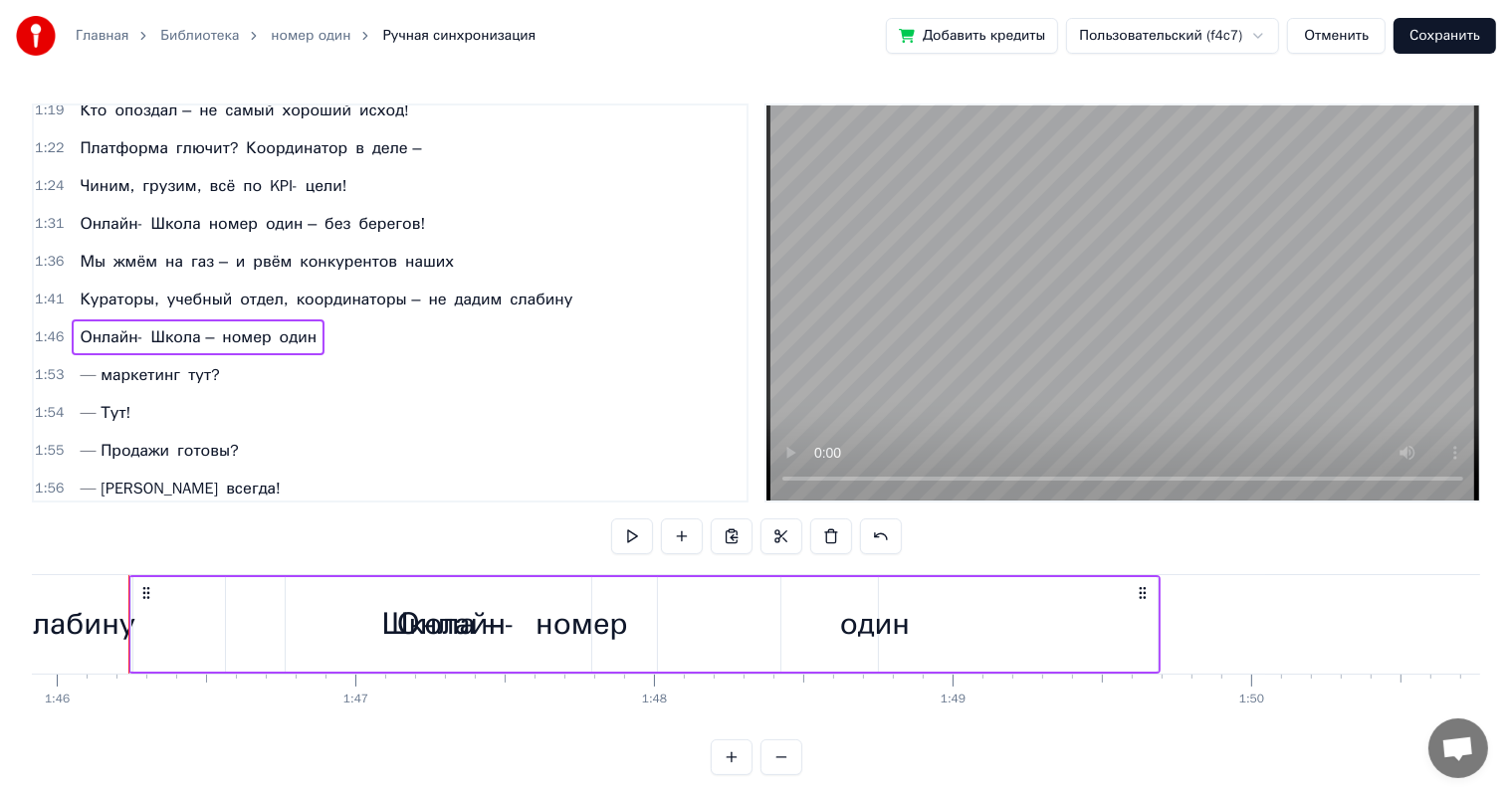 scroll, scrollTop: 0, scrollLeft: 31625, axis: horizontal 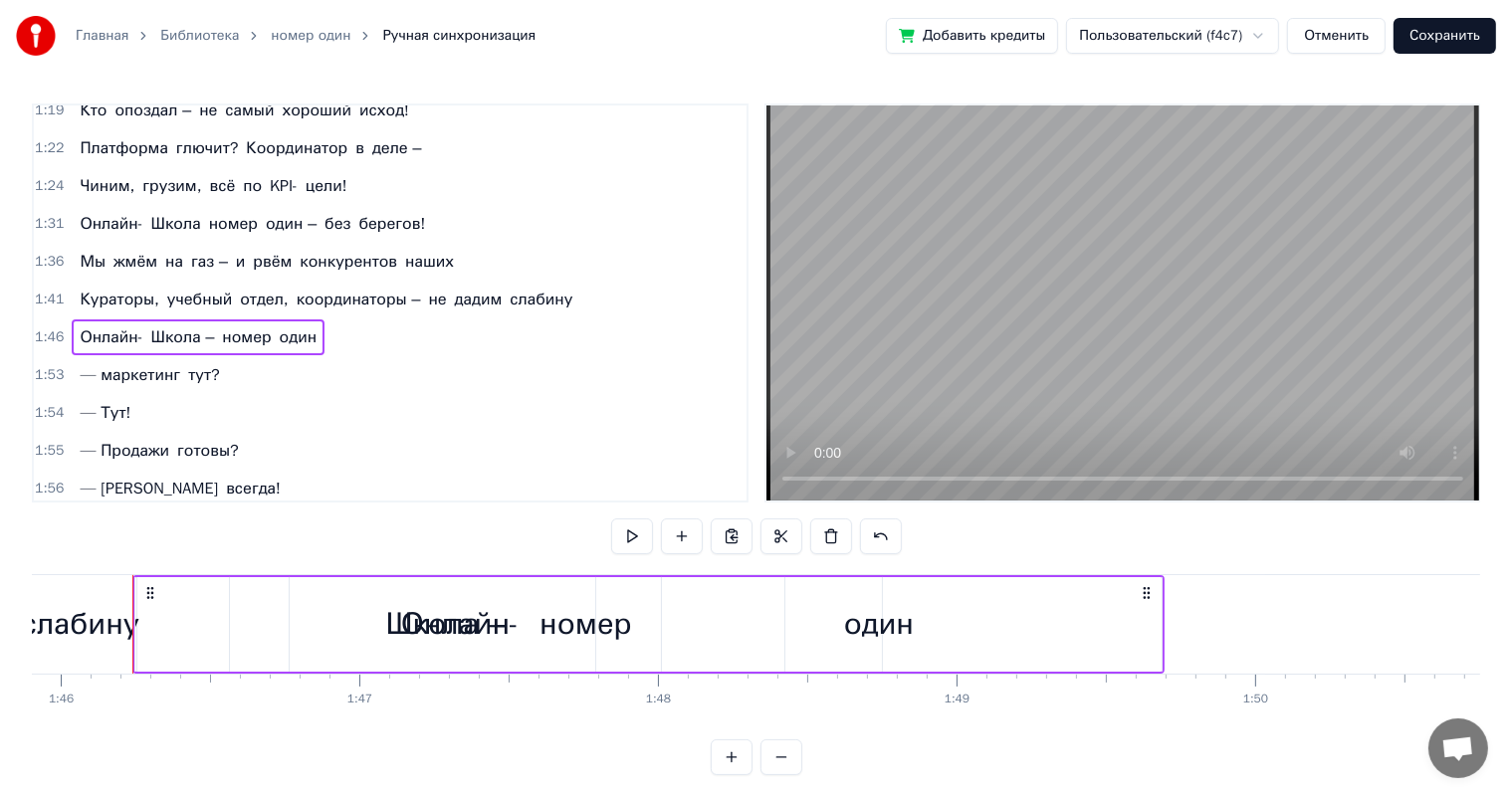 click on "номер" at bounding box center [585, 624] 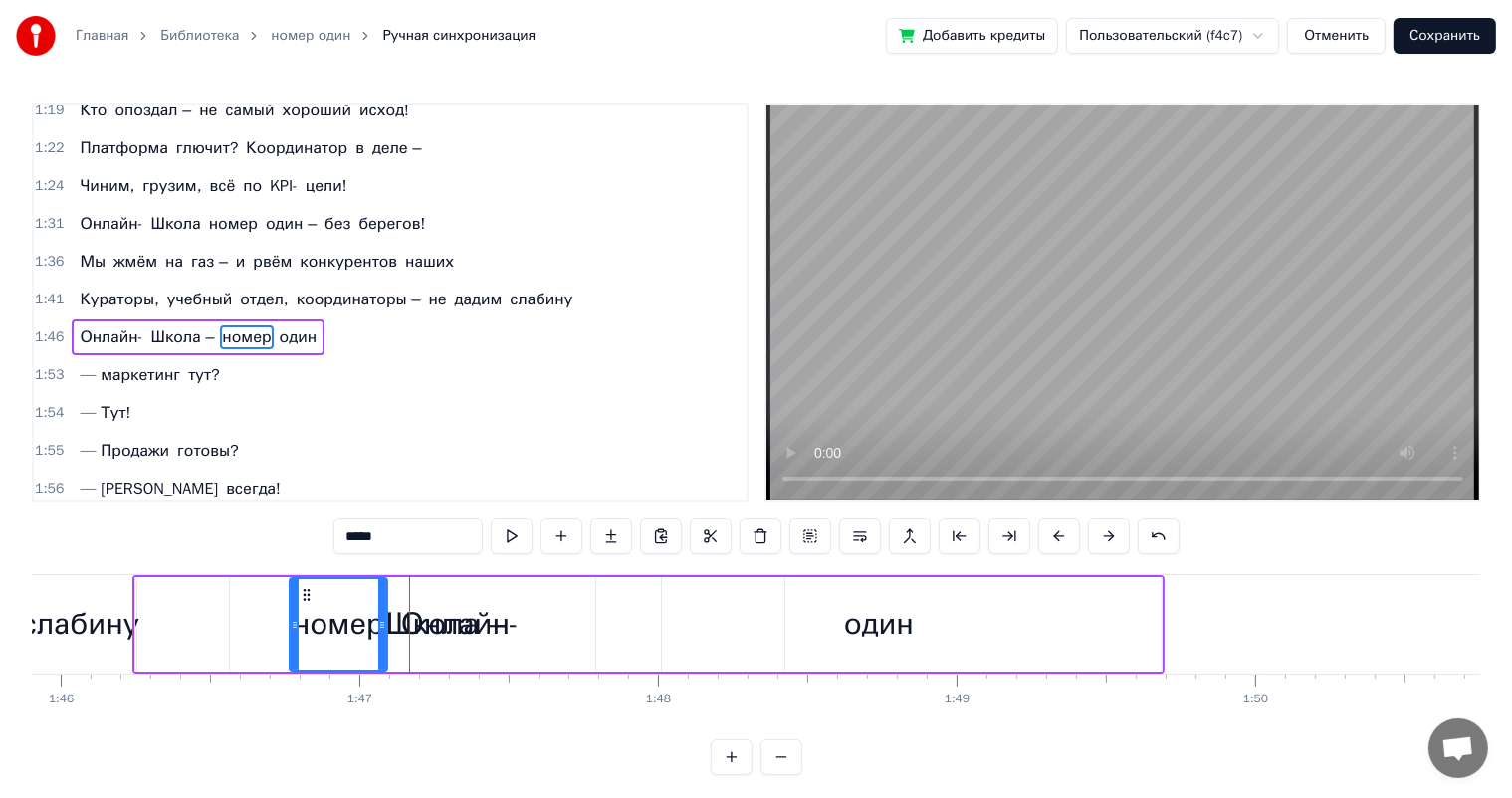 drag, startPoint x: 877, startPoint y: 616, endPoint x: 383, endPoint y: 617, distance: 494.001 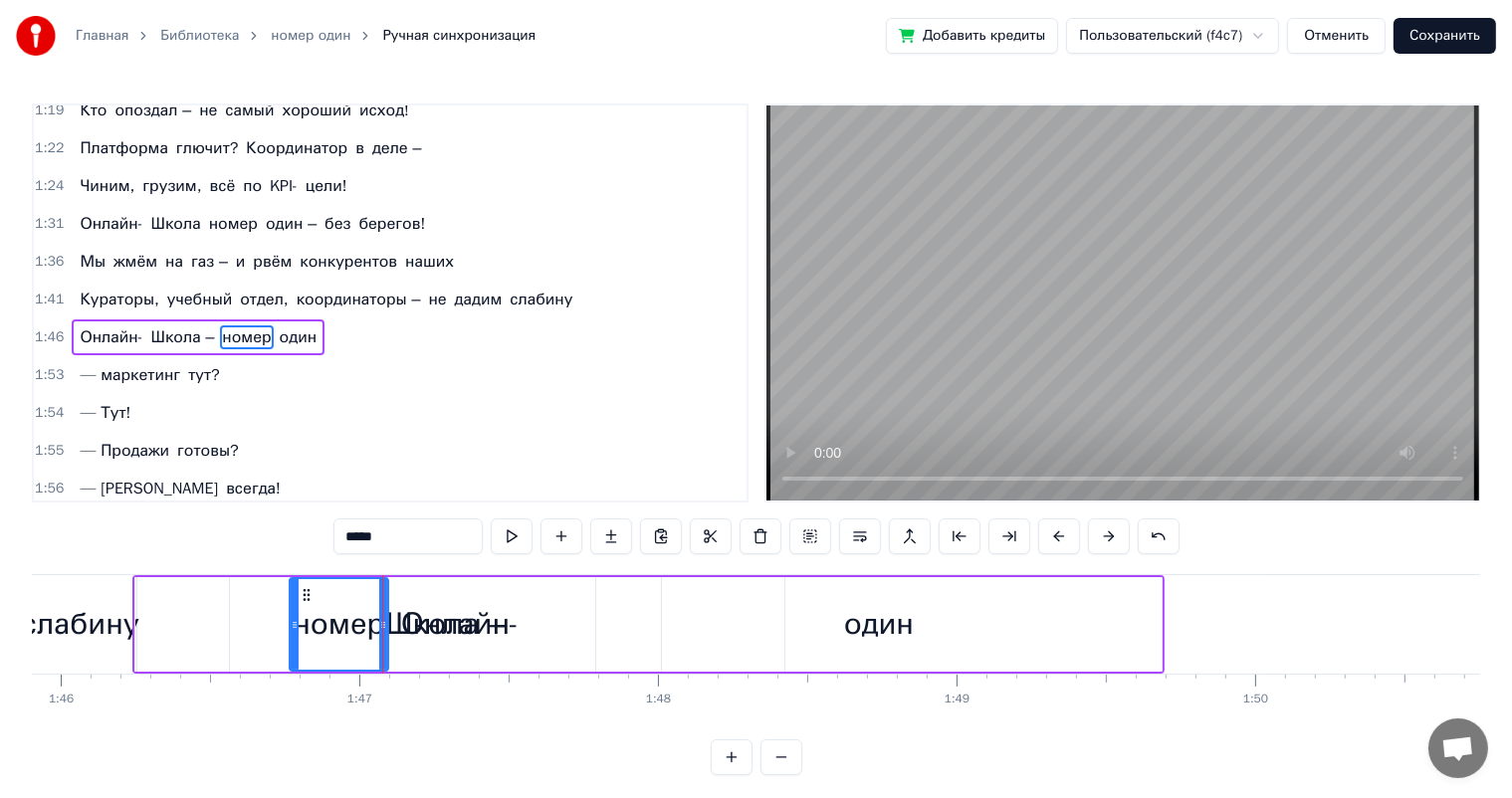 click on "Школа –" at bounding box center [445, 624] 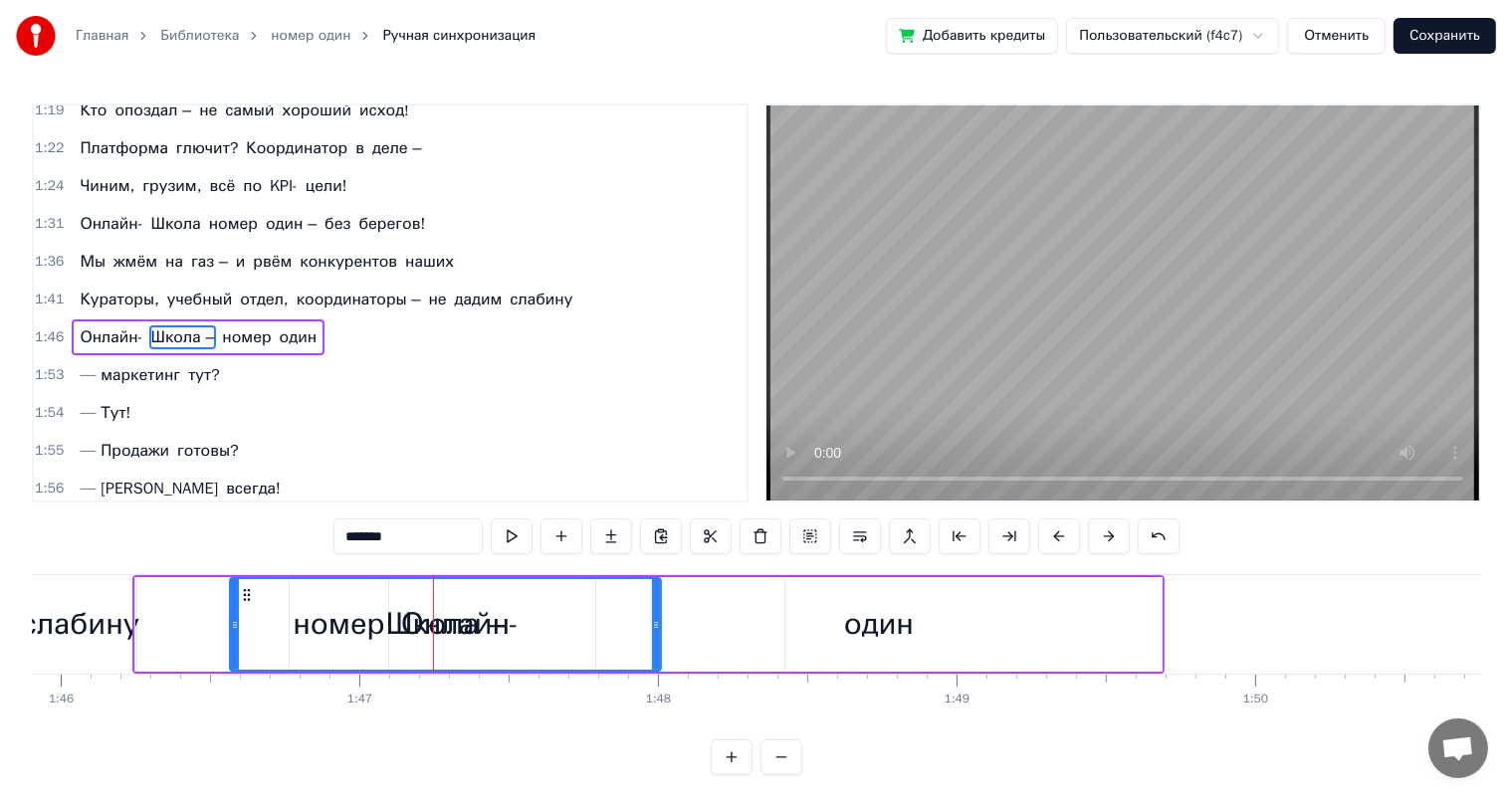 click on "Школа –" at bounding box center [445, 624] 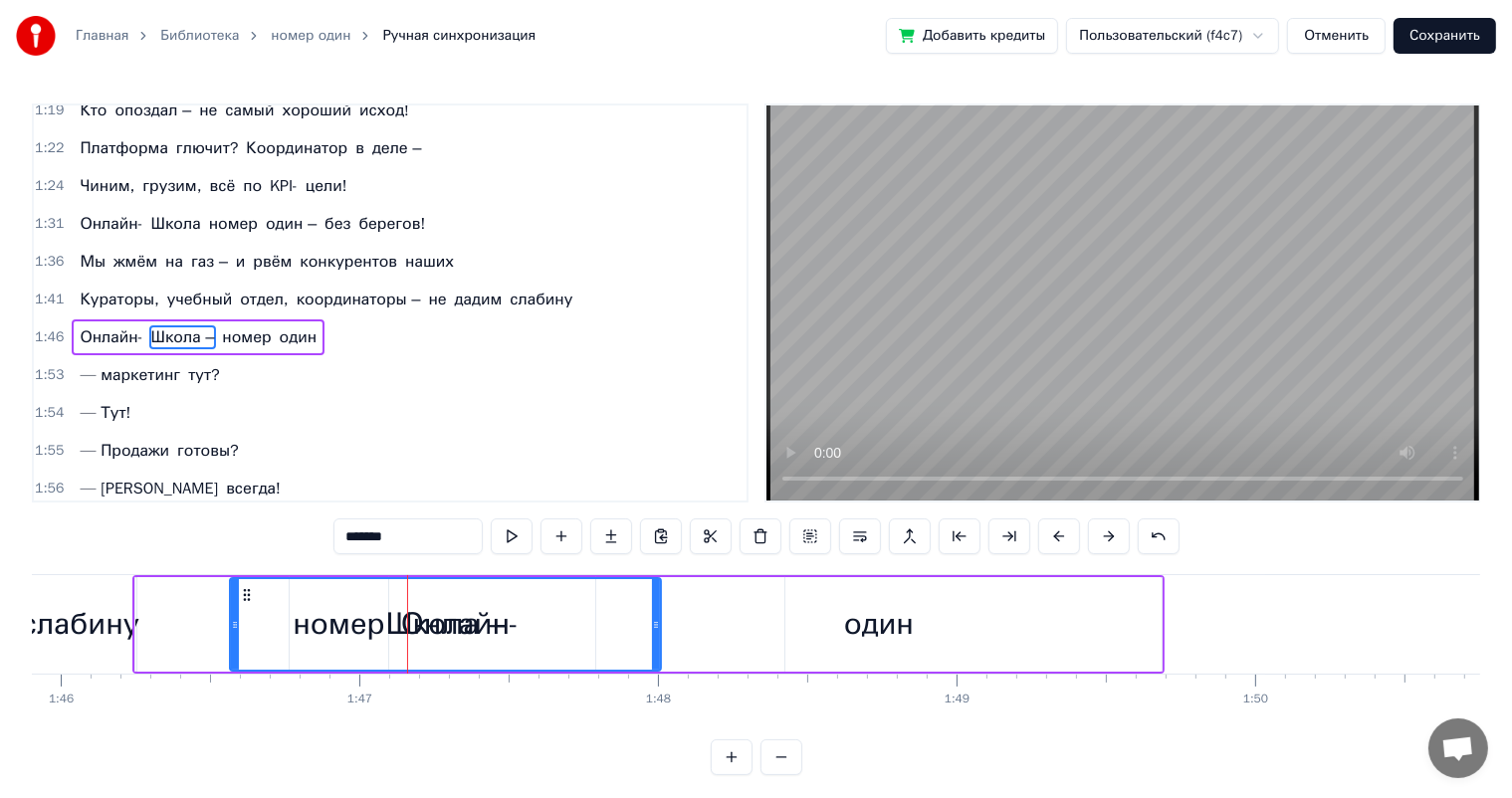 click on "Онлайн-" at bounding box center [110, 337] 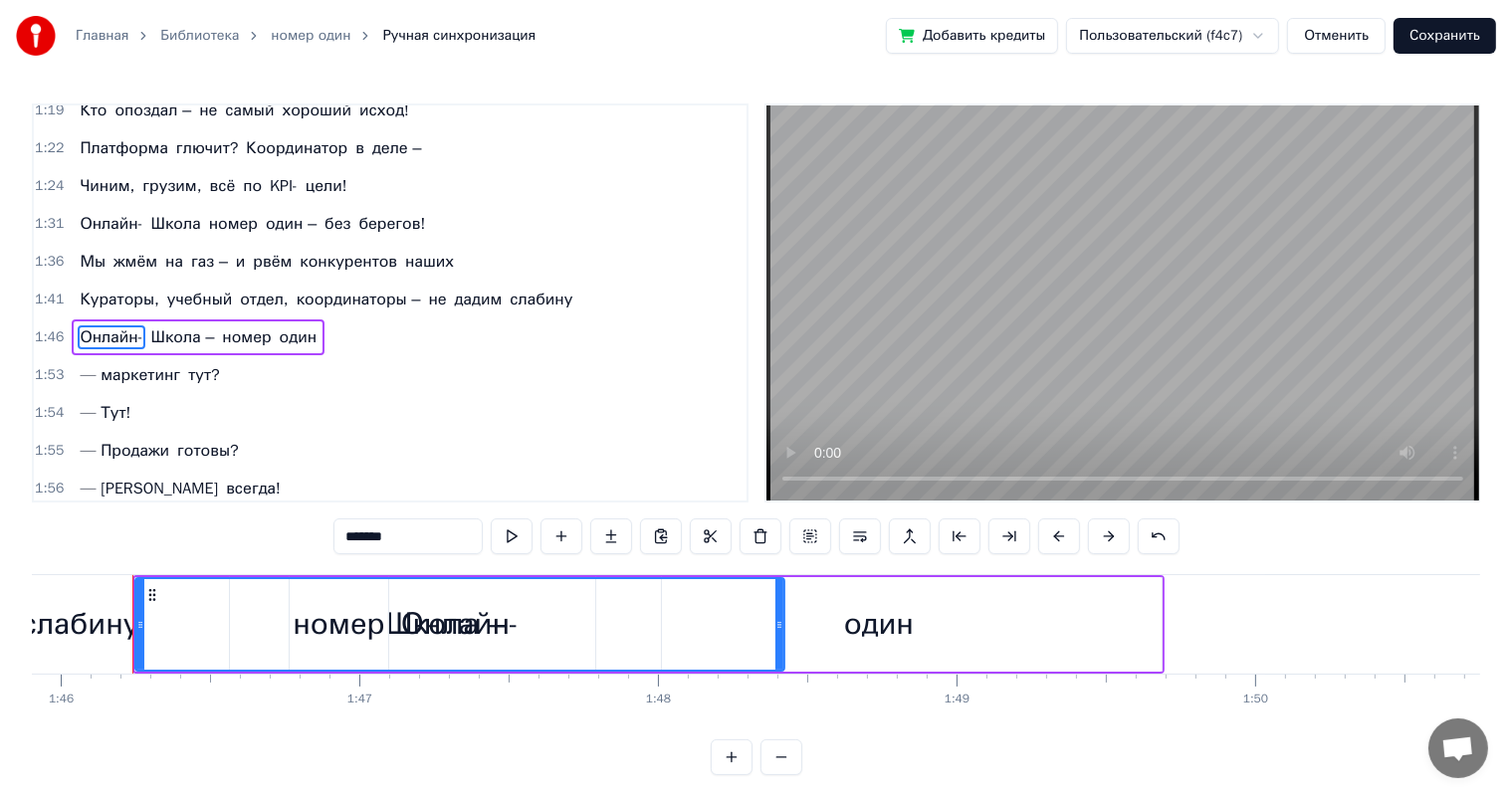 drag, startPoint x: 399, startPoint y: 626, endPoint x: 484, endPoint y: 641, distance: 86.313383 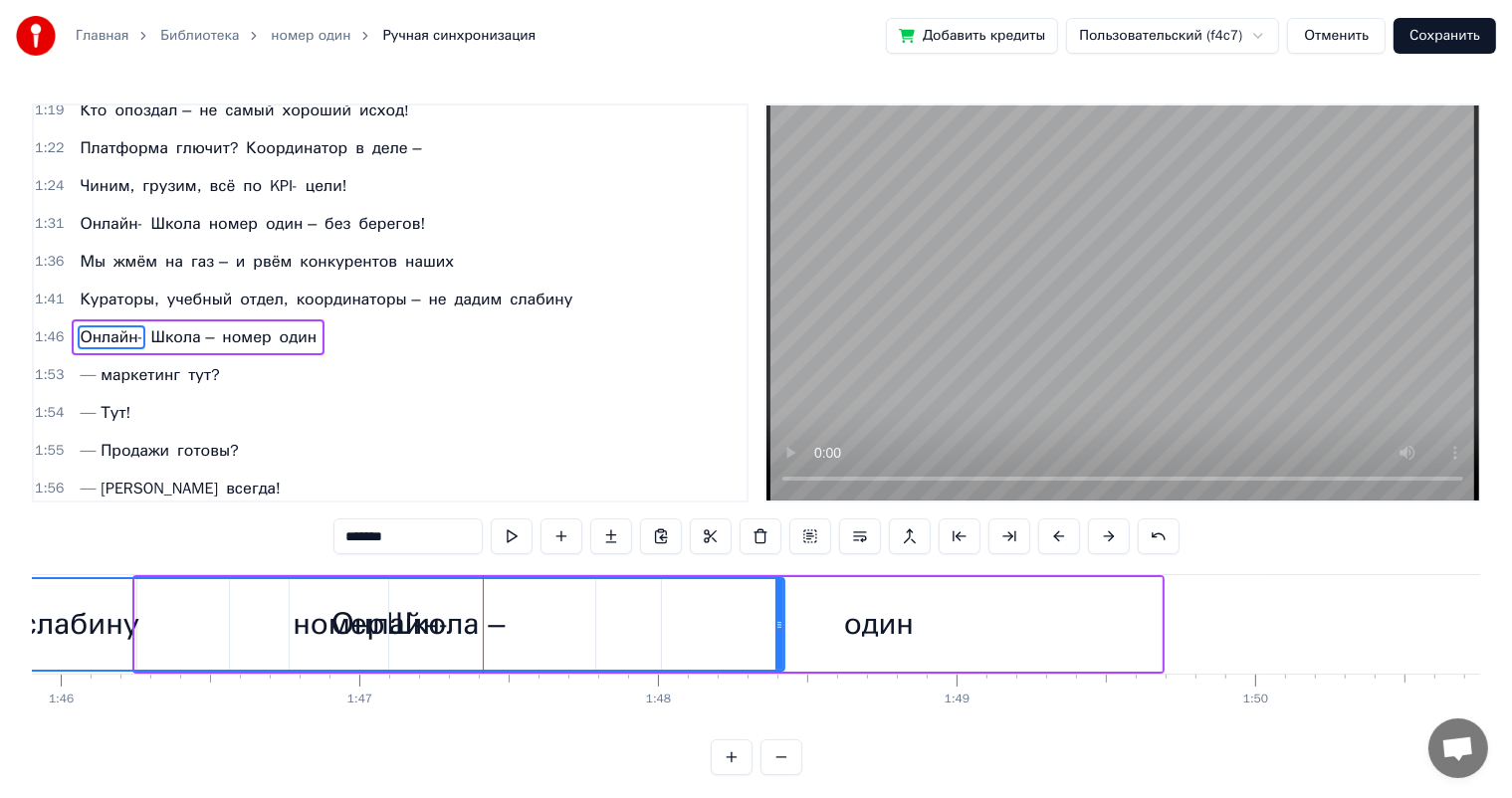 drag, startPoint x: 139, startPoint y: 628, endPoint x: 0, endPoint y: 648, distance: 140.43148 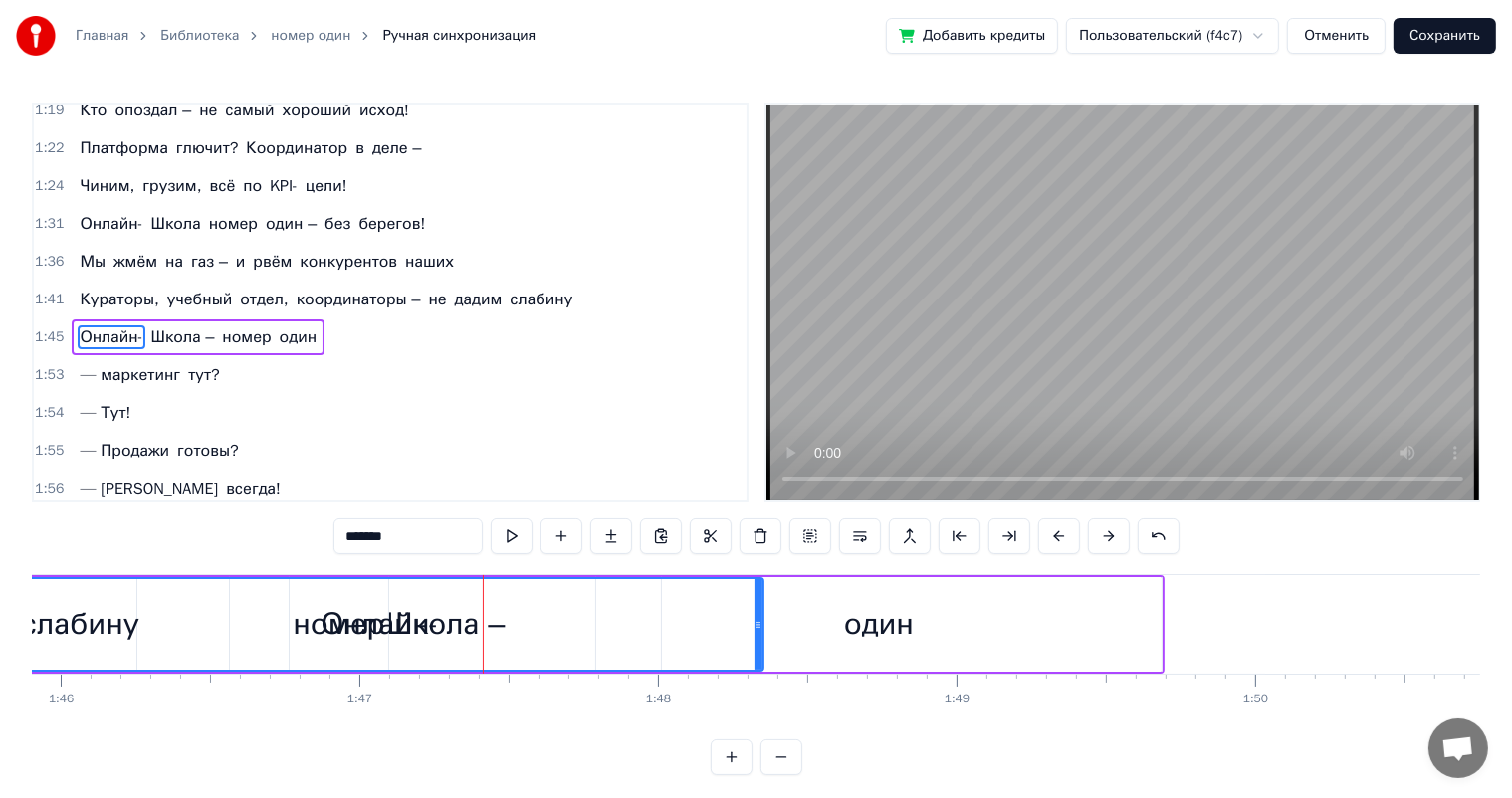 drag, startPoint x: 777, startPoint y: 624, endPoint x: 756, endPoint y: 654, distance: 36.619667 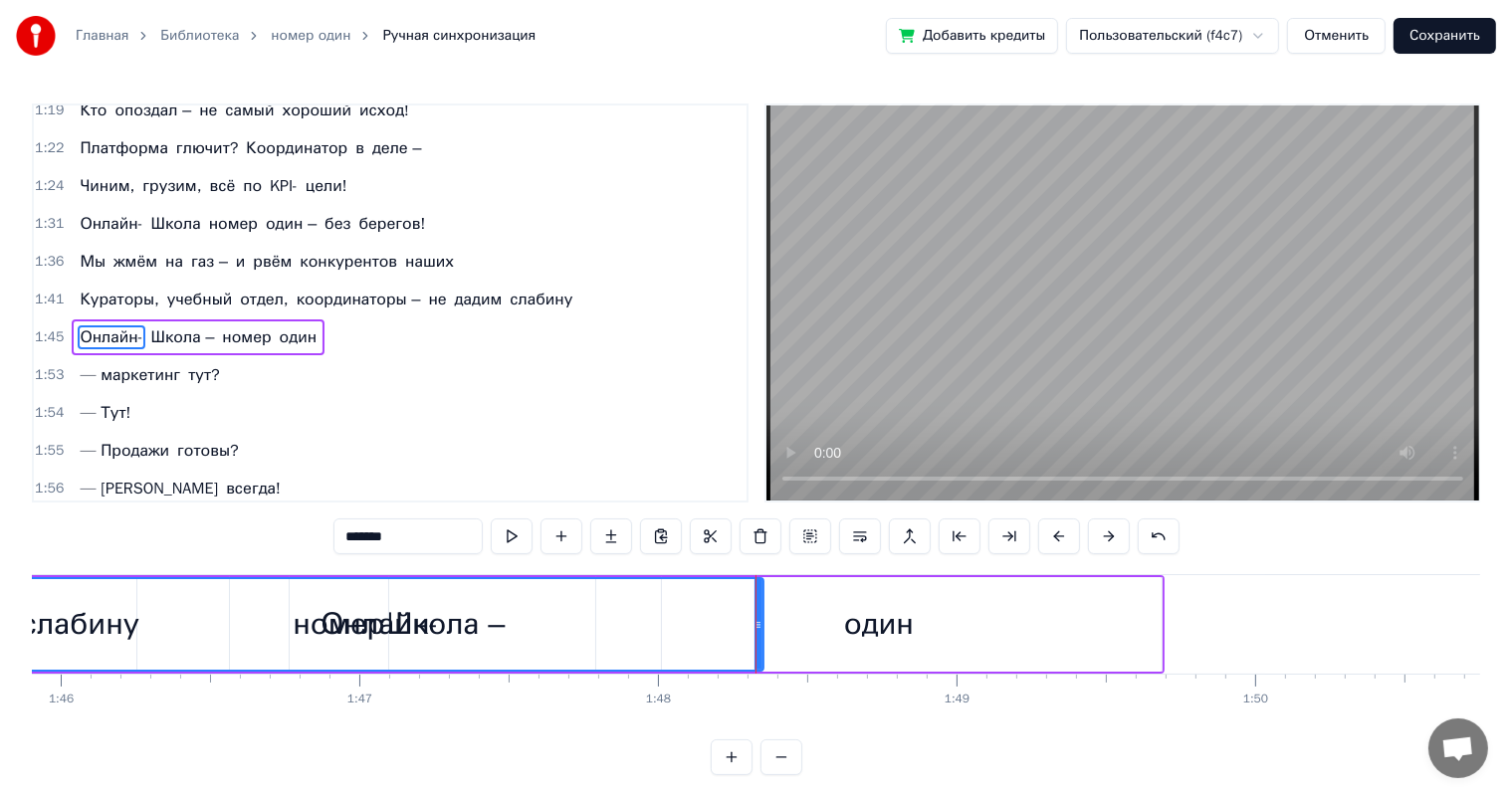 click on "номер" at bounding box center (246, 337) 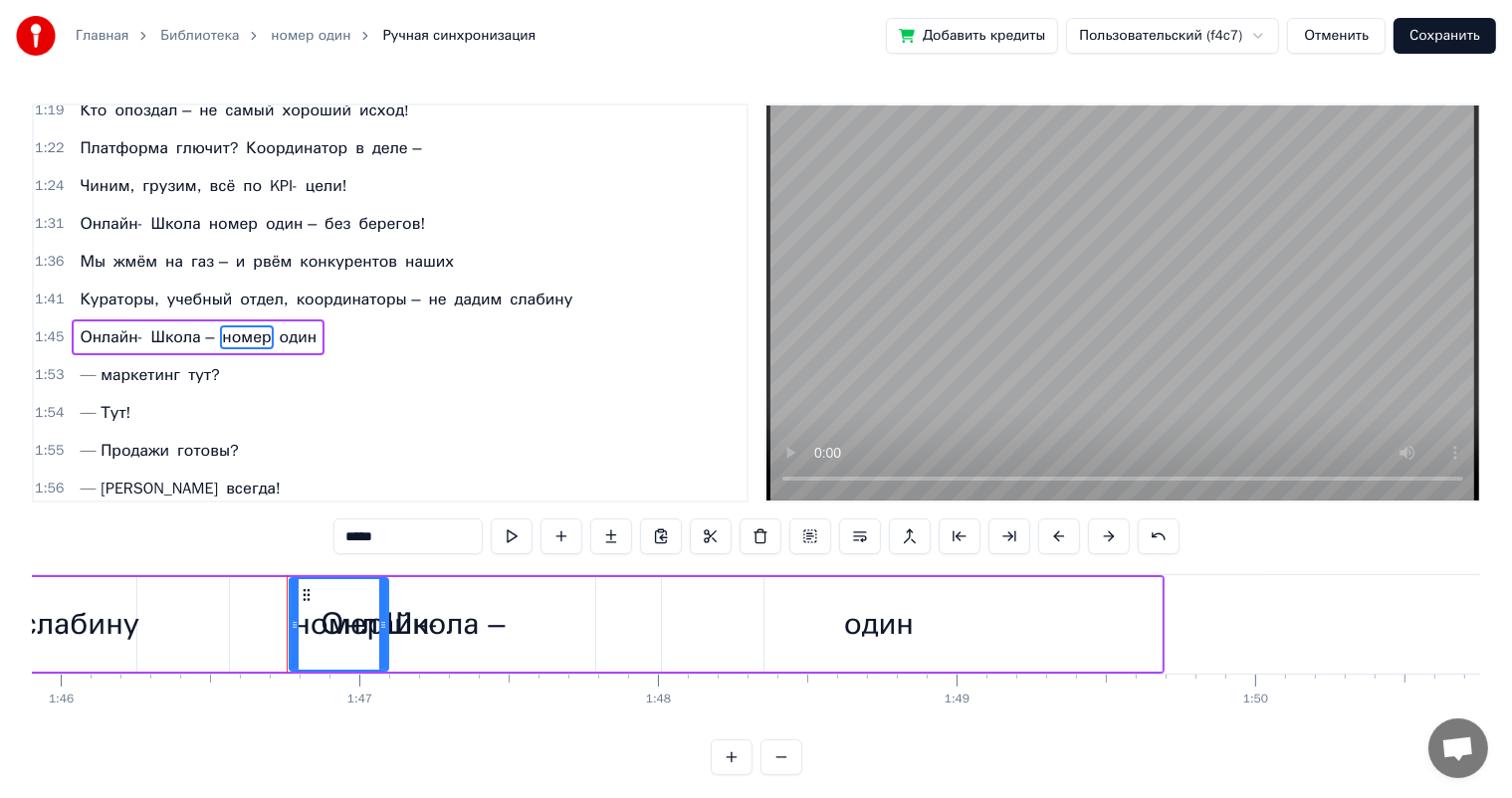 drag, startPoint x: 312, startPoint y: 645, endPoint x: 240, endPoint y: 640, distance: 72.1734 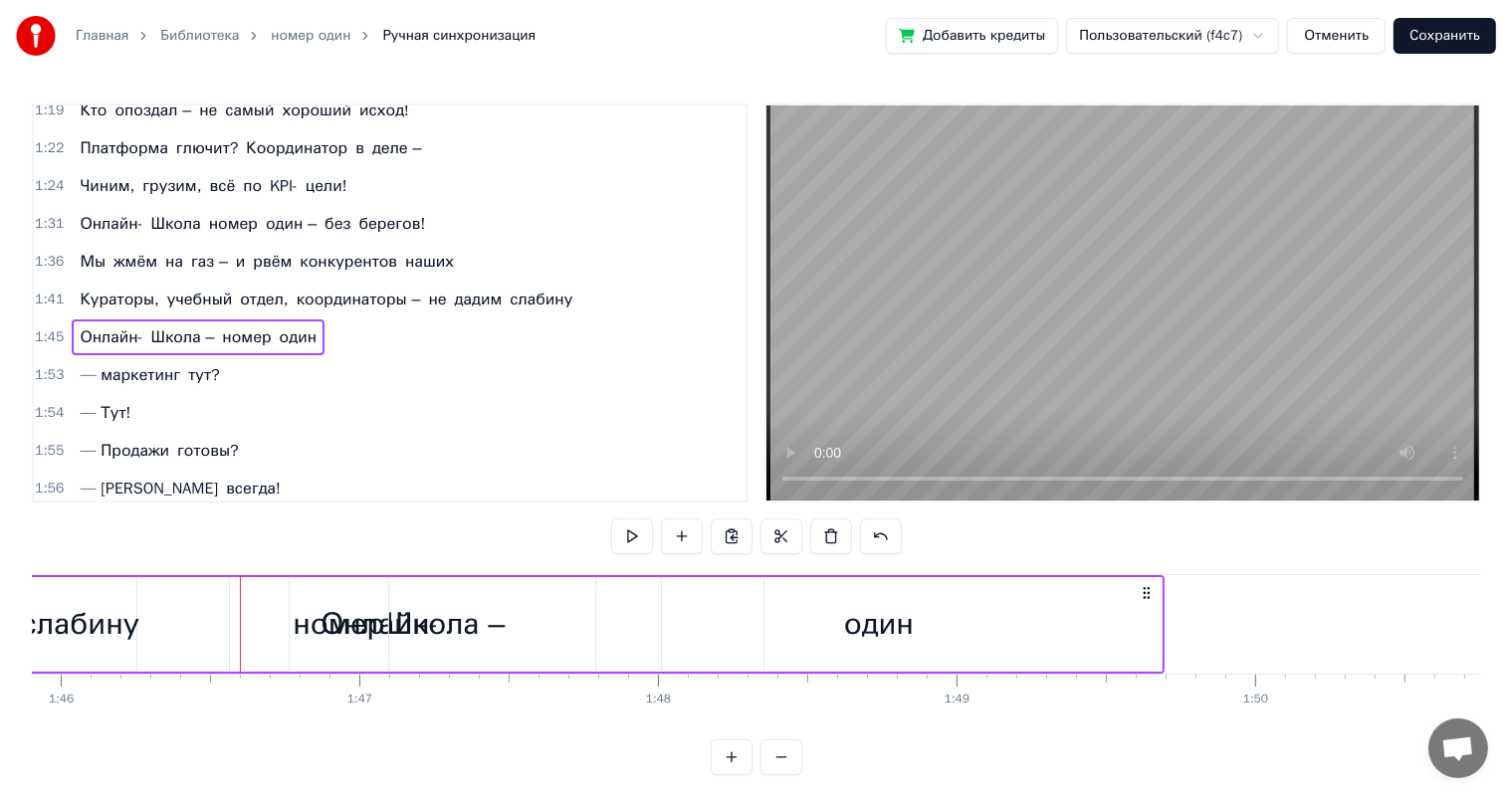 click on "номер" at bounding box center [246, 337] 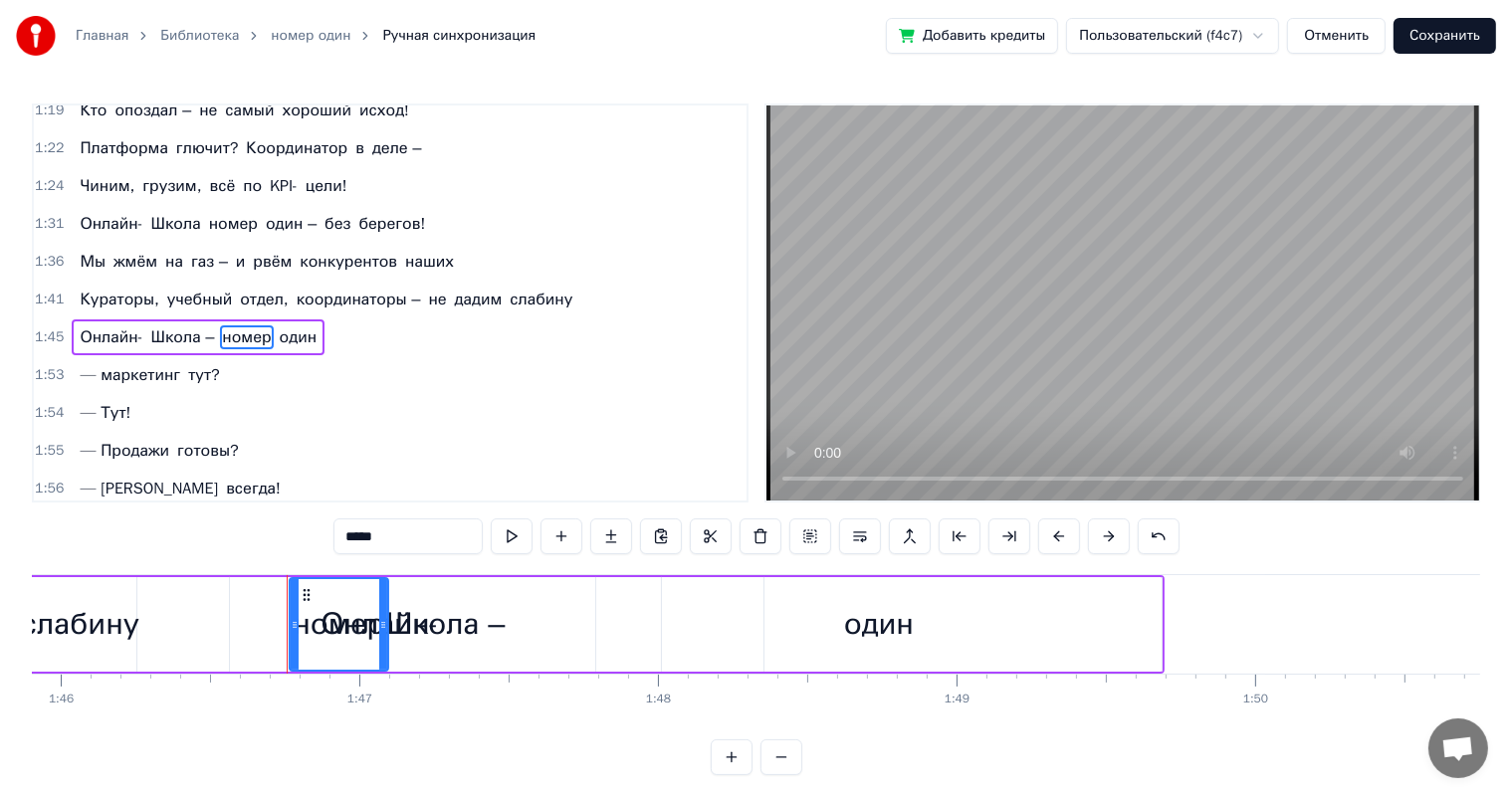 drag, startPoint x: 346, startPoint y: 587, endPoint x: 281, endPoint y: 588, distance: 65.007692 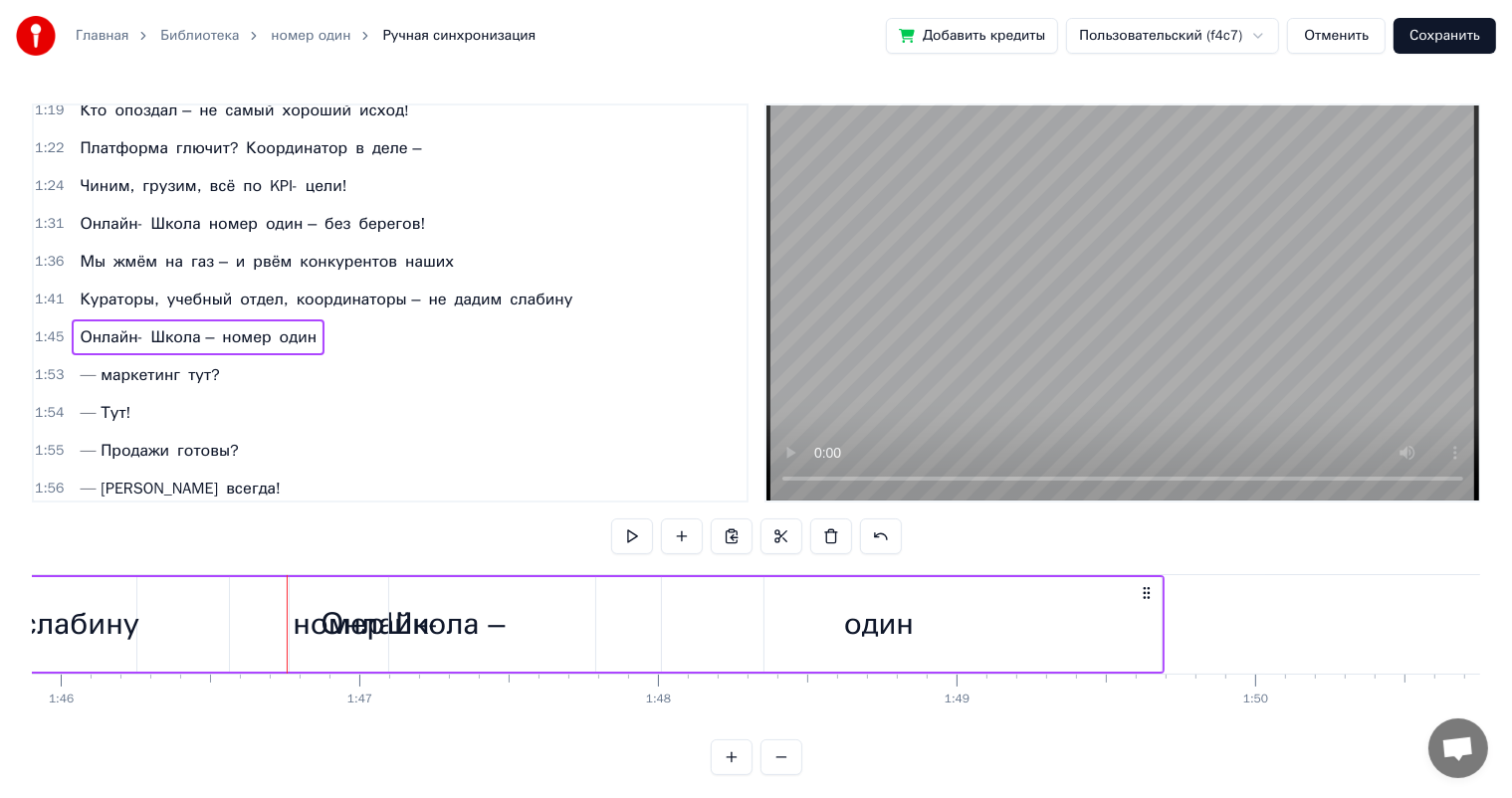 click on "номер" at bounding box center (338, 624) 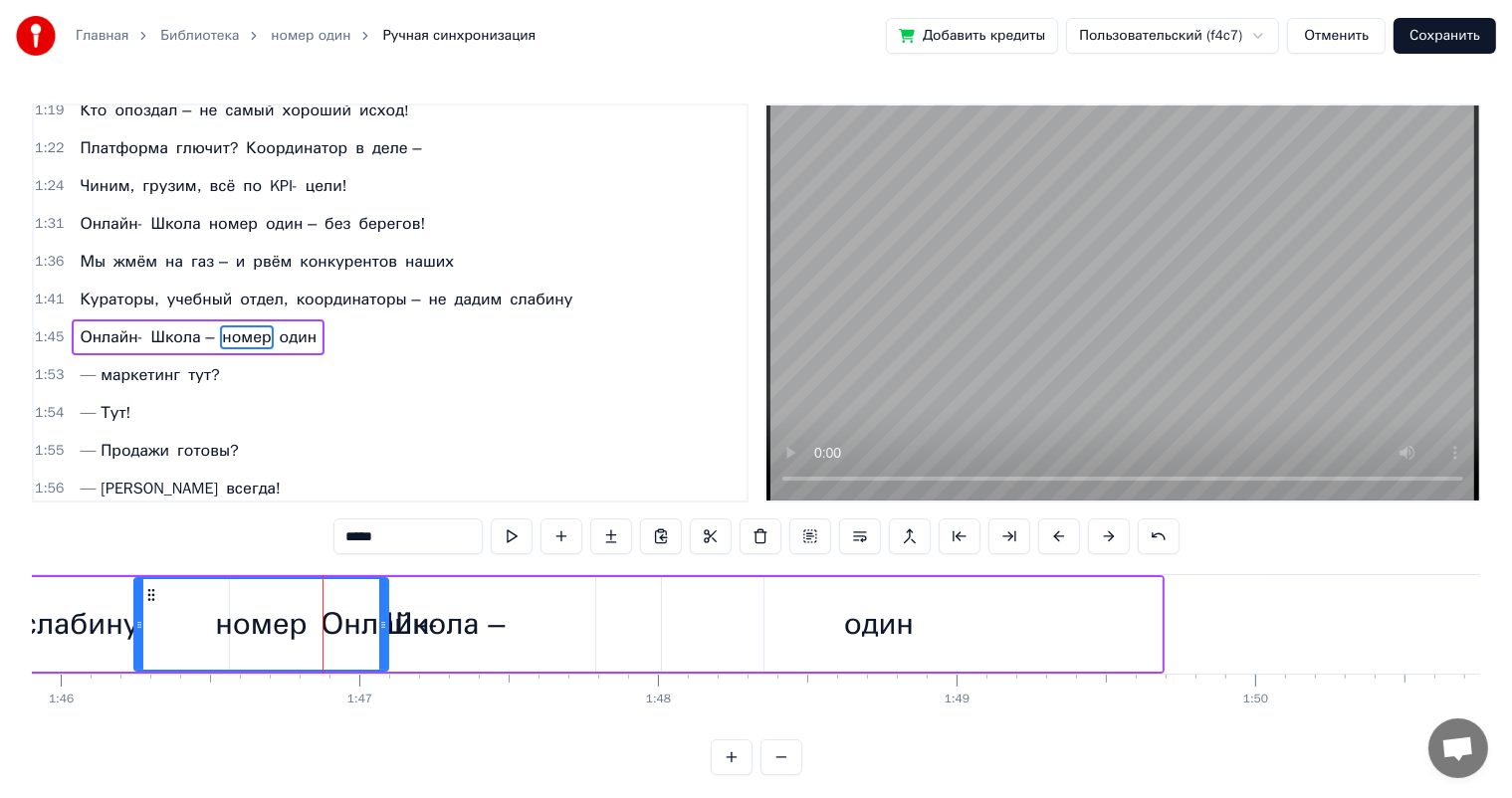 drag, startPoint x: 291, startPoint y: 637, endPoint x: 135, endPoint y: 620, distance: 156.92355 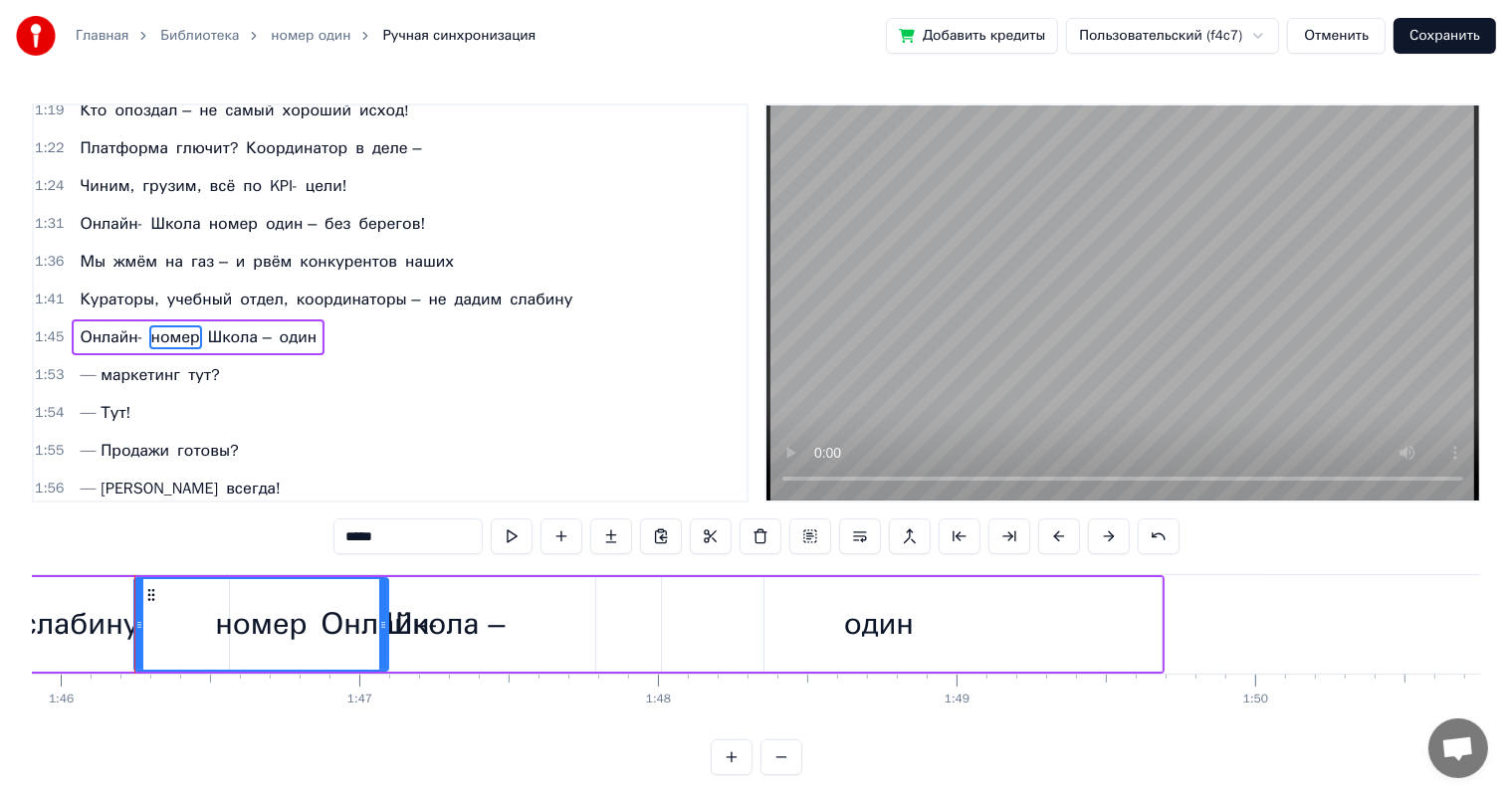 click on "один" at bounding box center [298, 337] 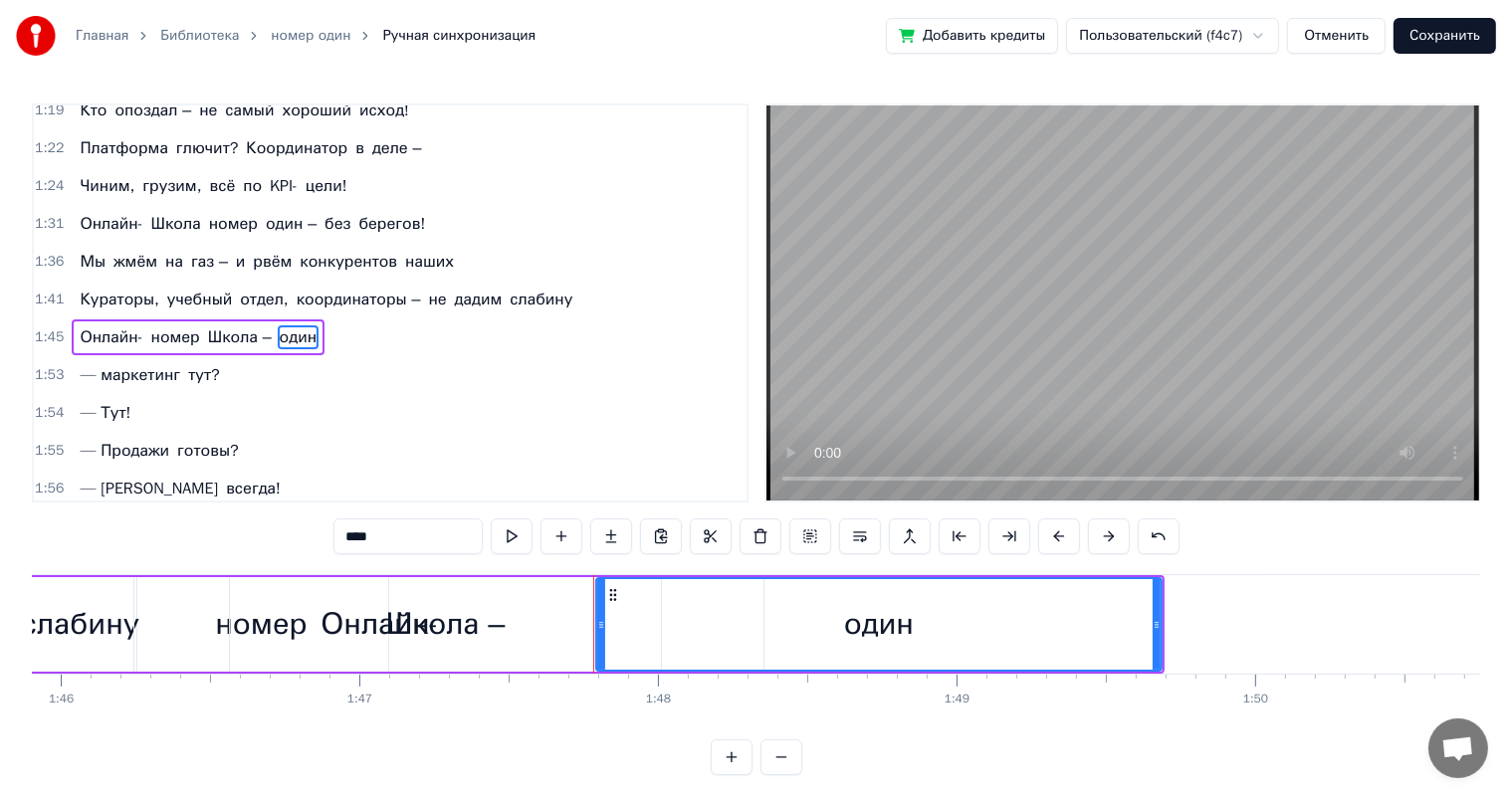 click on "Школа –" at bounding box center [240, 337] 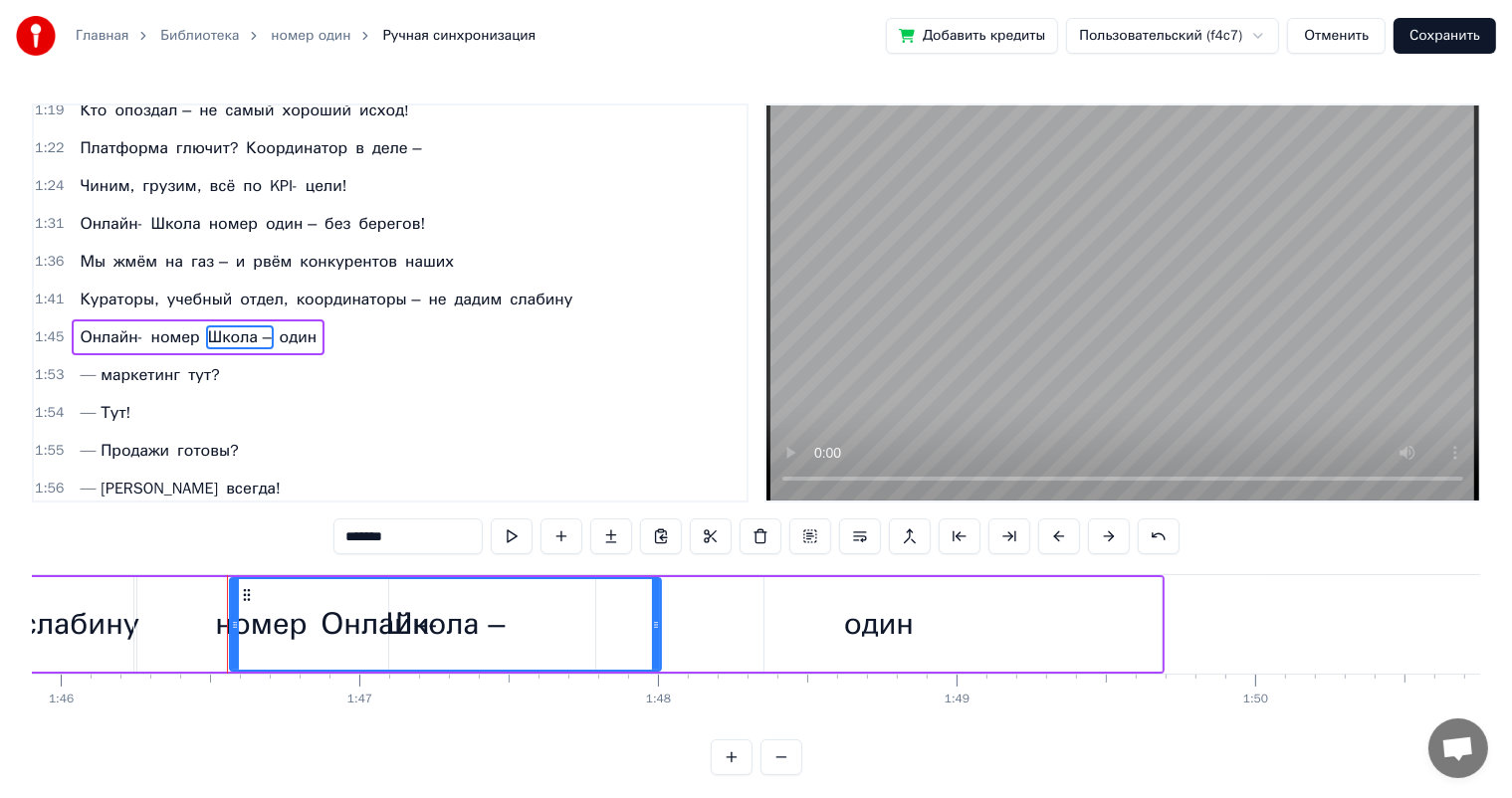 click on "номер" at bounding box center (175, 337) 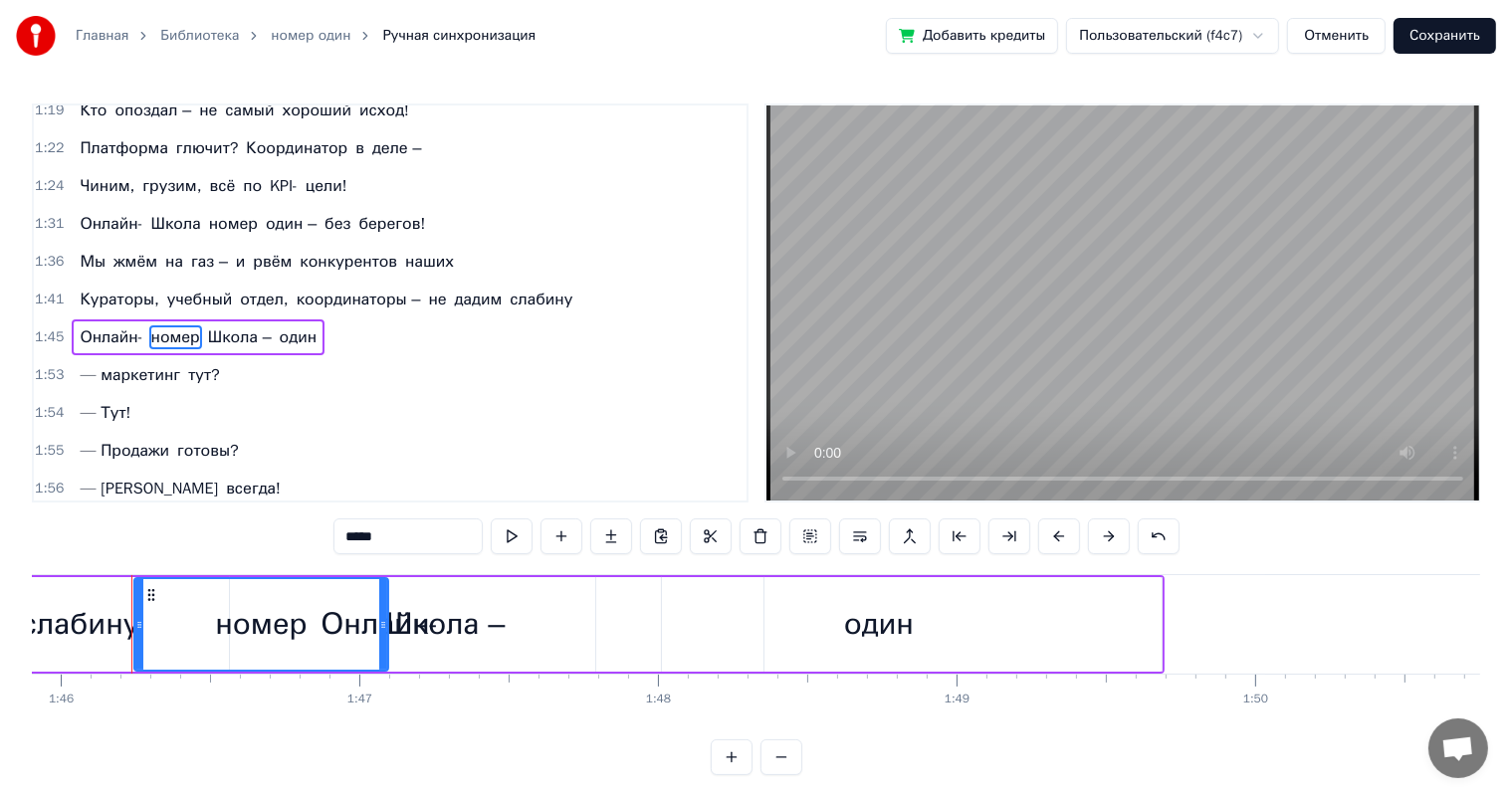 scroll, scrollTop: 0, scrollLeft: 31624, axis: horizontal 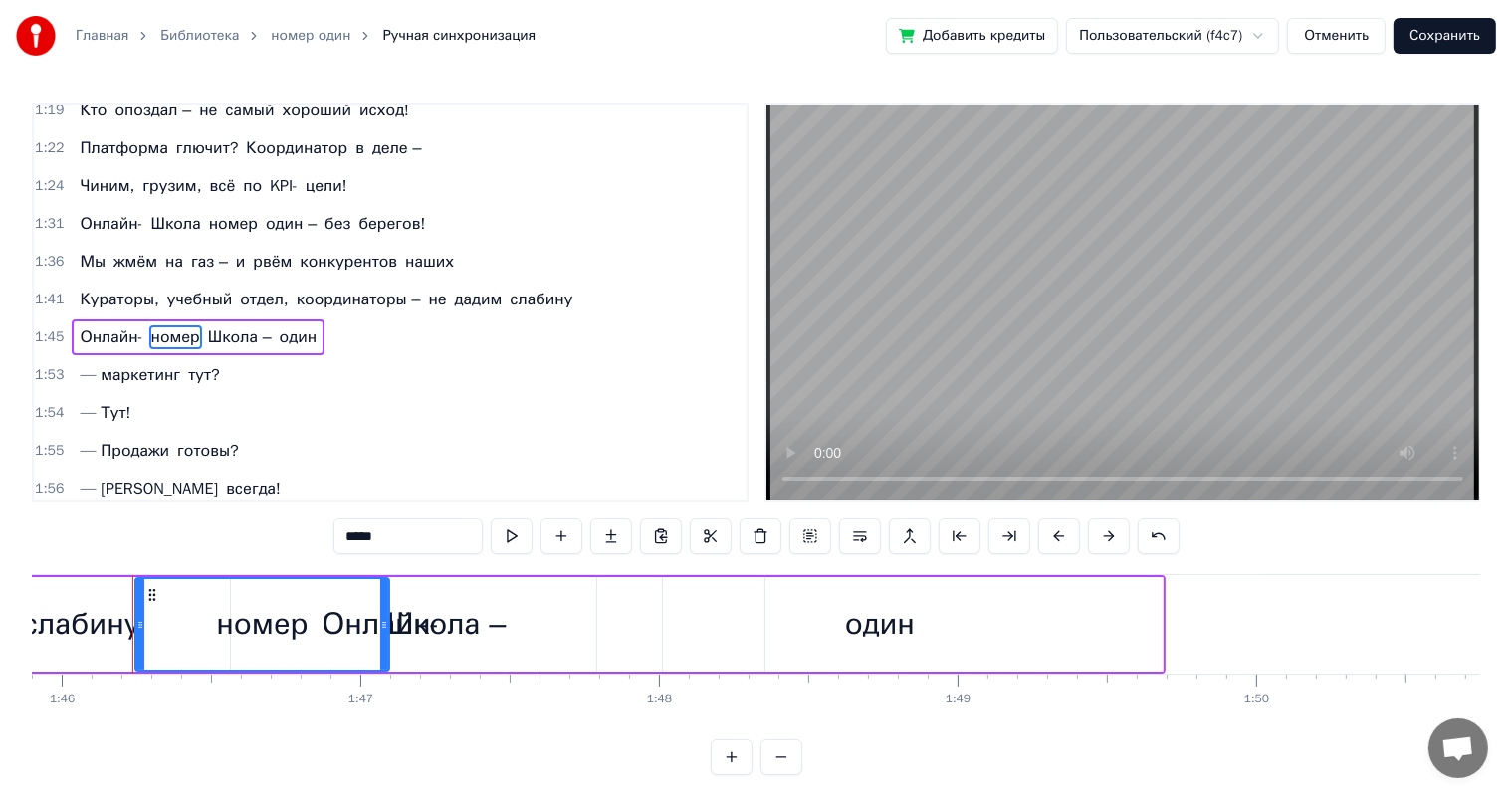 click on "Онлайн-" at bounding box center [110, 337] 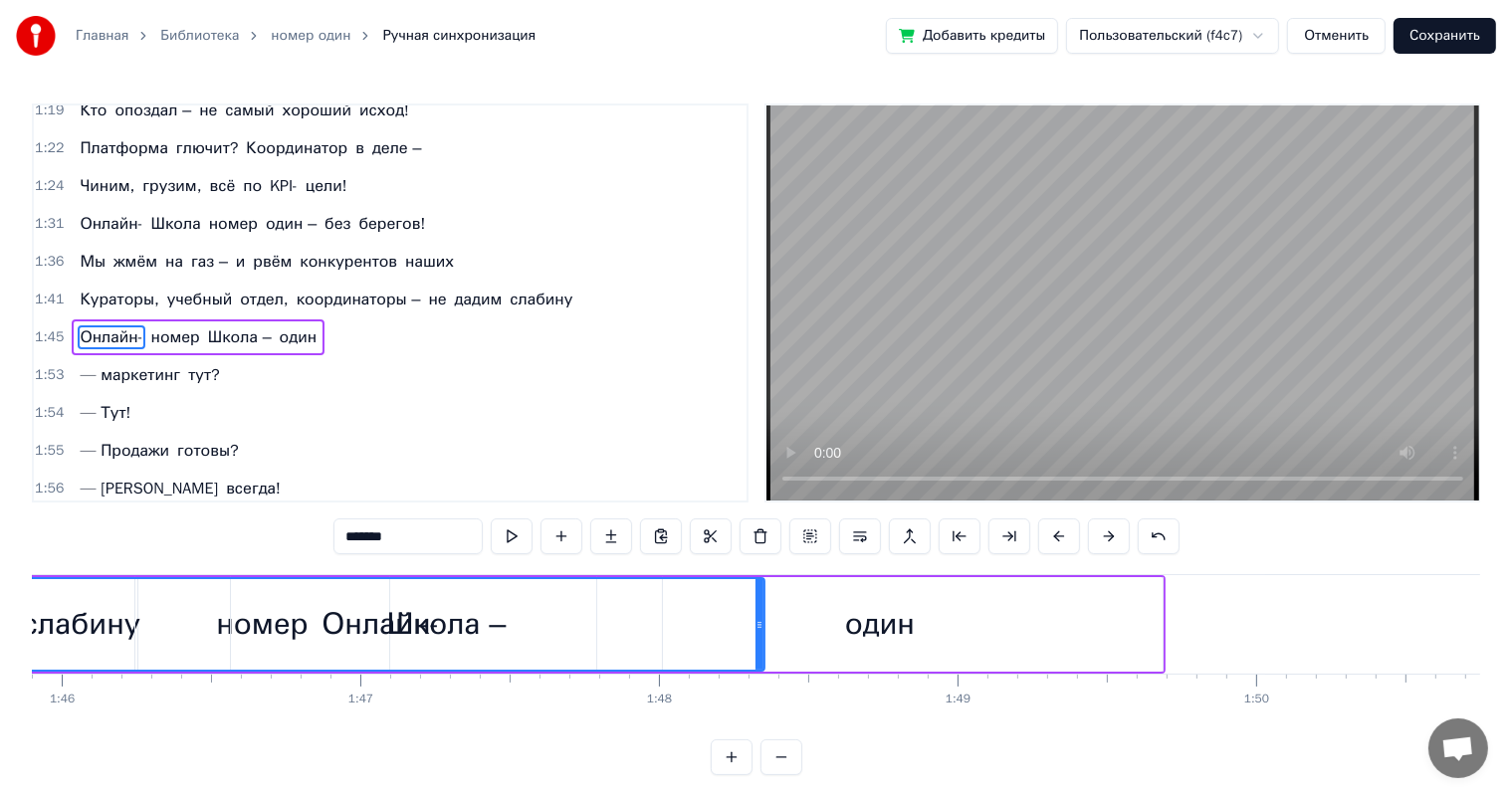 scroll, scrollTop: 0, scrollLeft: 31485, axis: horizontal 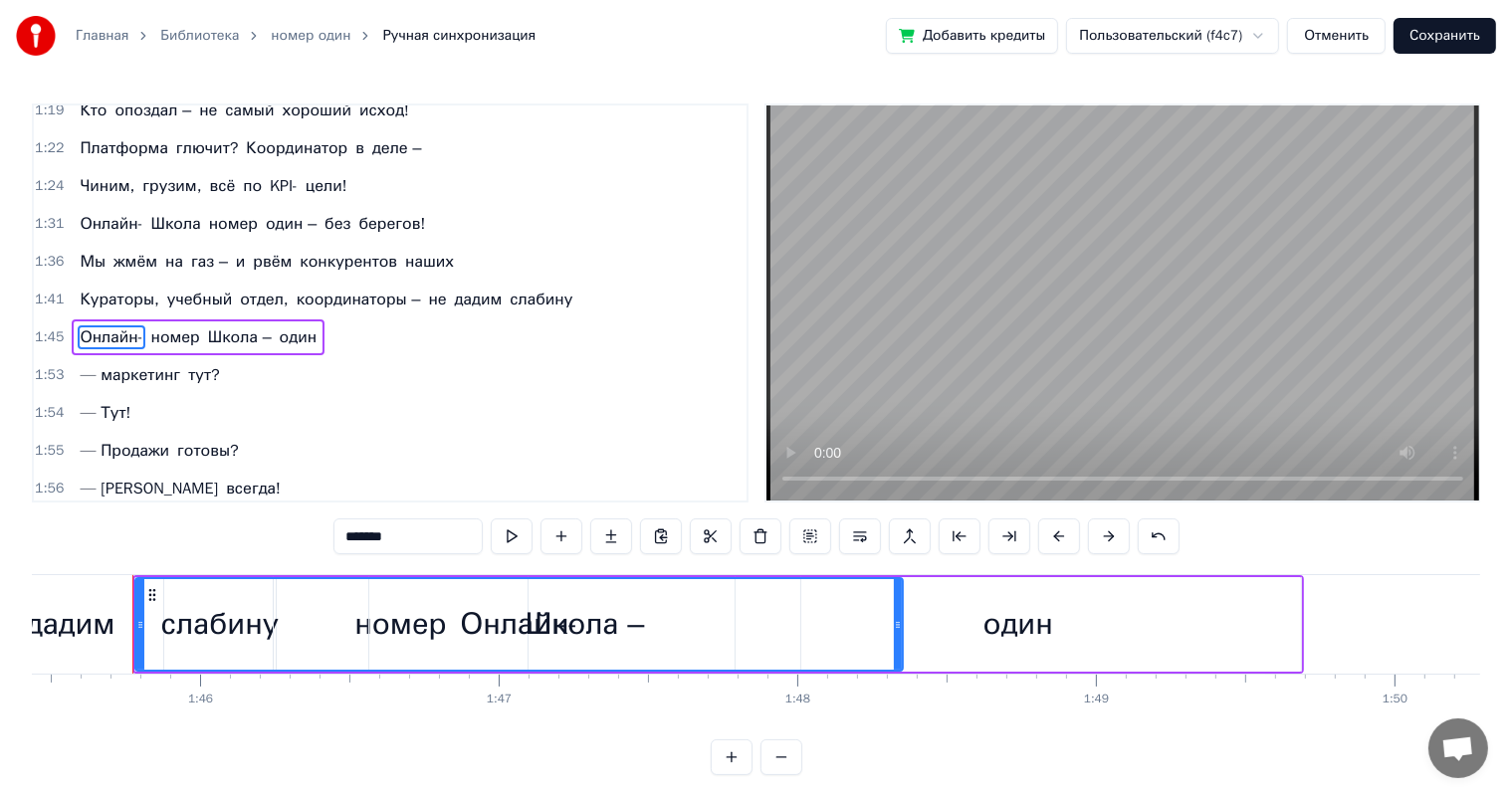 click on "номер" at bounding box center [175, 337] 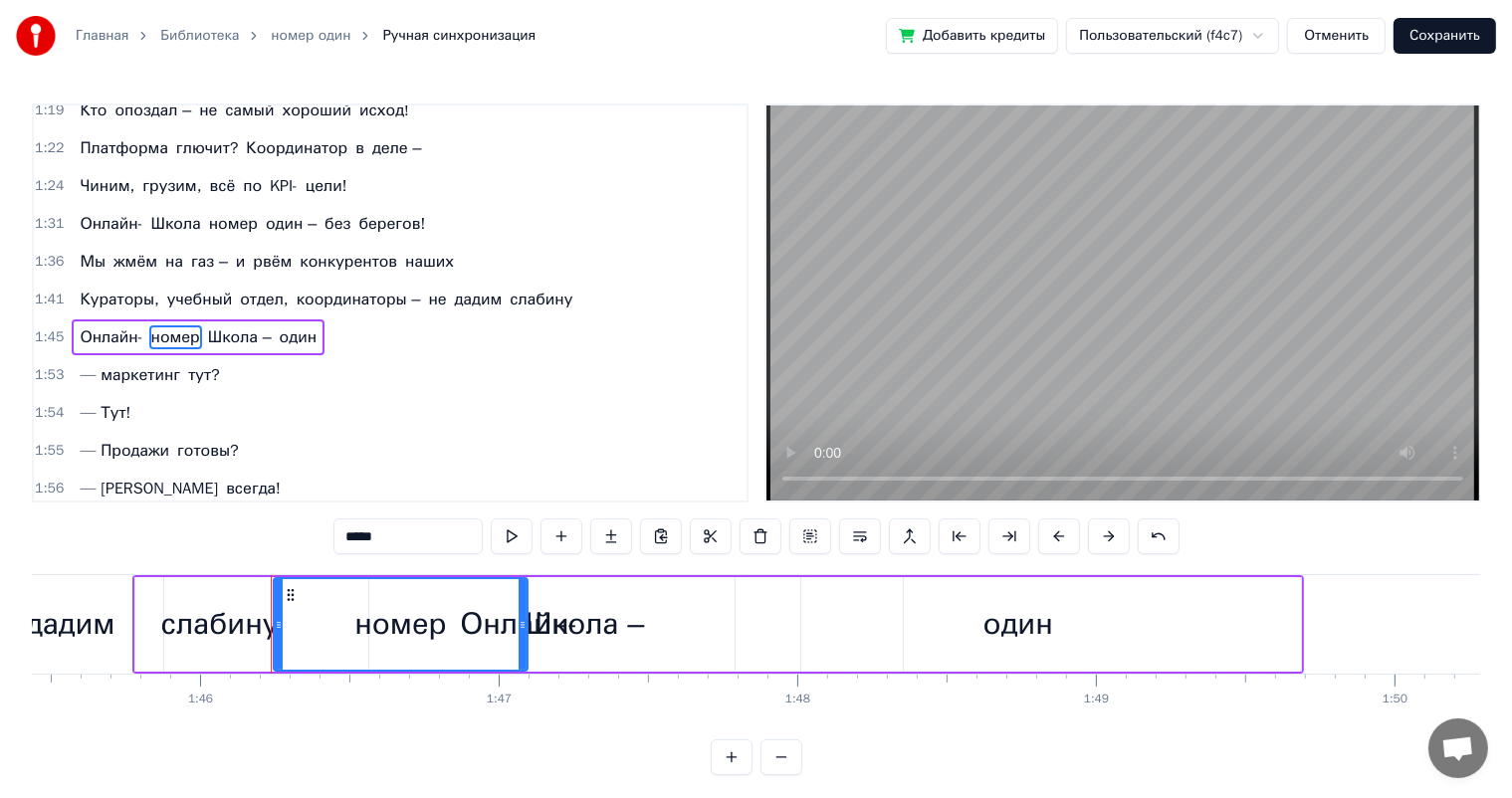click on "Школа –" at bounding box center (240, 337) 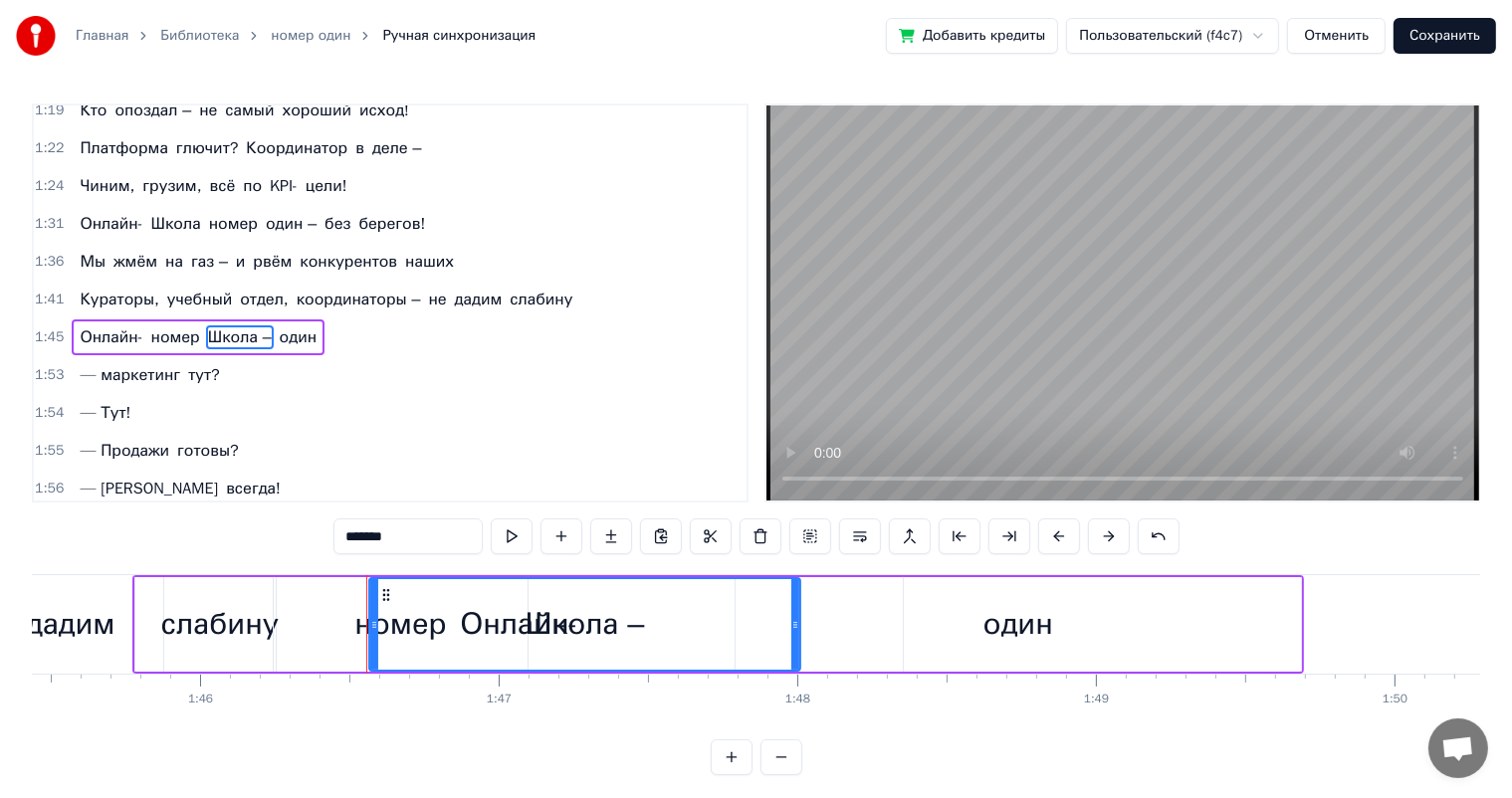 click on "Школа –" at bounding box center (584, 624) 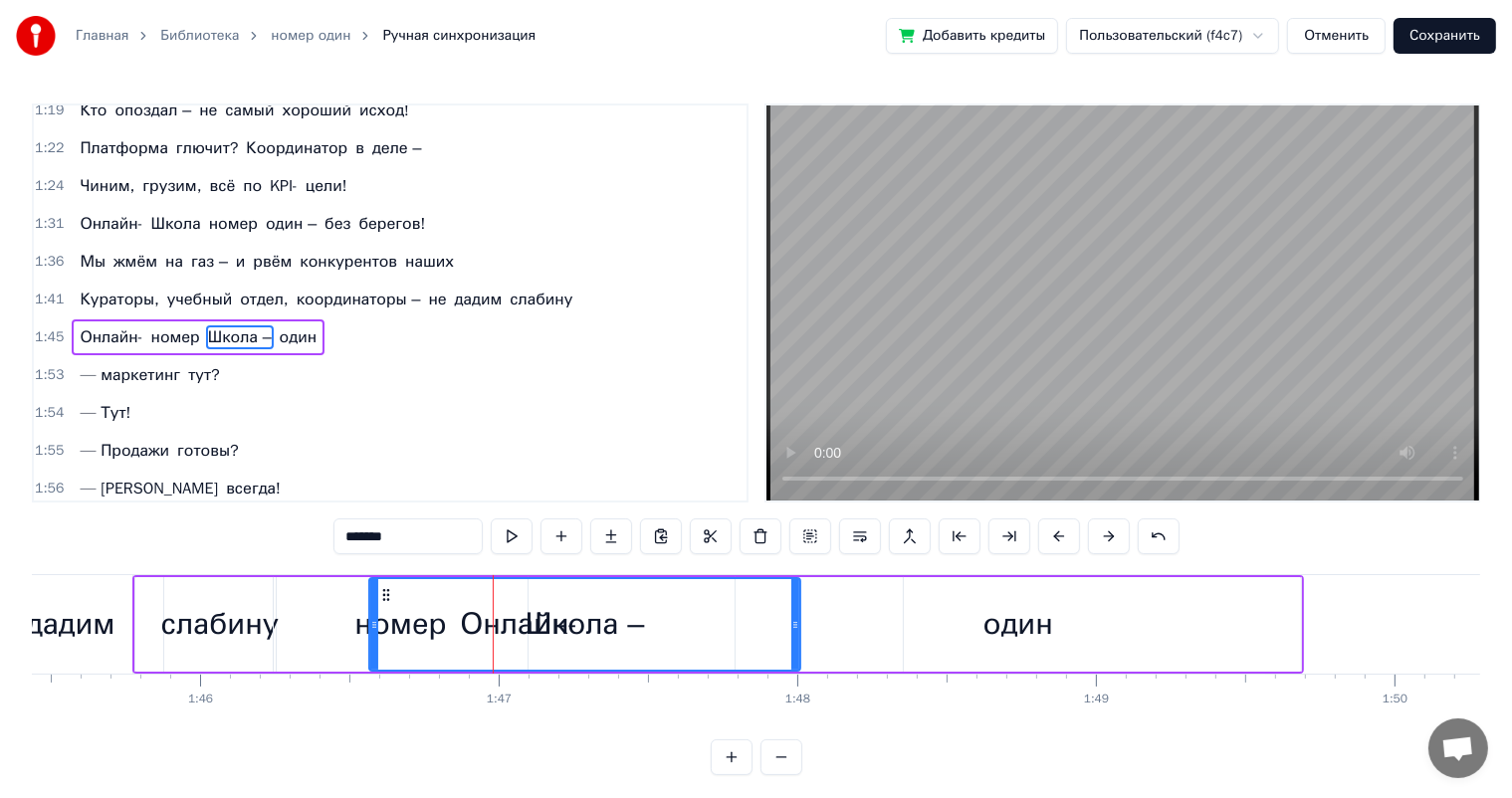 click on "один" at bounding box center (298, 337) 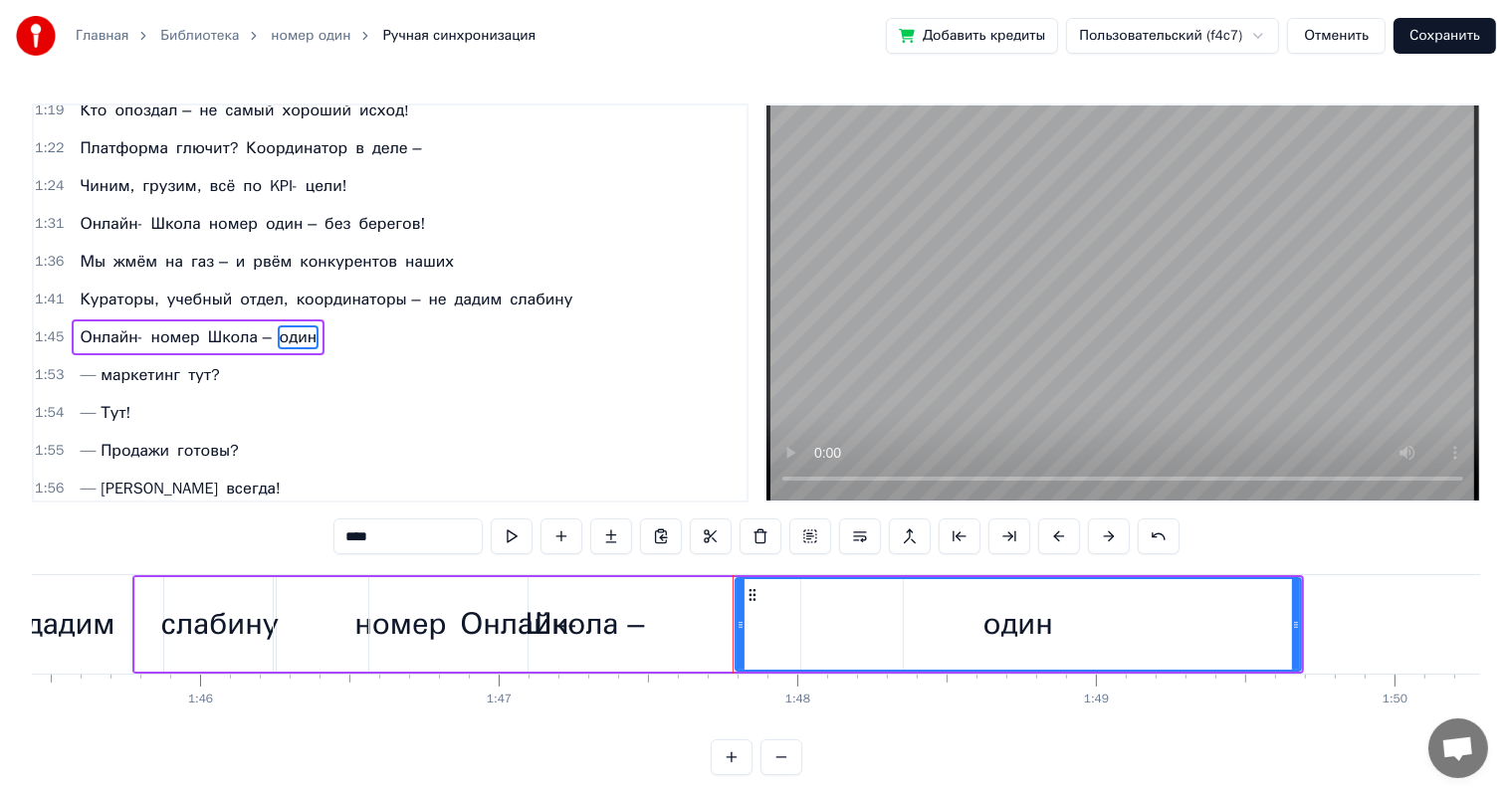 click on "Школа –" at bounding box center [240, 337] 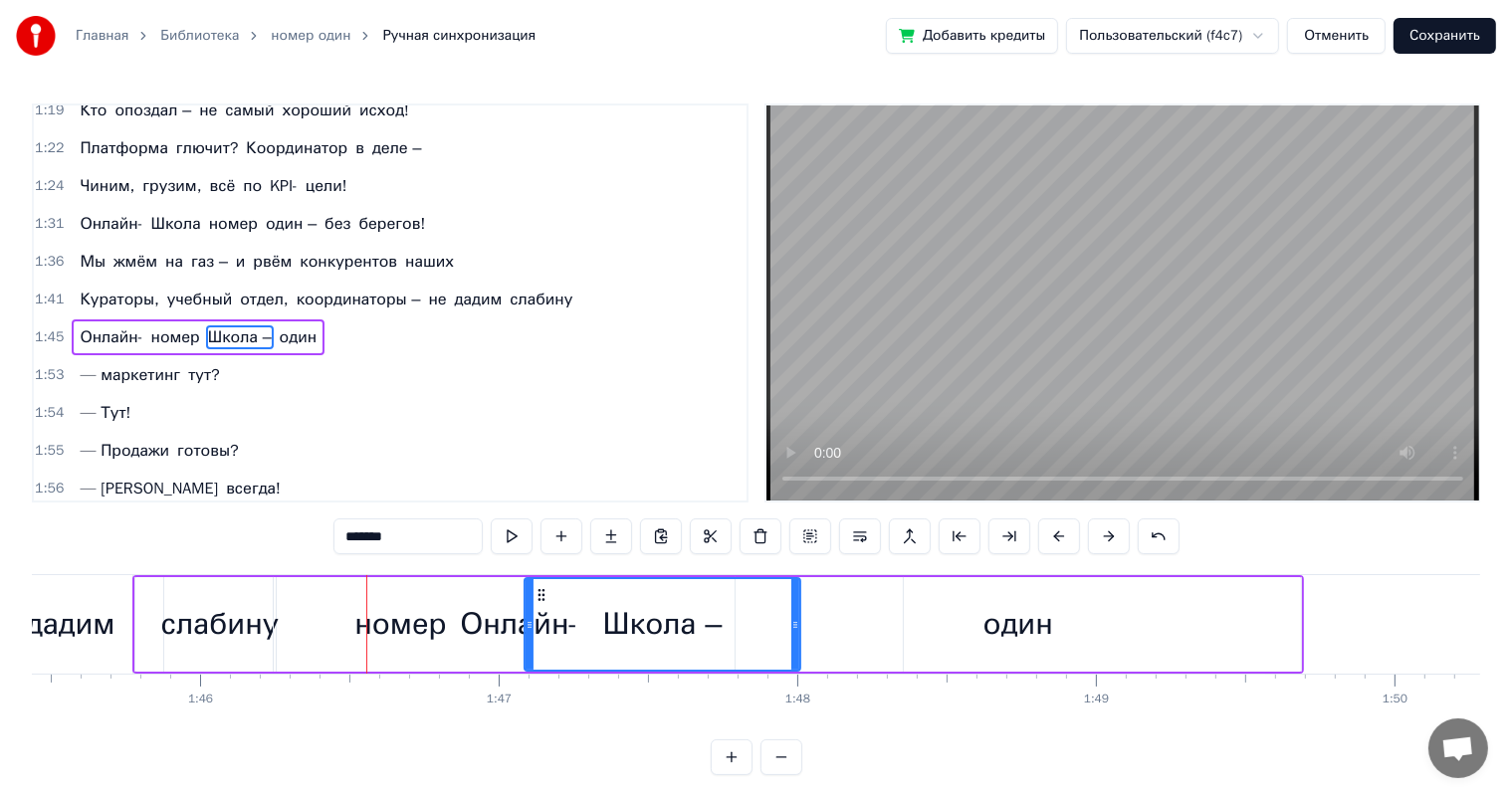 drag, startPoint x: 370, startPoint y: 612, endPoint x: 526, endPoint y: 623, distance: 156.38734 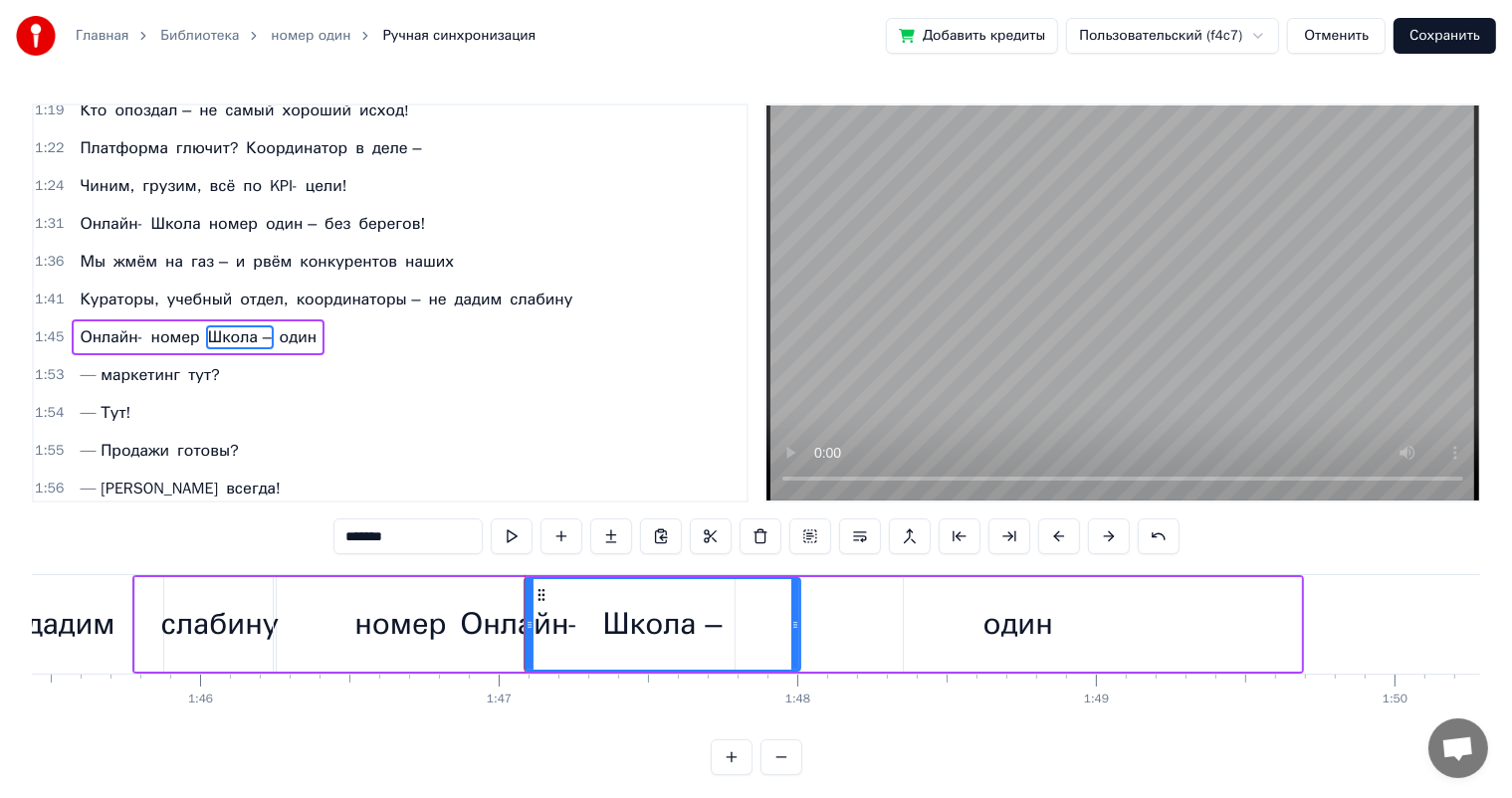 click on "номер" at bounding box center [400, 624] 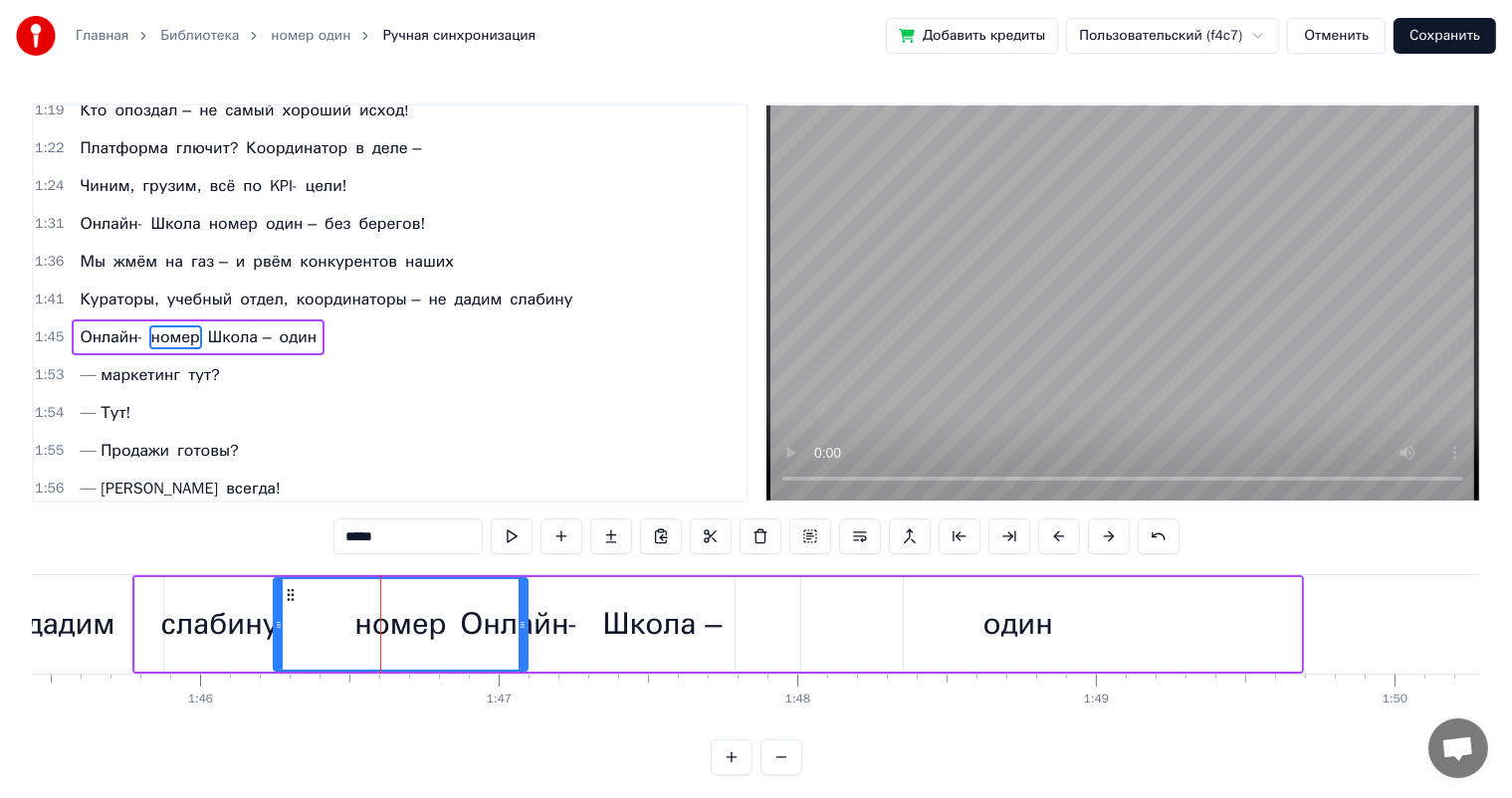 drag, startPoint x: 414, startPoint y: 618, endPoint x: 490, endPoint y: 613, distance: 76.1643 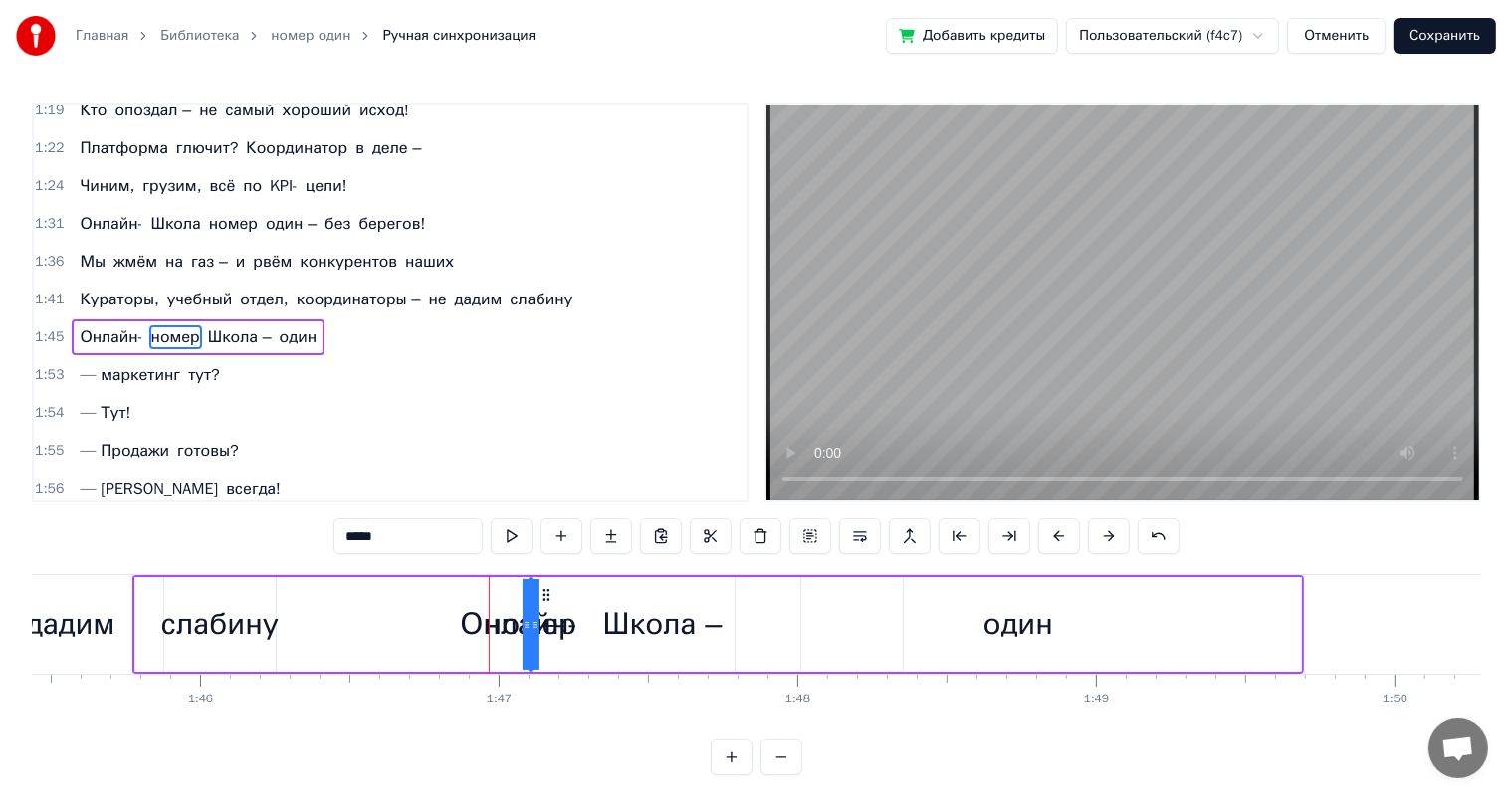 drag, startPoint x: 278, startPoint y: 627, endPoint x: 658, endPoint y: 661, distance: 381.518 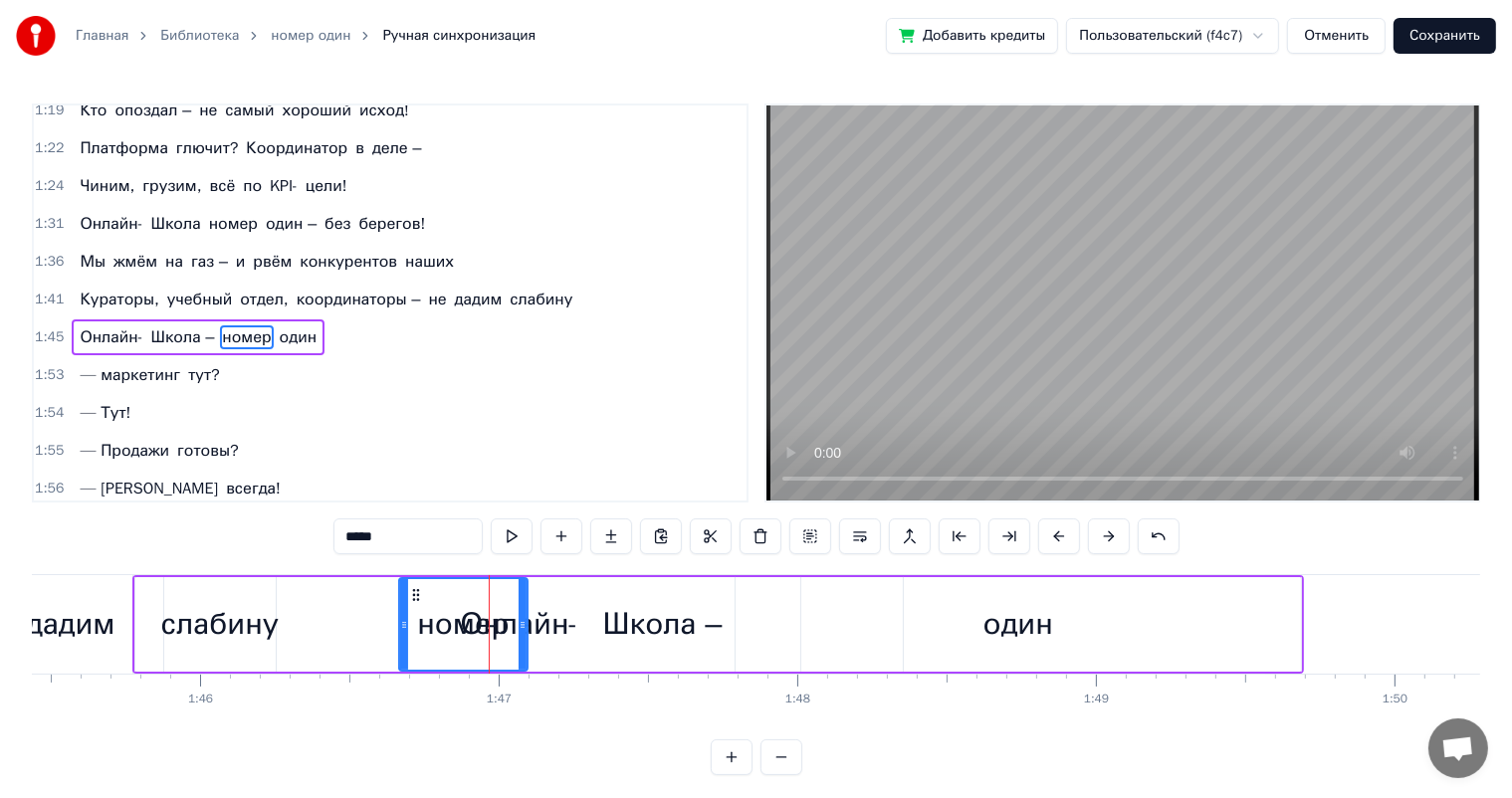 drag, startPoint x: 534, startPoint y: 633, endPoint x: 401, endPoint y: 627, distance: 133.13527 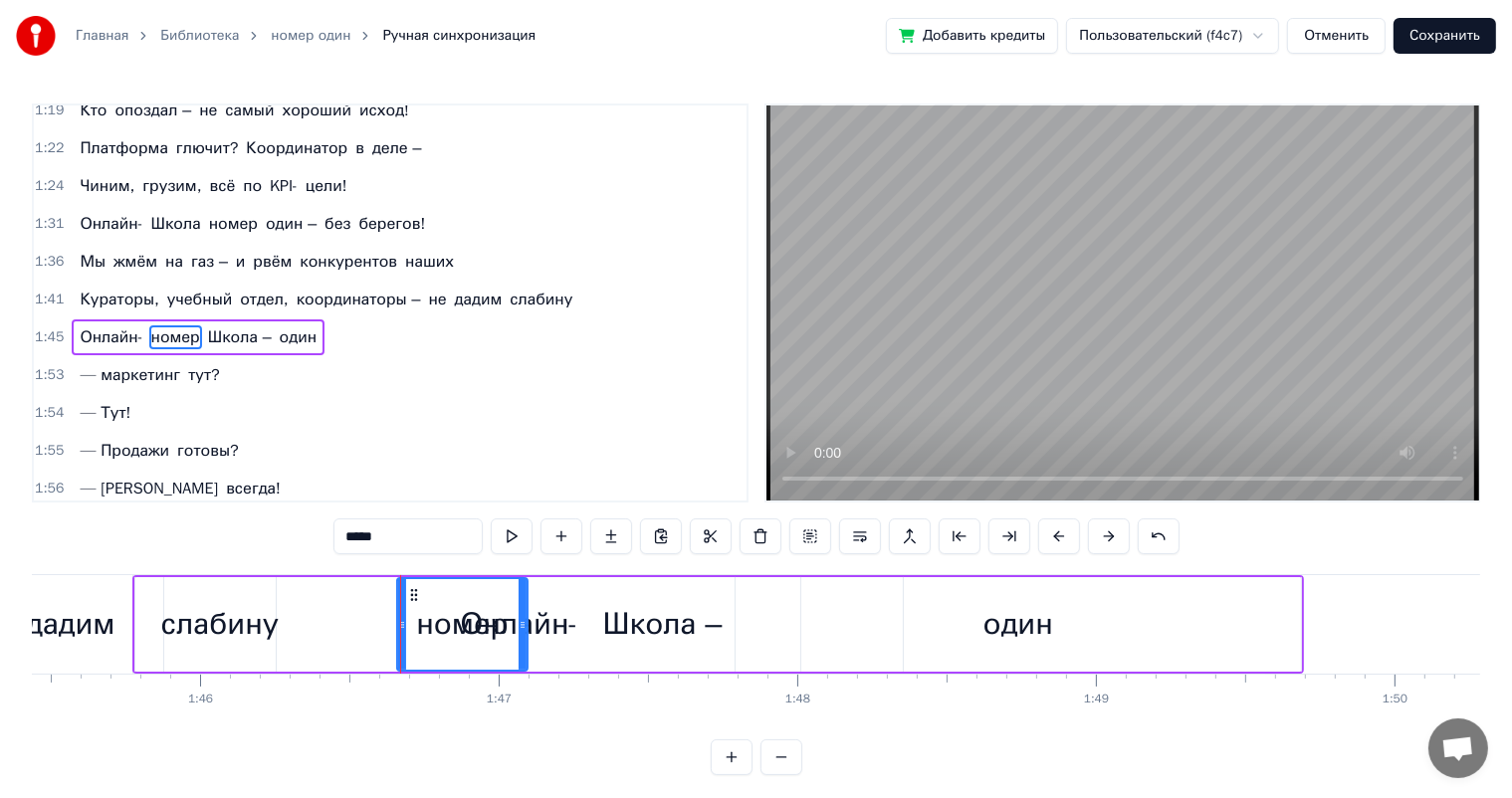 drag, startPoint x: 526, startPoint y: 629, endPoint x: 822, endPoint y: 647, distance: 296.54679 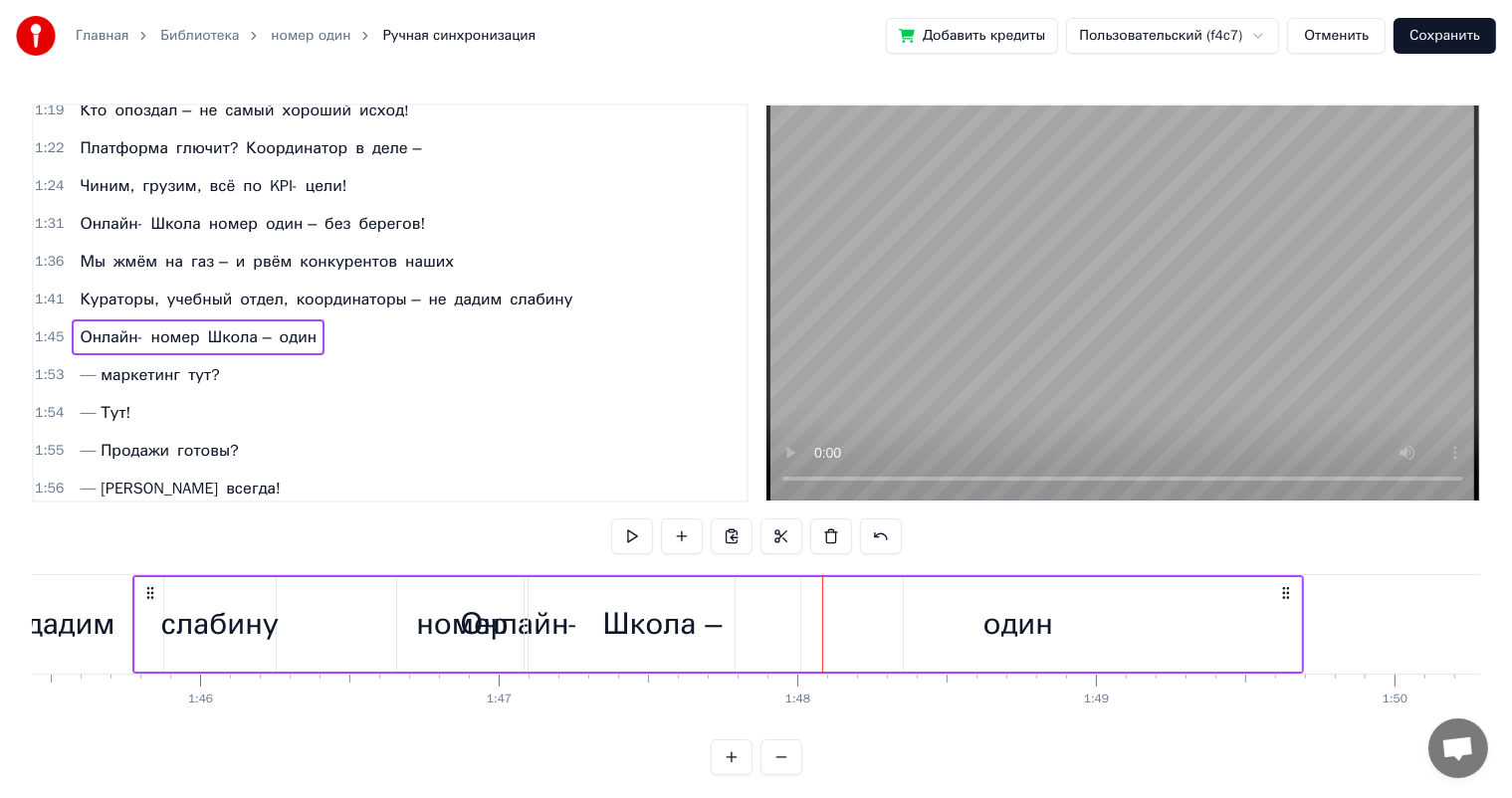 click on "номер" at bounding box center (462, 624) 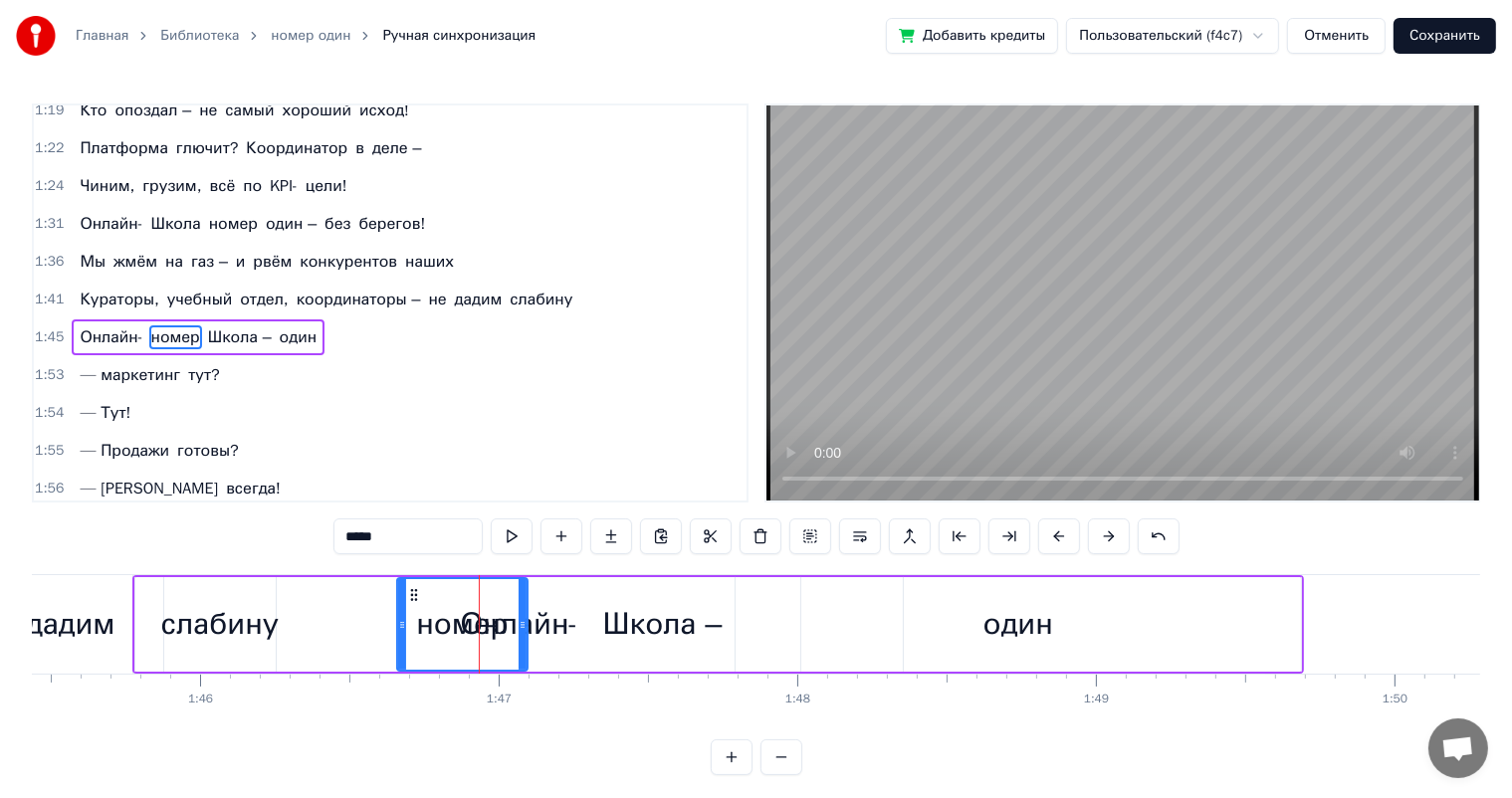drag, startPoint x: 467, startPoint y: 605, endPoint x: 573, endPoint y: 609, distance: 106.07544 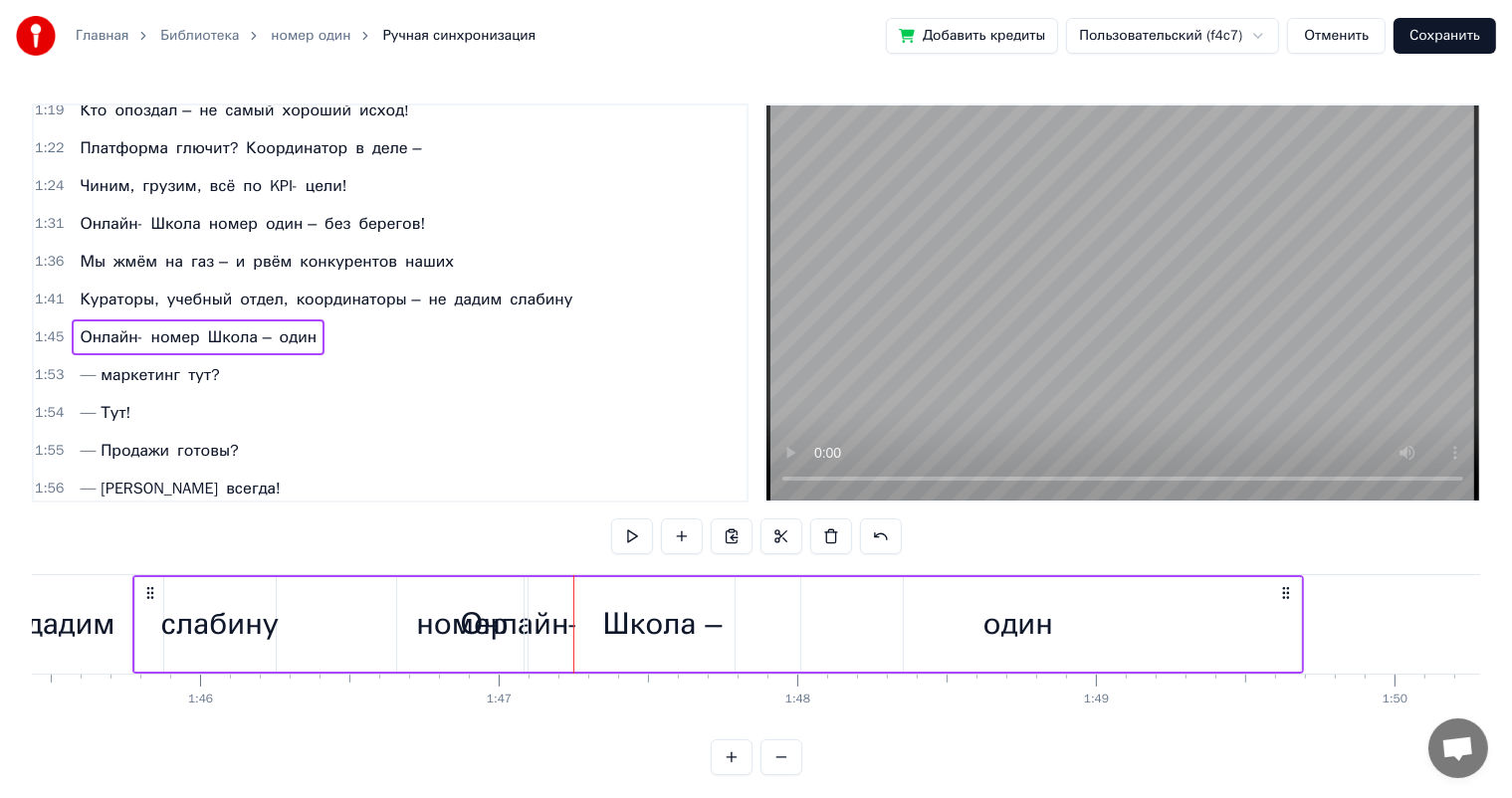 click on "Школа –" at bounding box center (662, 624) 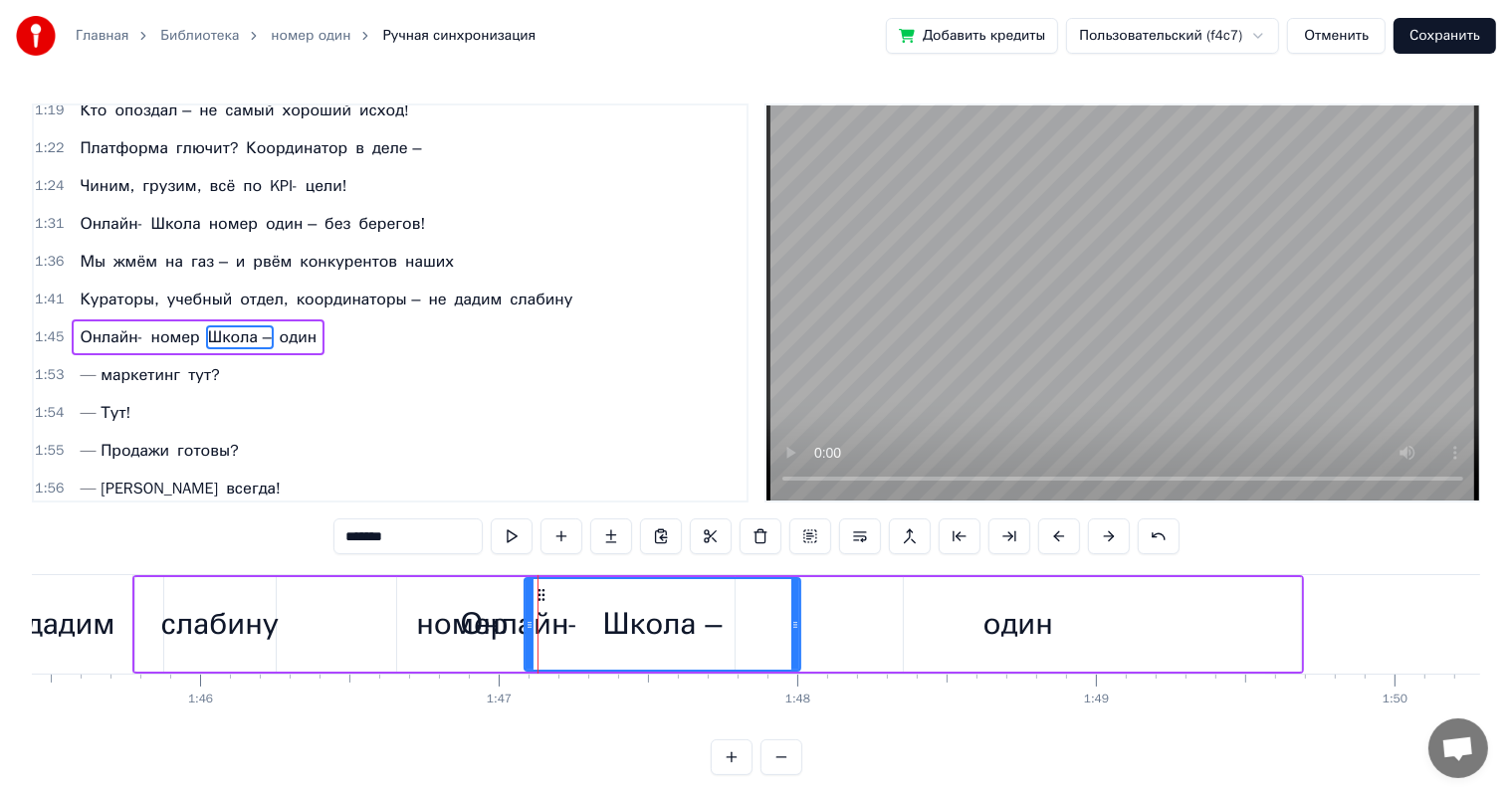 click on "номер" at bounding box center (175, 337) 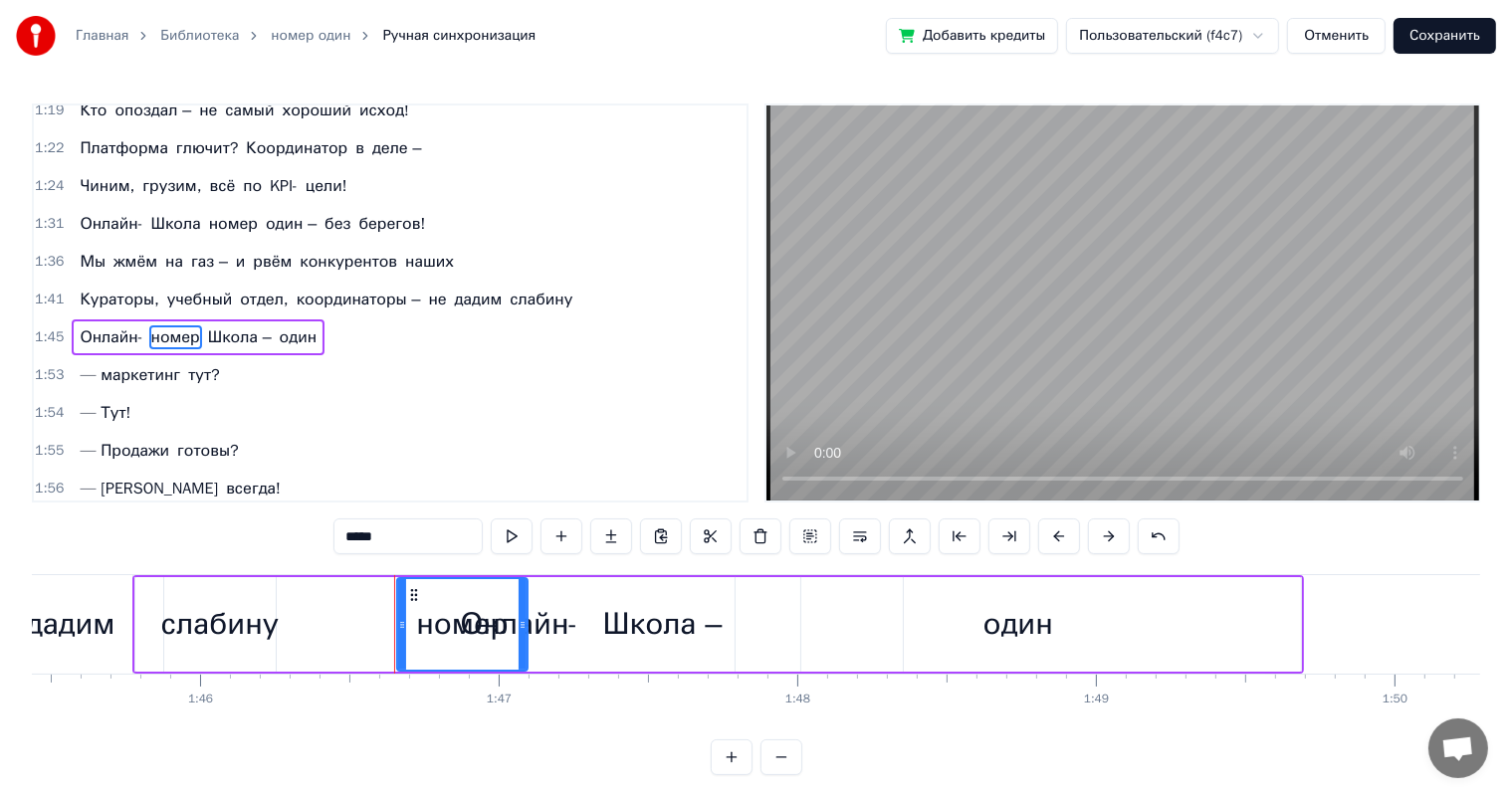 click on "Онлайн-" at bounding box center [110, 337] 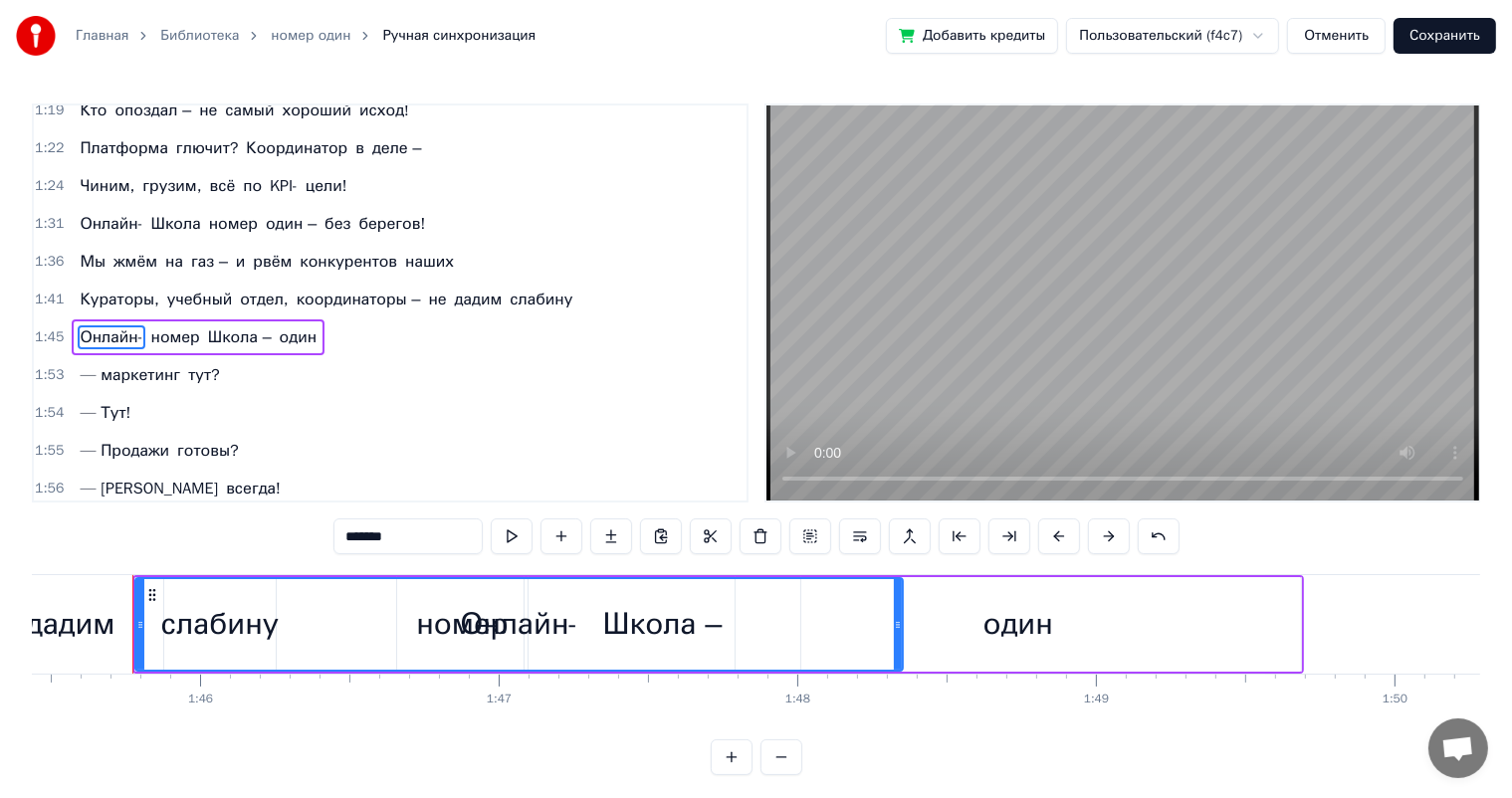 click on "Онлайн-" at bounding box center (519, 624) 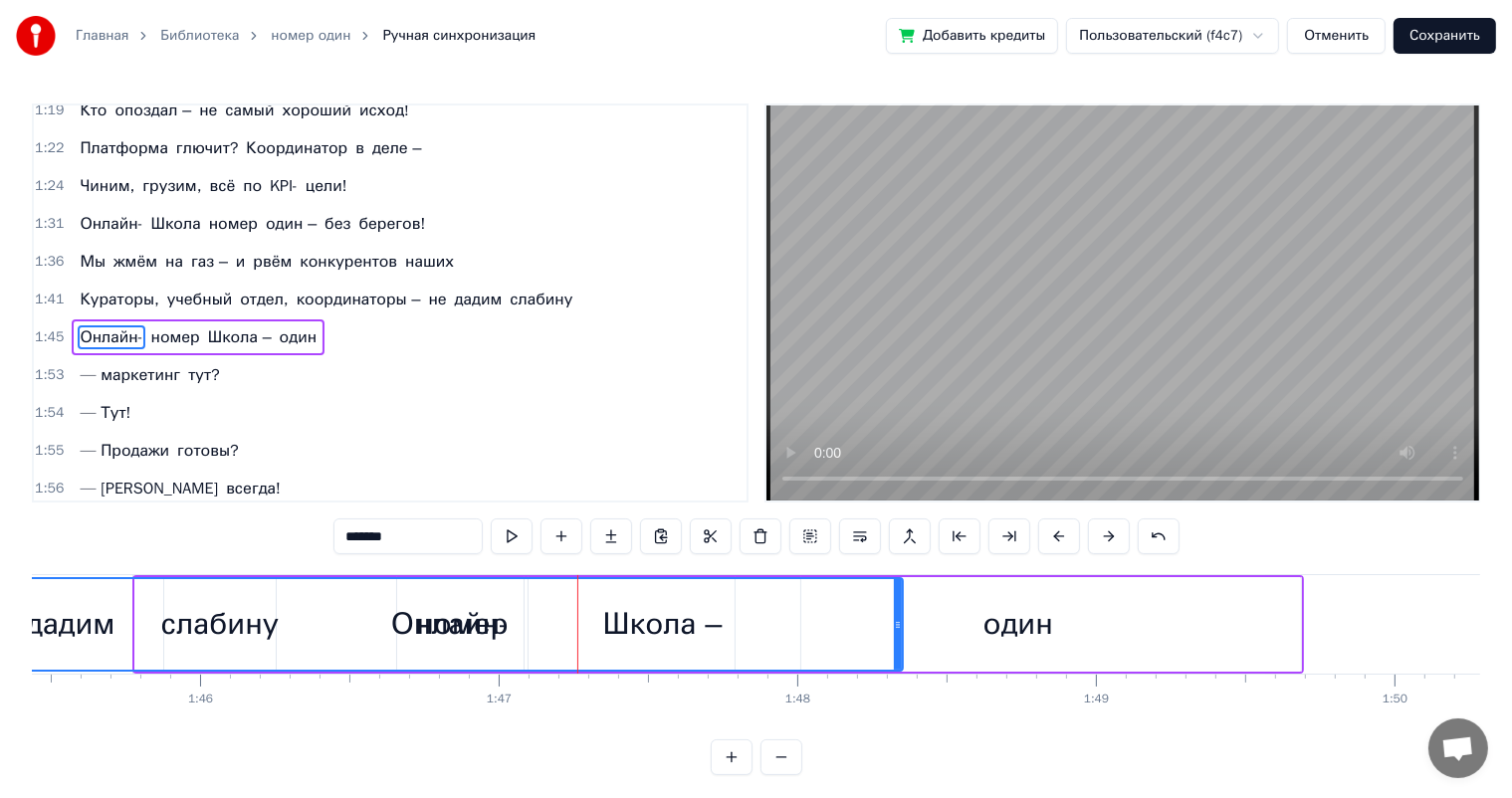 drag, startPoint x: 139, startPoint y: 618, endPoint x: 2, endPoint y: 634, distance: 137.93114 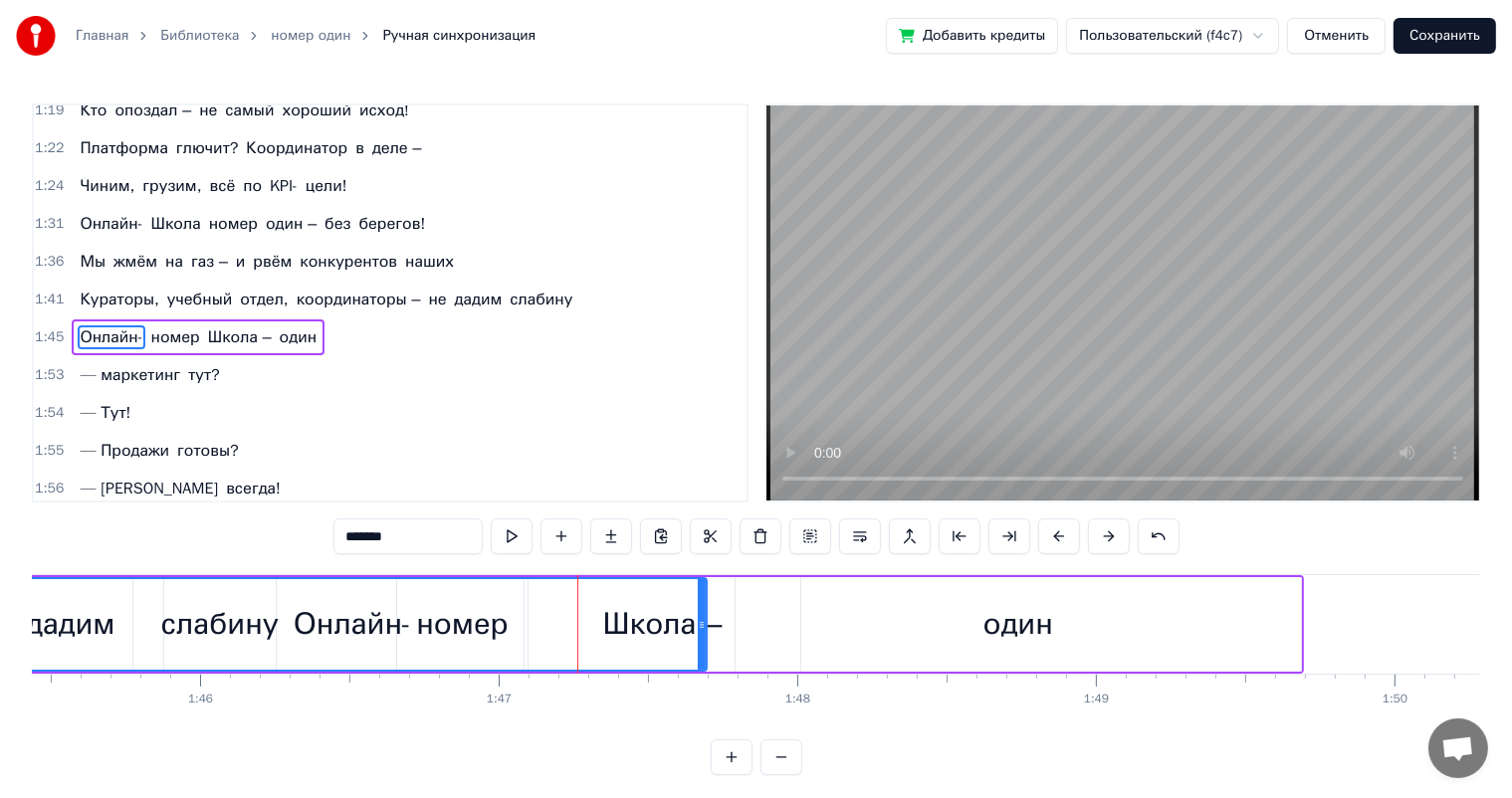drag, startPoint x: 893, startPoint y: 634, endPoint x: 697, endPoint y: 637, distance: 196.02296 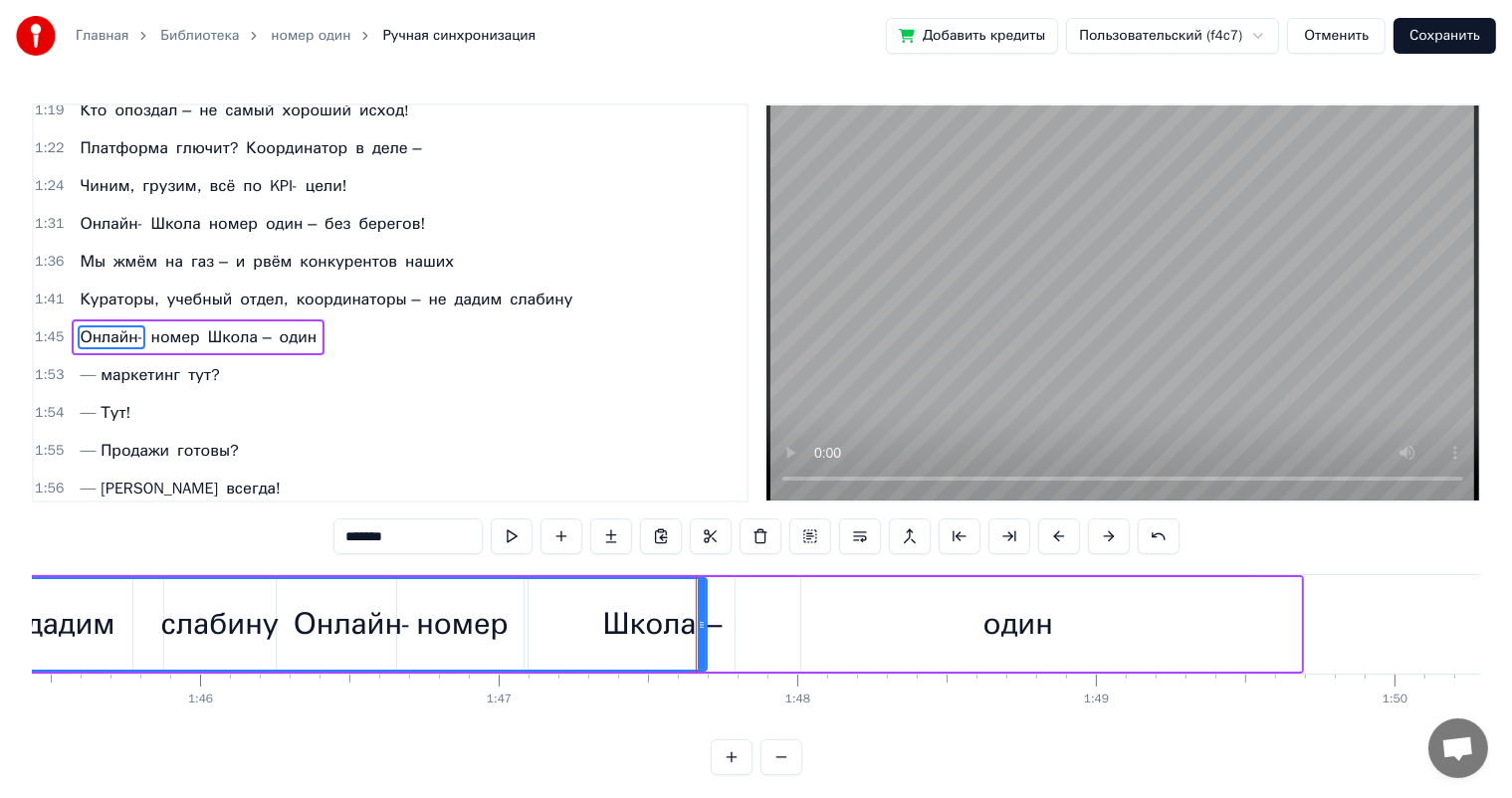 click on "Онлайн-" at bounding box center [352, 624] 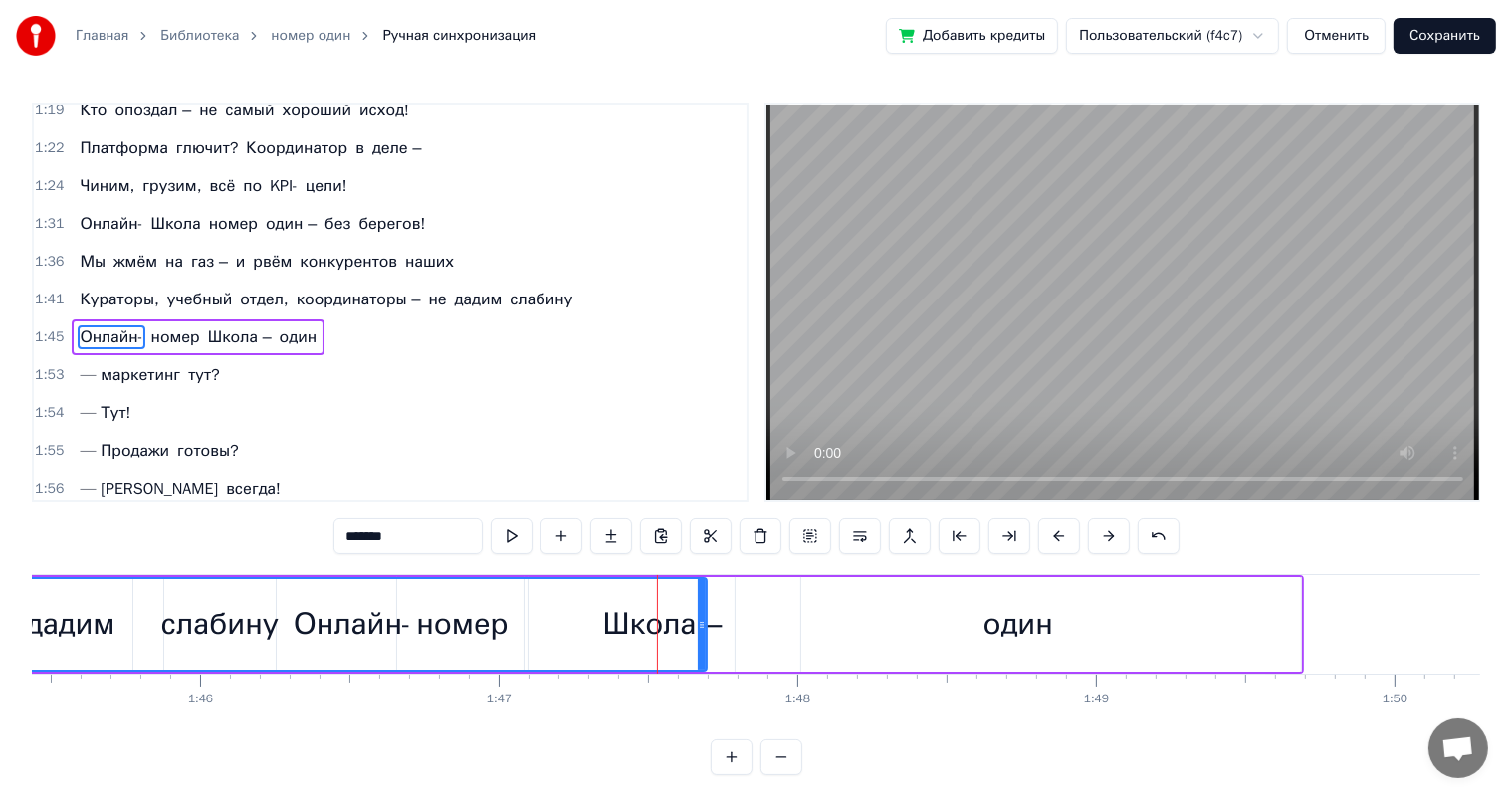 click on "Школа –" at bounding box center [240, 337] 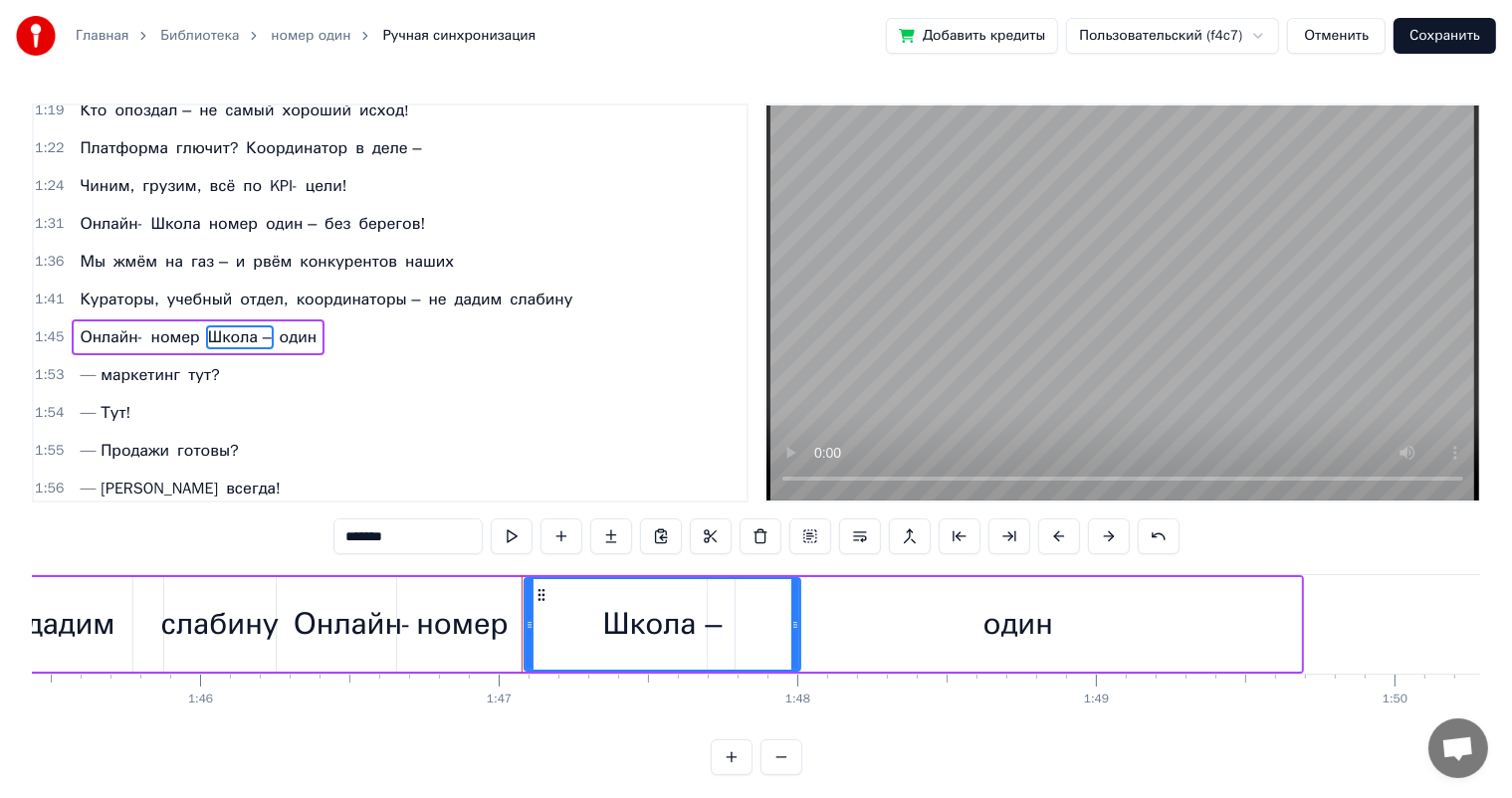 click on "номер" at bounding box center (462, 624) 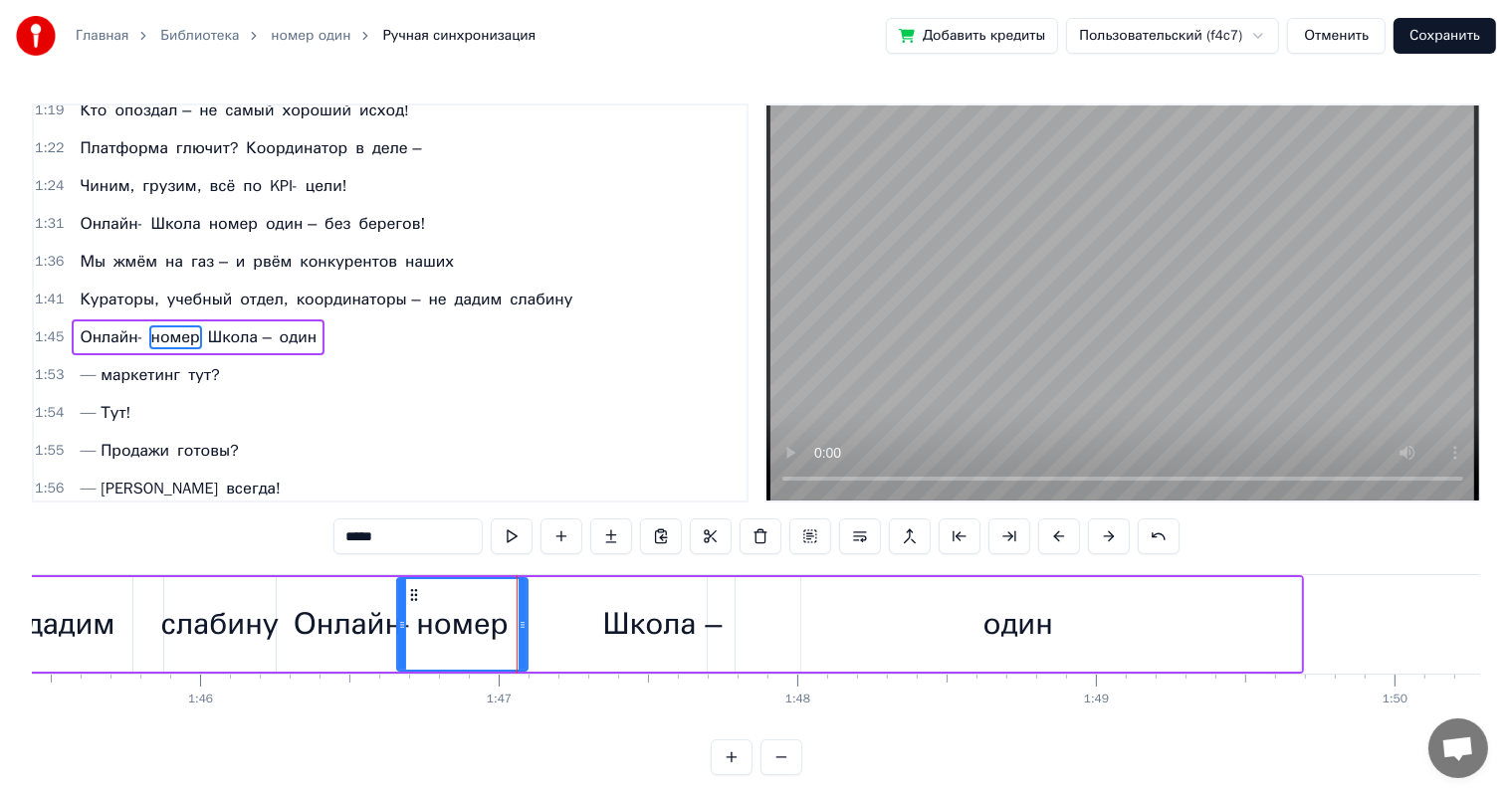 click on "Школа –" at bounding box center (662, 624) 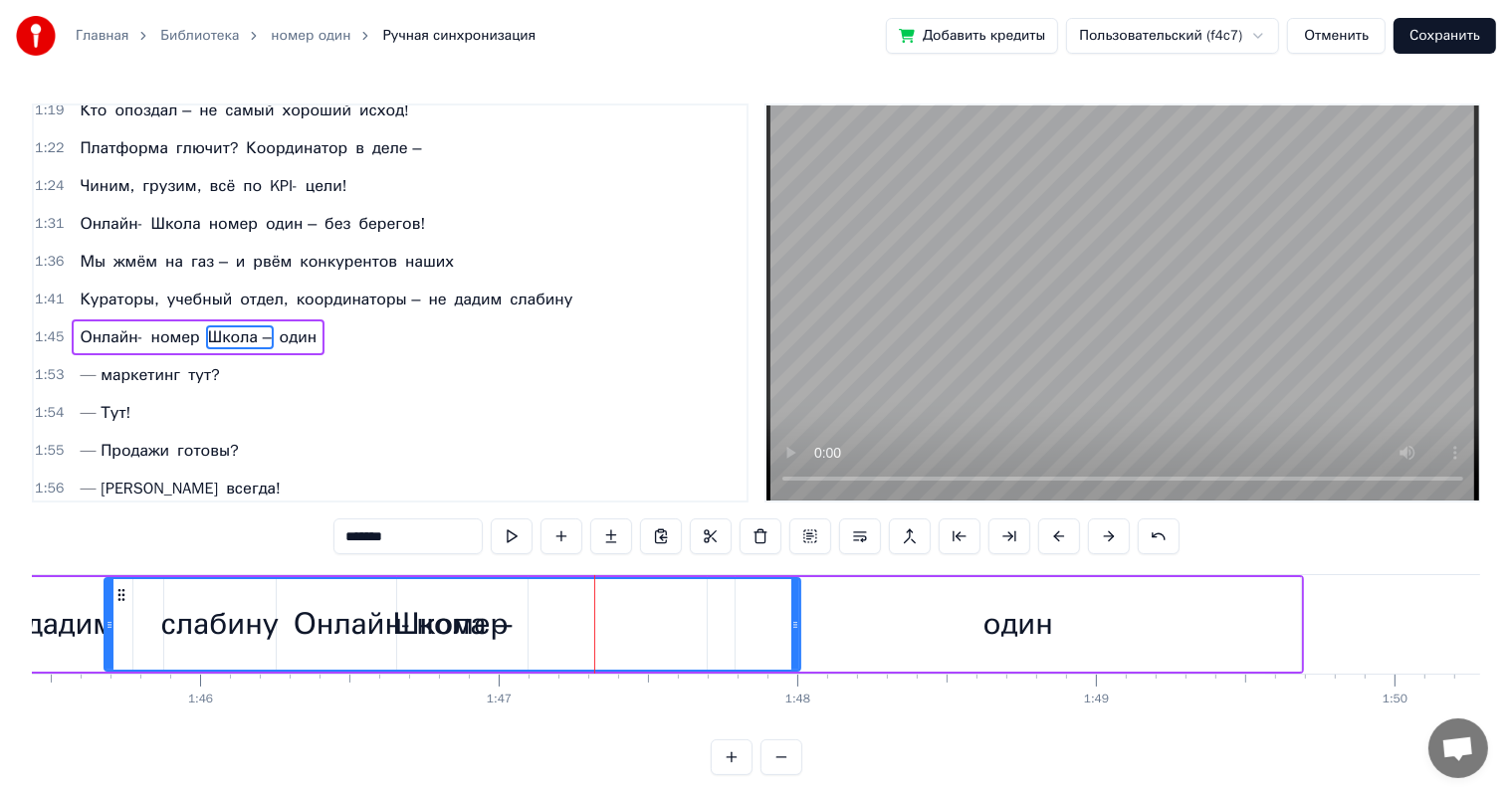 drag, startPoint x: 529, startPoint y: 629, endPoint x: 108, endPoint y: 641, distance: 421.171 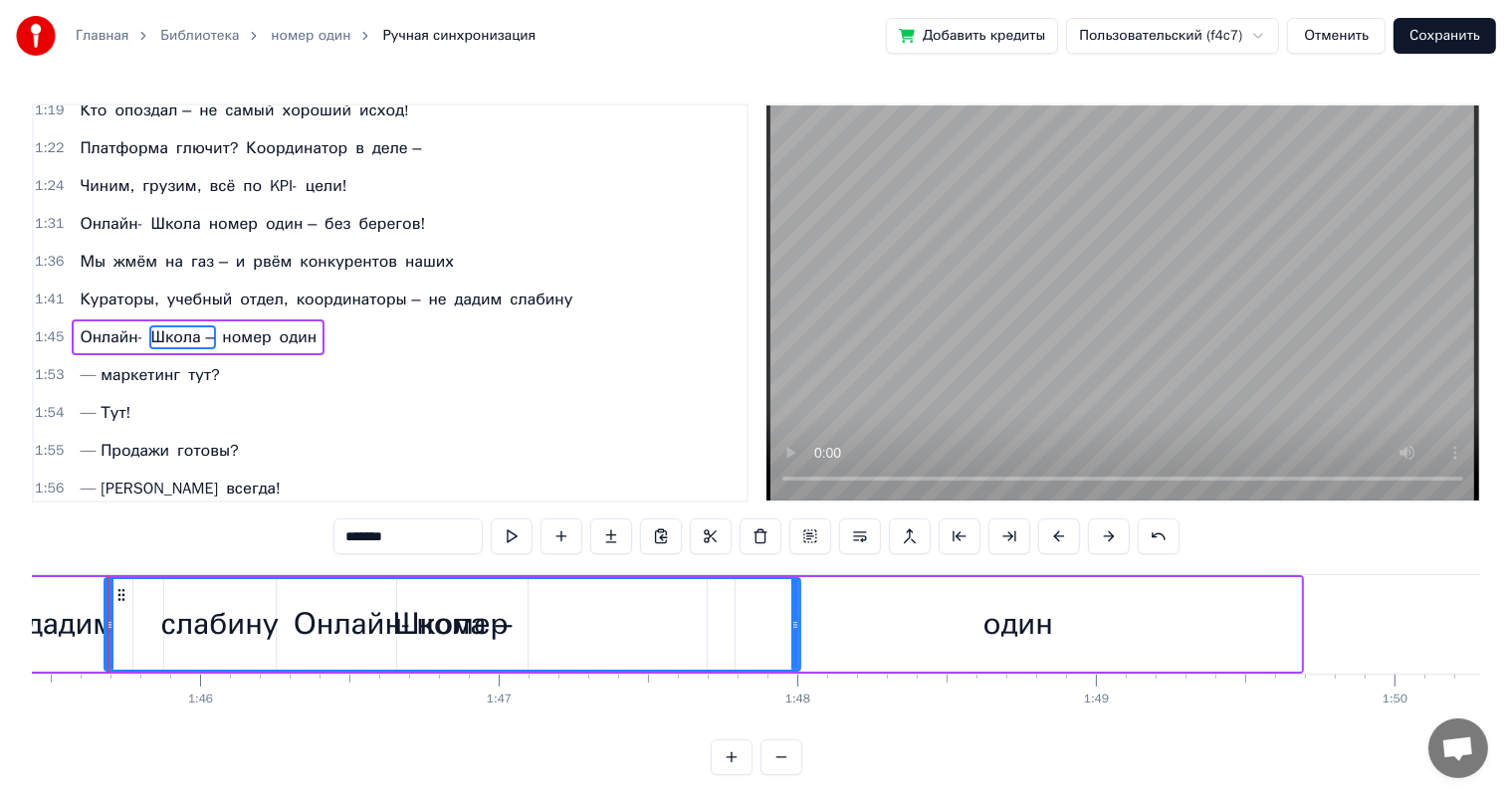 scroll, scrollTop: 0, scrollLeft: 31460, axis: horizontal 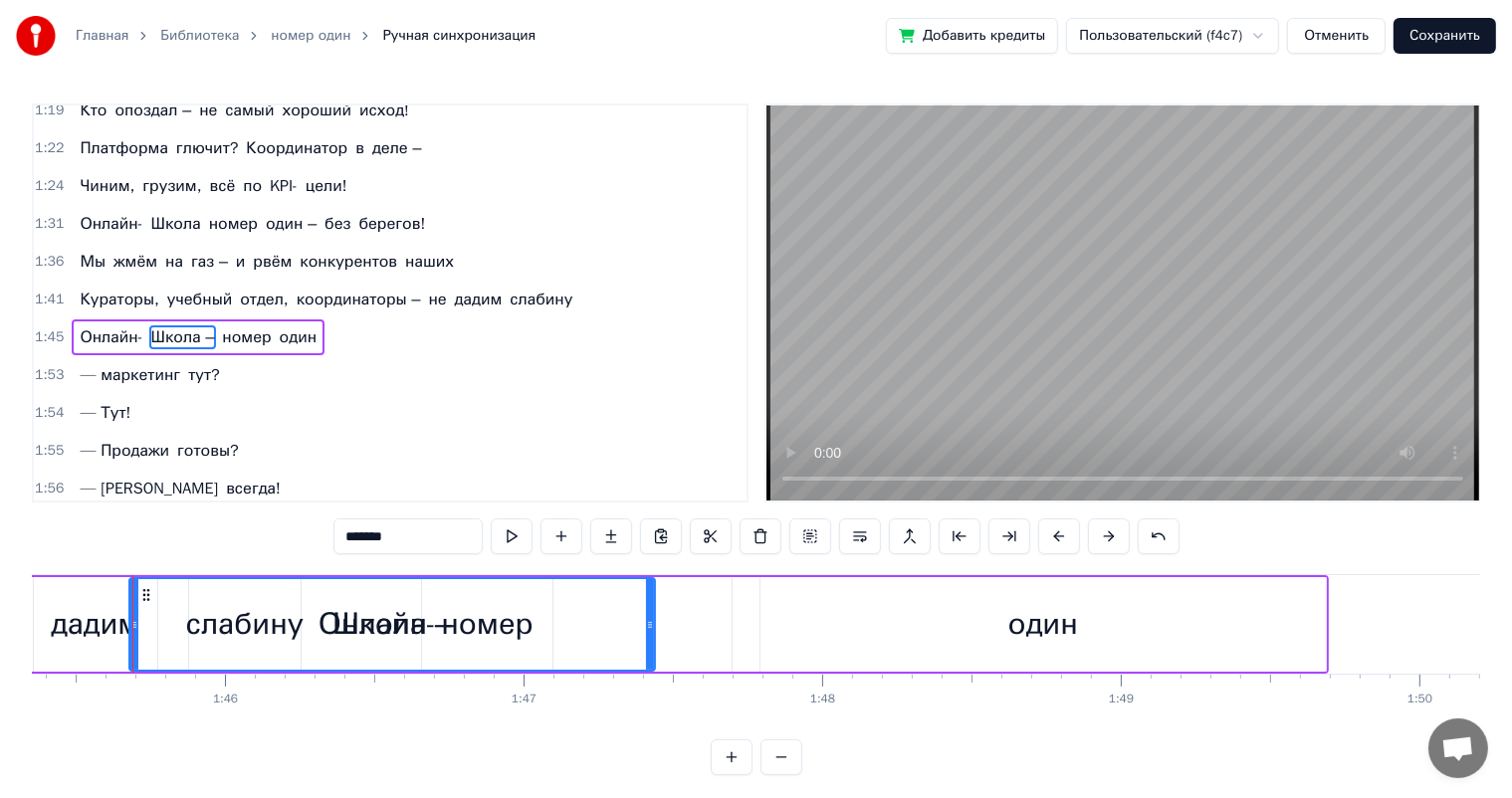 drag, startPoint x: 819, startPoint y: 627, endPoint x: 650, endPoint y: 625, distance: 169.01183 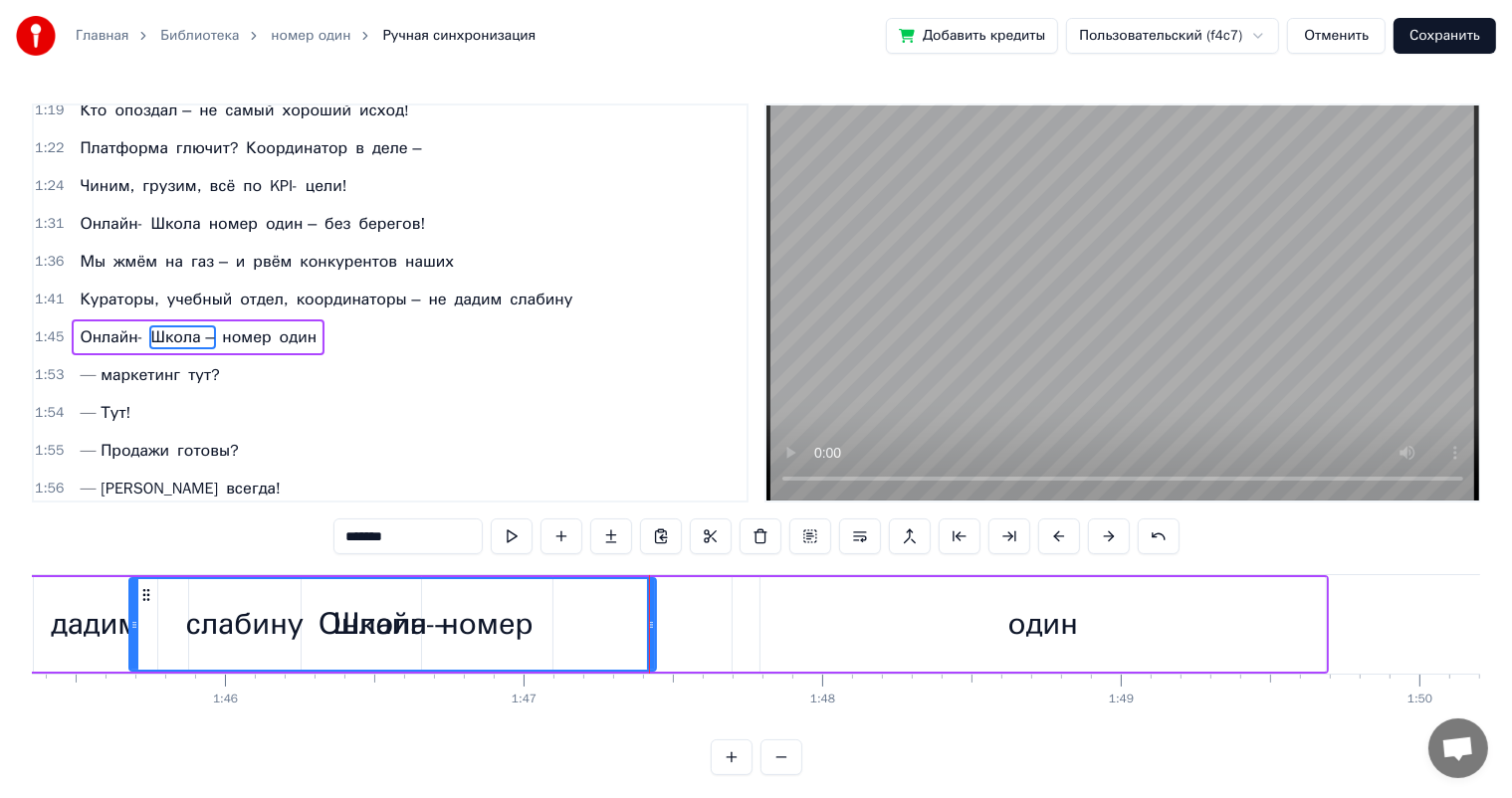 click on "номер" at bounding box center (246, 337) 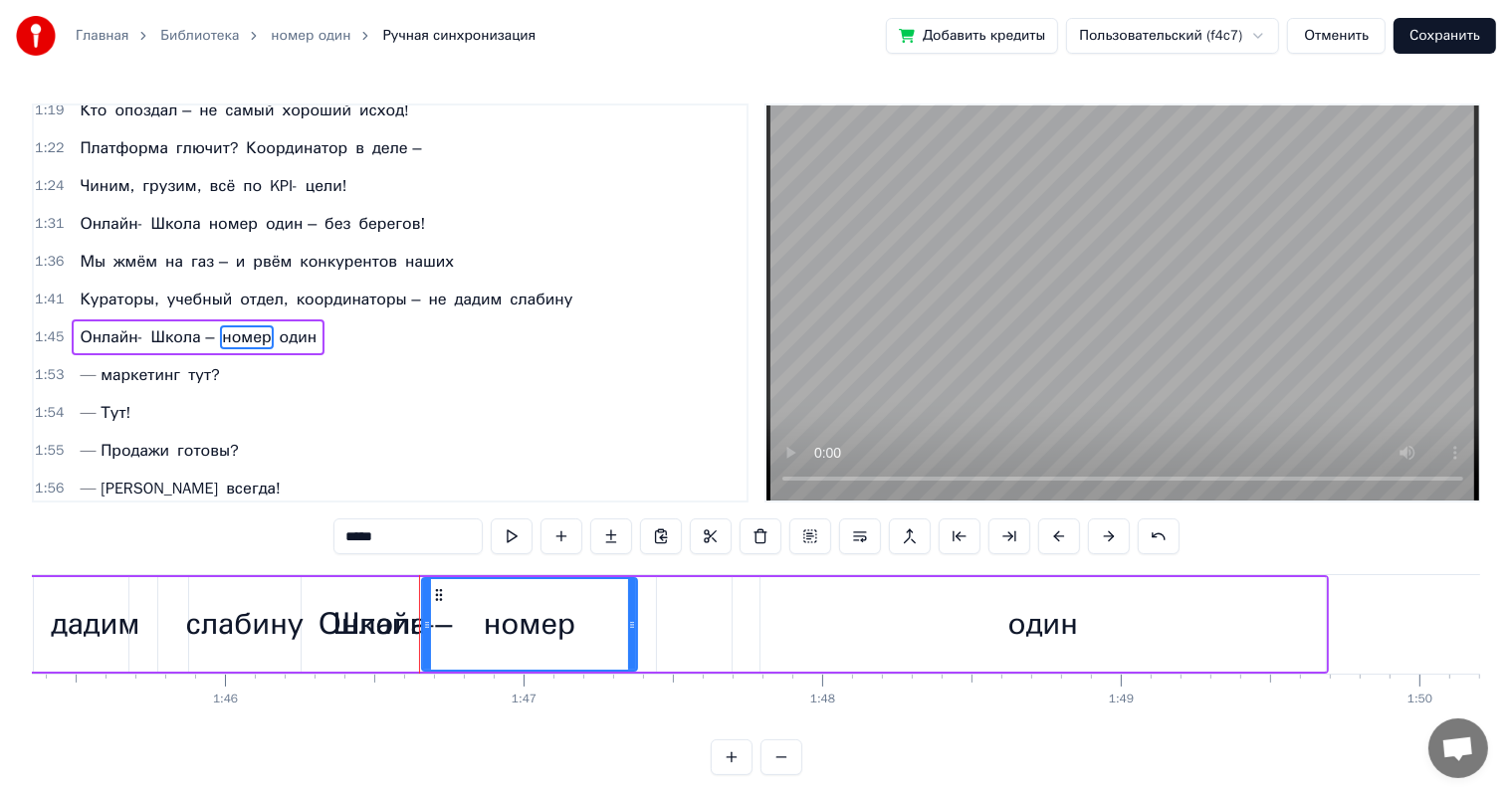 drag, startPoint x: 545, startPoint y: 623, endPoint x: 630, endPoint y: 625, distance: 85.02353 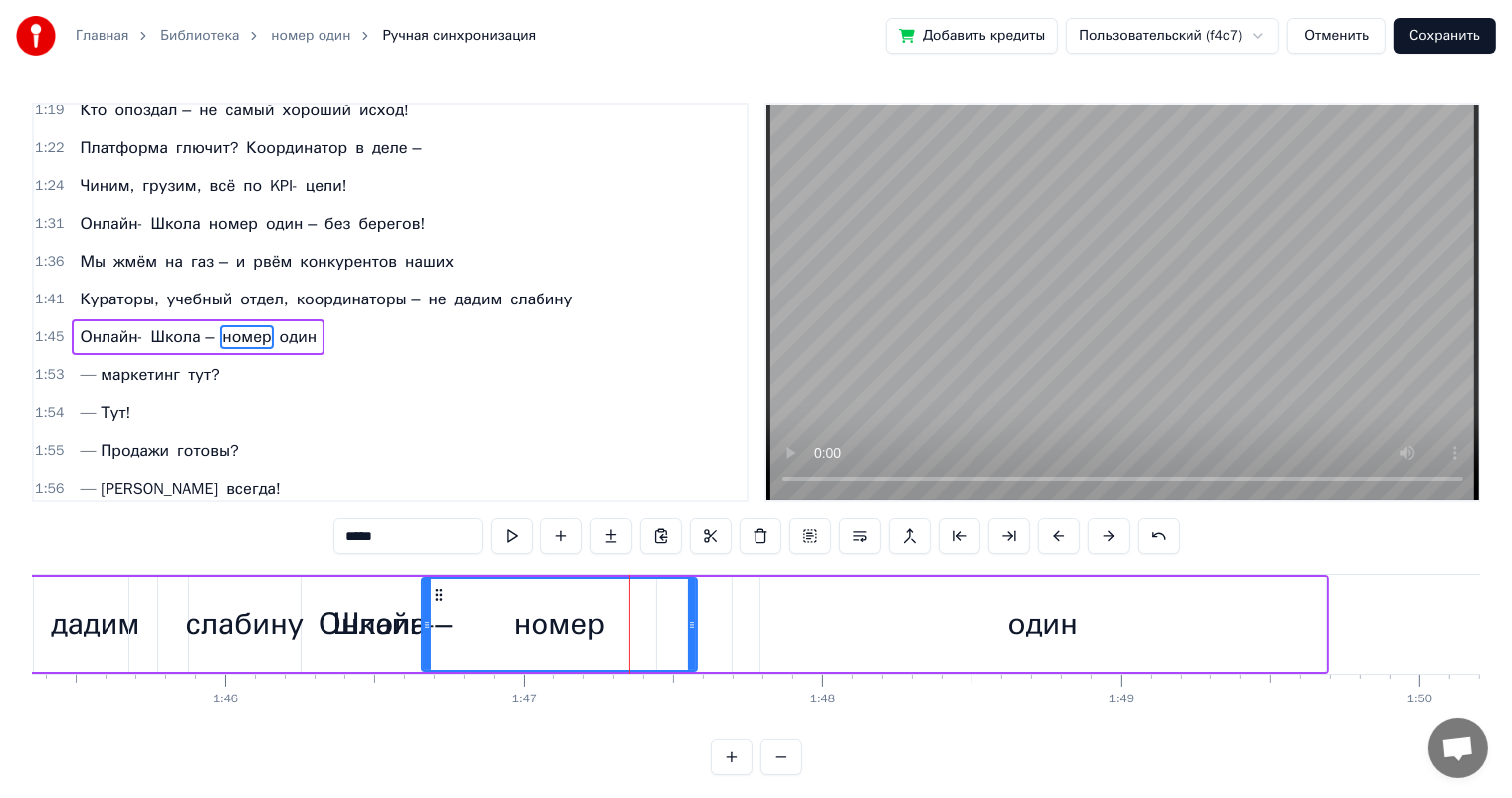 drag, startPoint x: 630, startPoint y: 625, endPoint x: 690, endPoint y: 640, distance: 61.846584 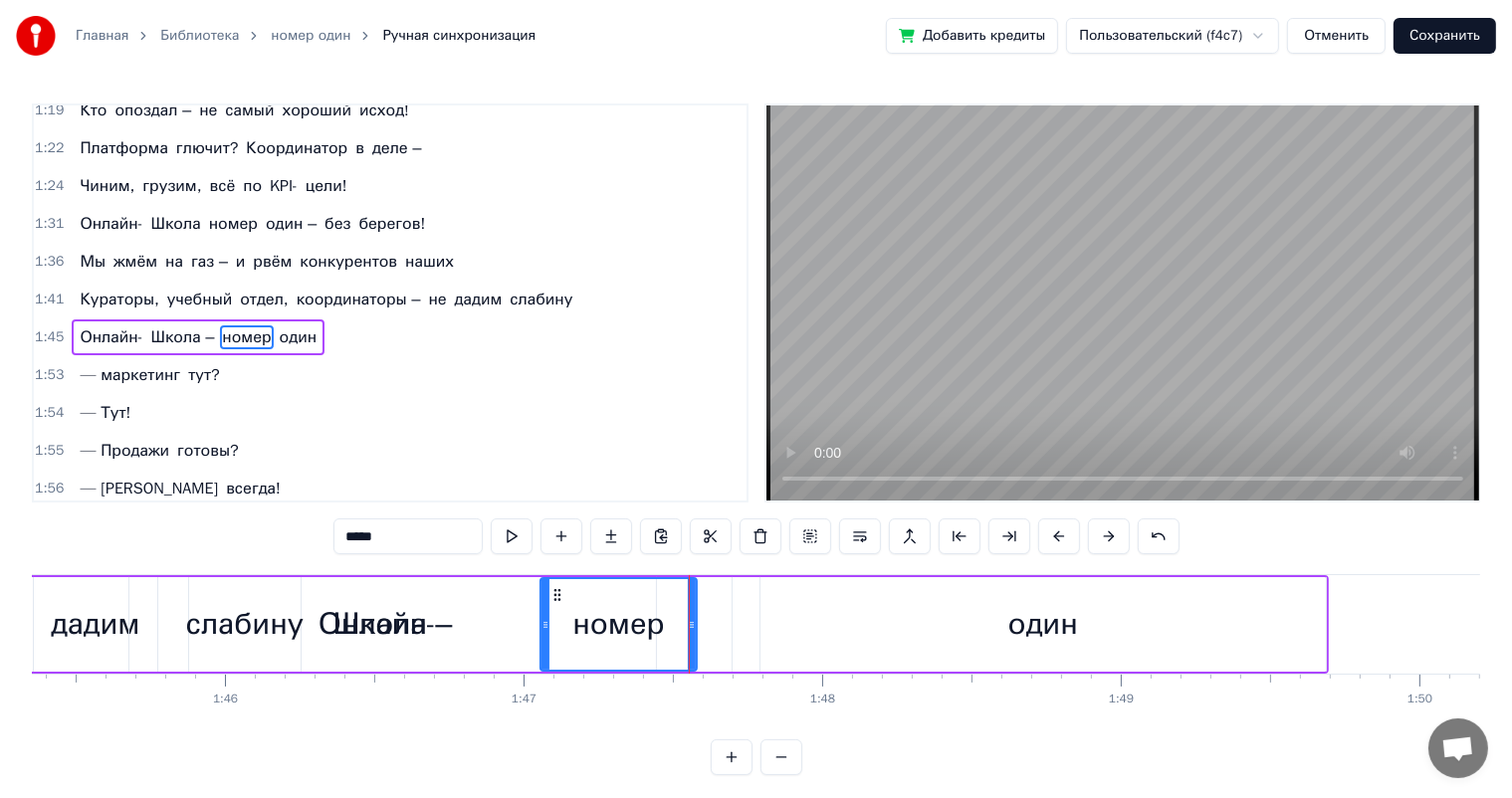 drag, startPoint x: 424, startPoint y: 627, endPoint x: 542, endPoint y: 632, distance: 118.105885 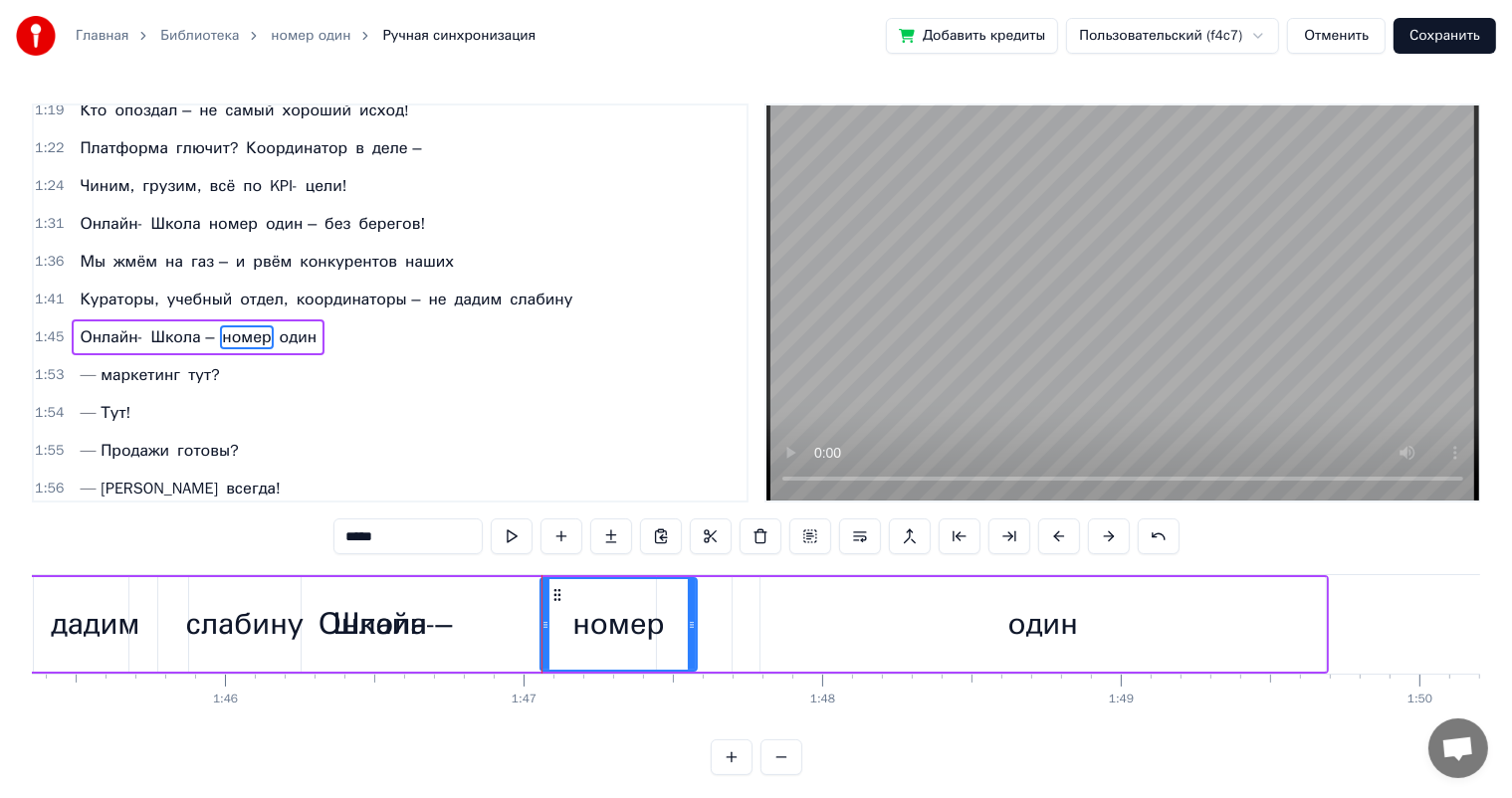 click on "Школа –" at bounding box center (392, 624) 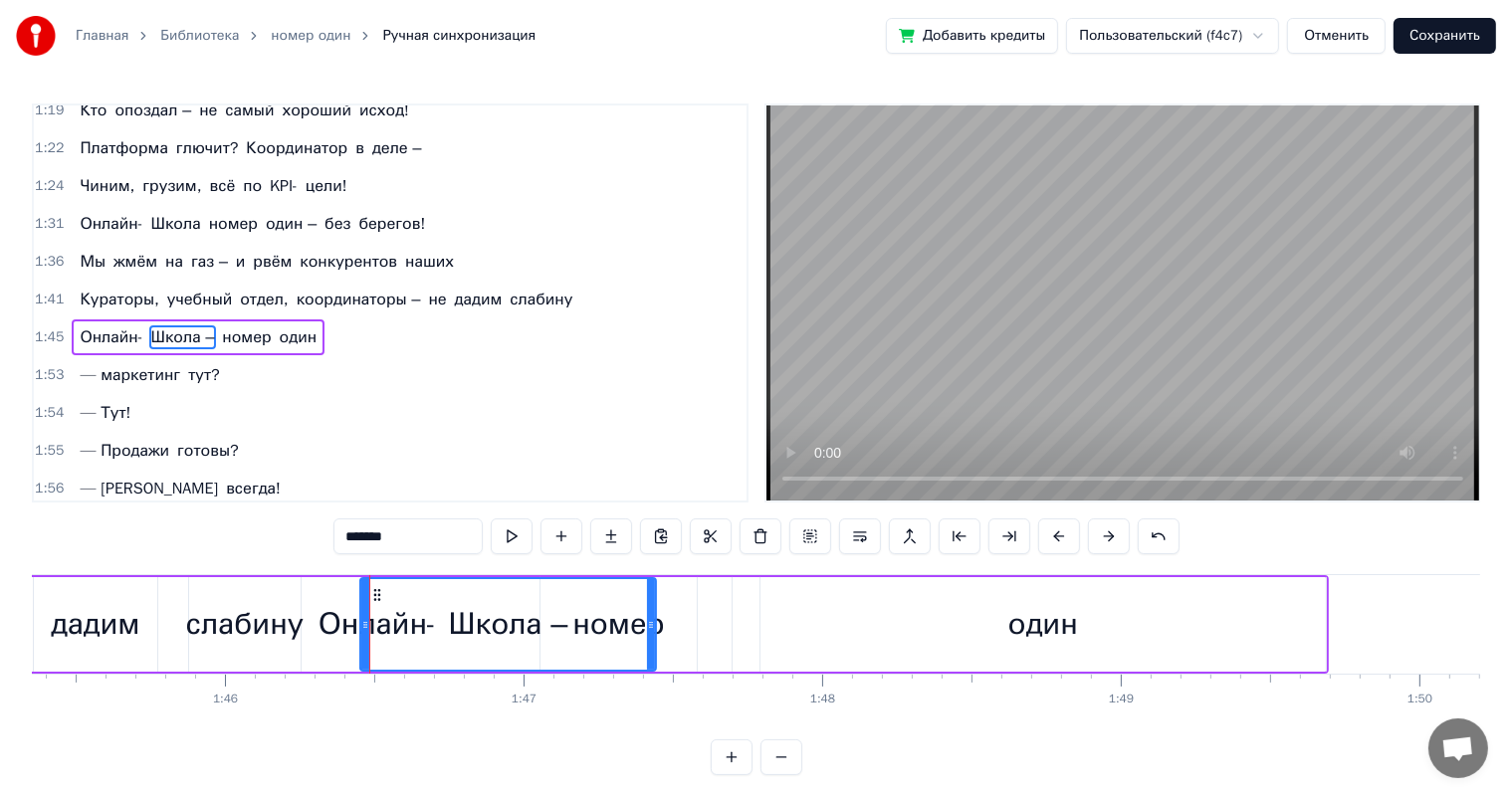 drag, startPoint x: 133, startPoint y: 629, endPoint x: 364, endPoint y: 625, distance: 231.03463 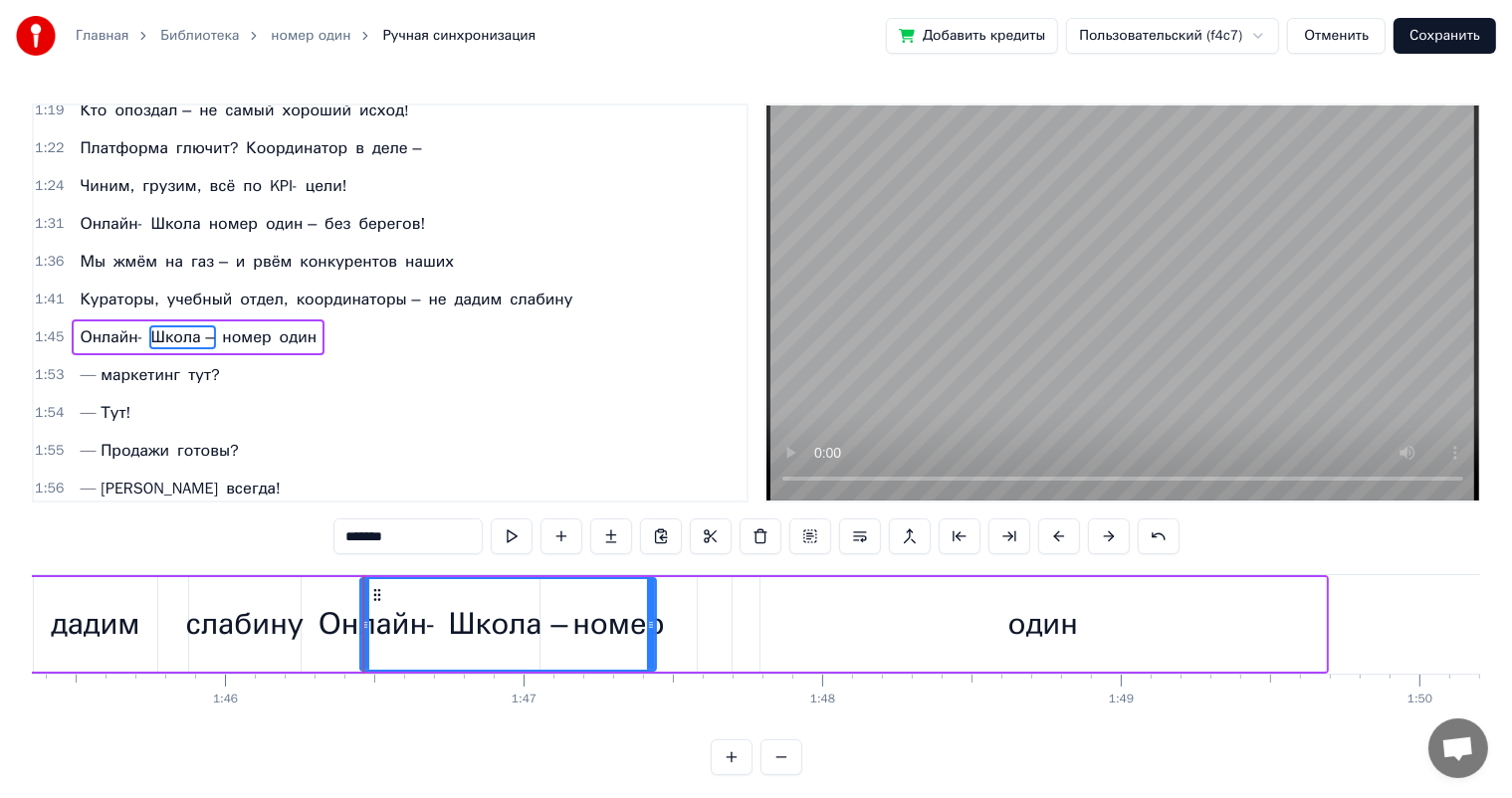 click on "один" at bounding box center [1043, 624] 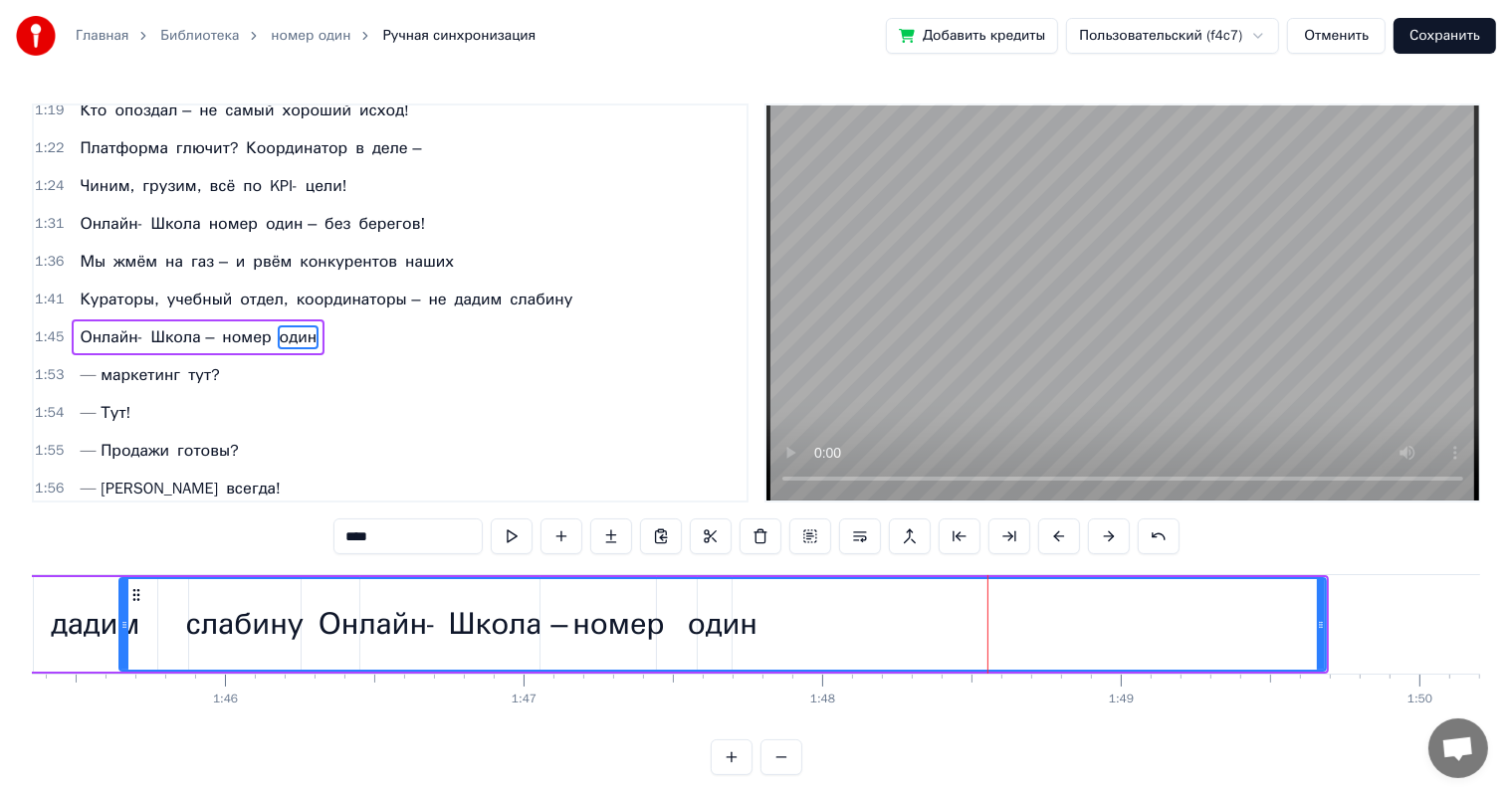 drag, startPoint x: 760, startPoint y: 622, endPoint x: 119, endPoint y: 681, distance: 643.71 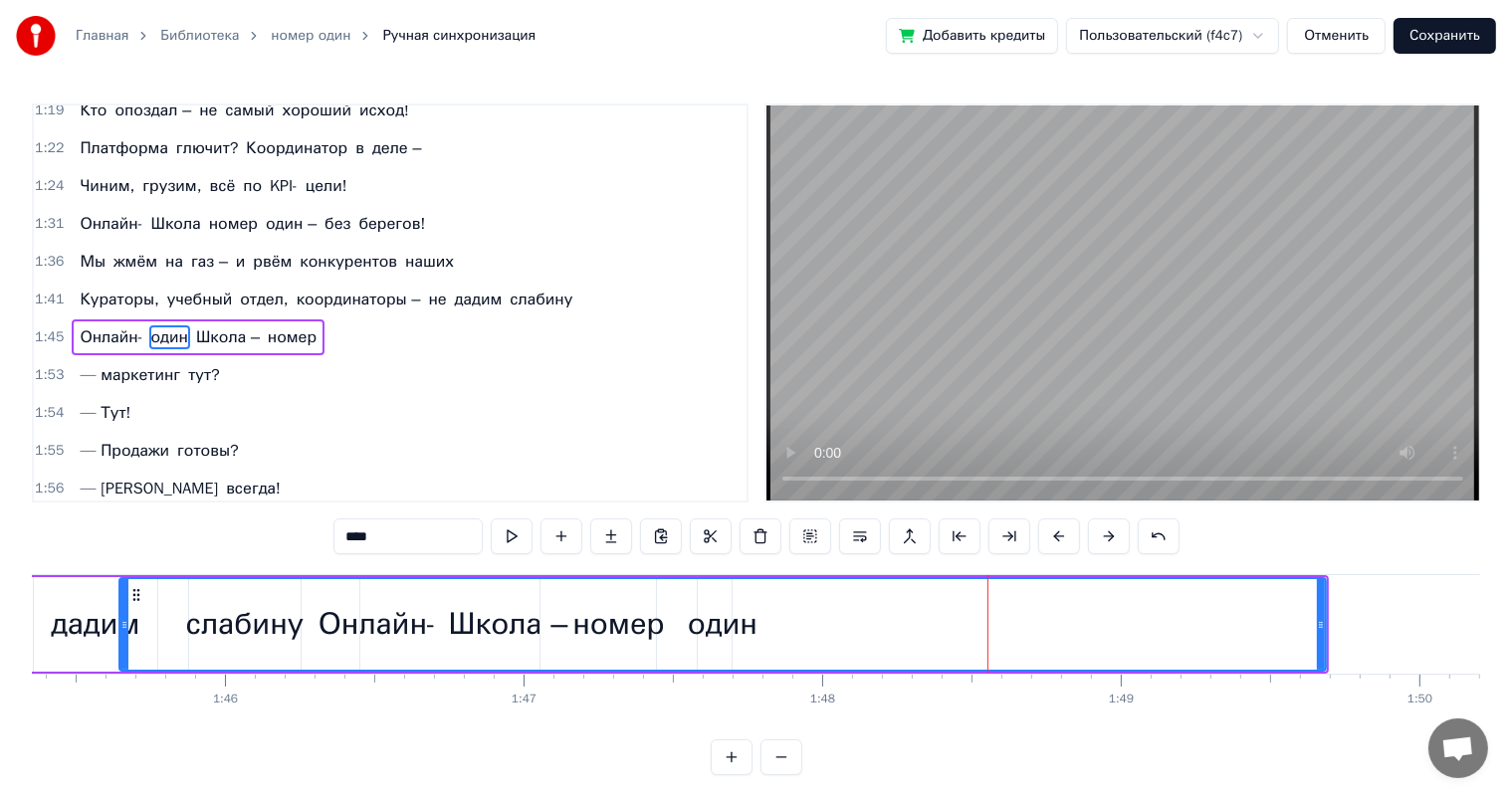 click on "1:45 Онлайн- один Школа – номер" at bounding box center (390, 337) 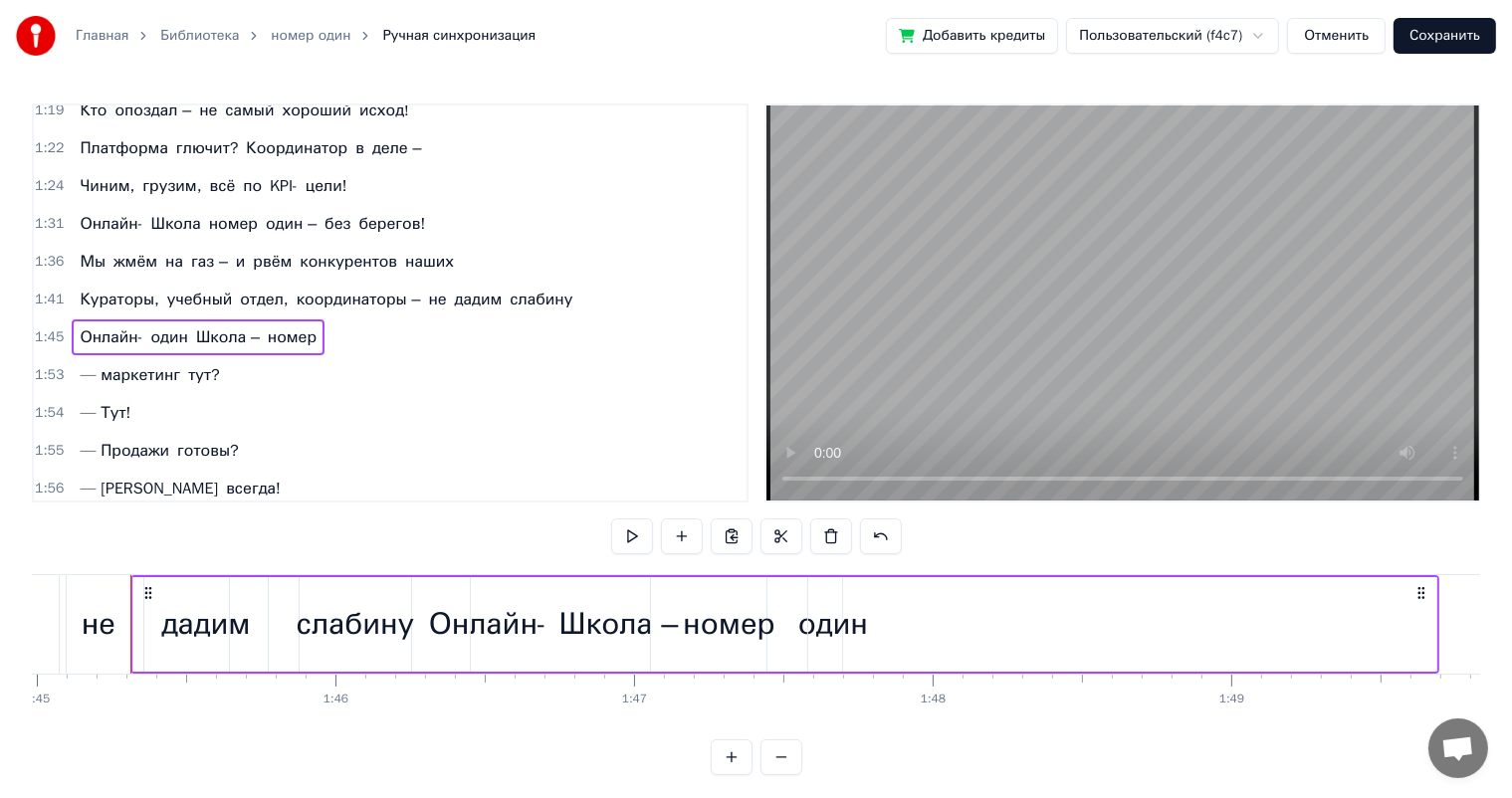 scroll, scrollTop: 0, scrollLeft: 31348, axis: horizontal 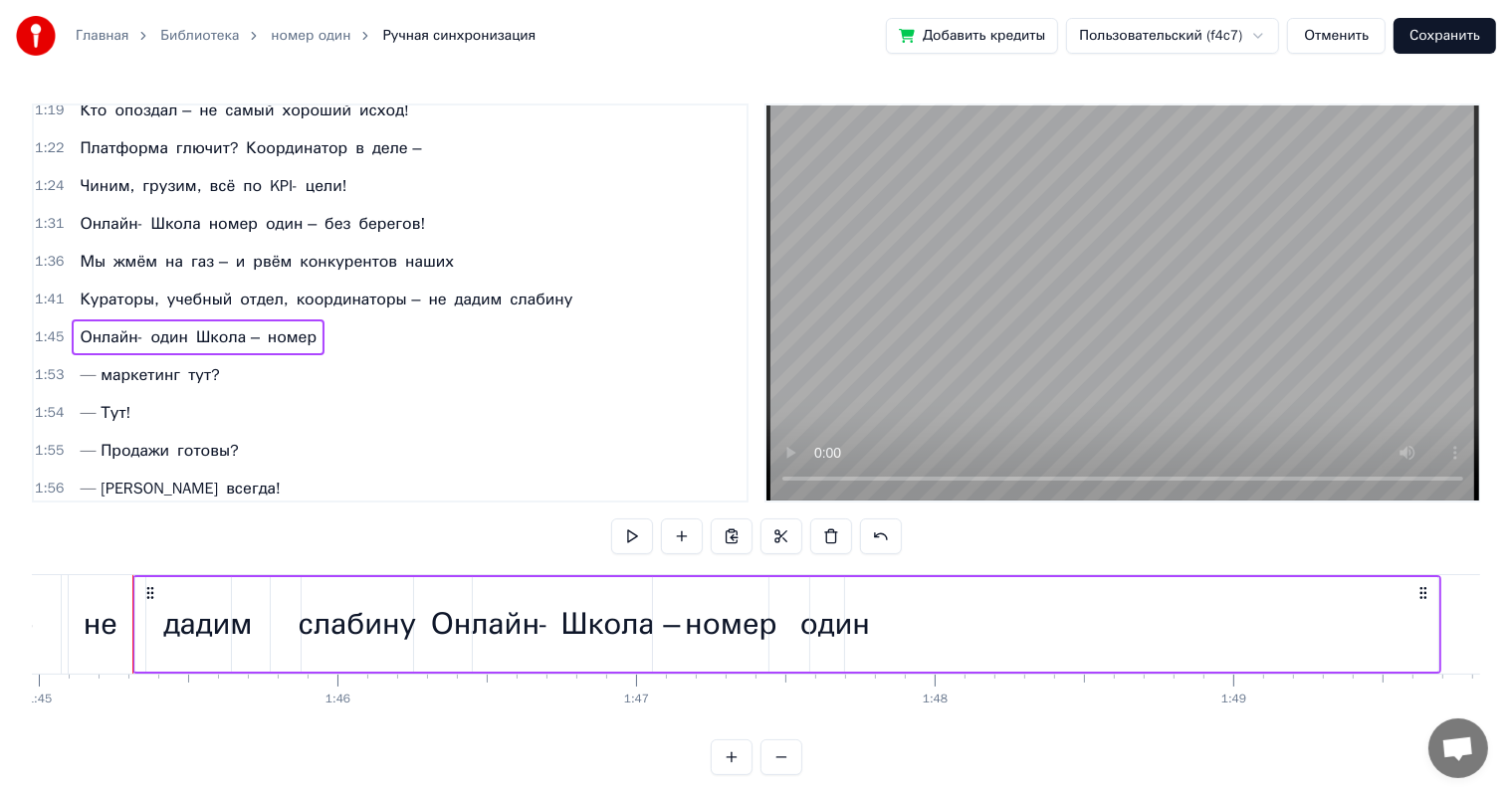 click on "один" at bounding box center [835, 624] 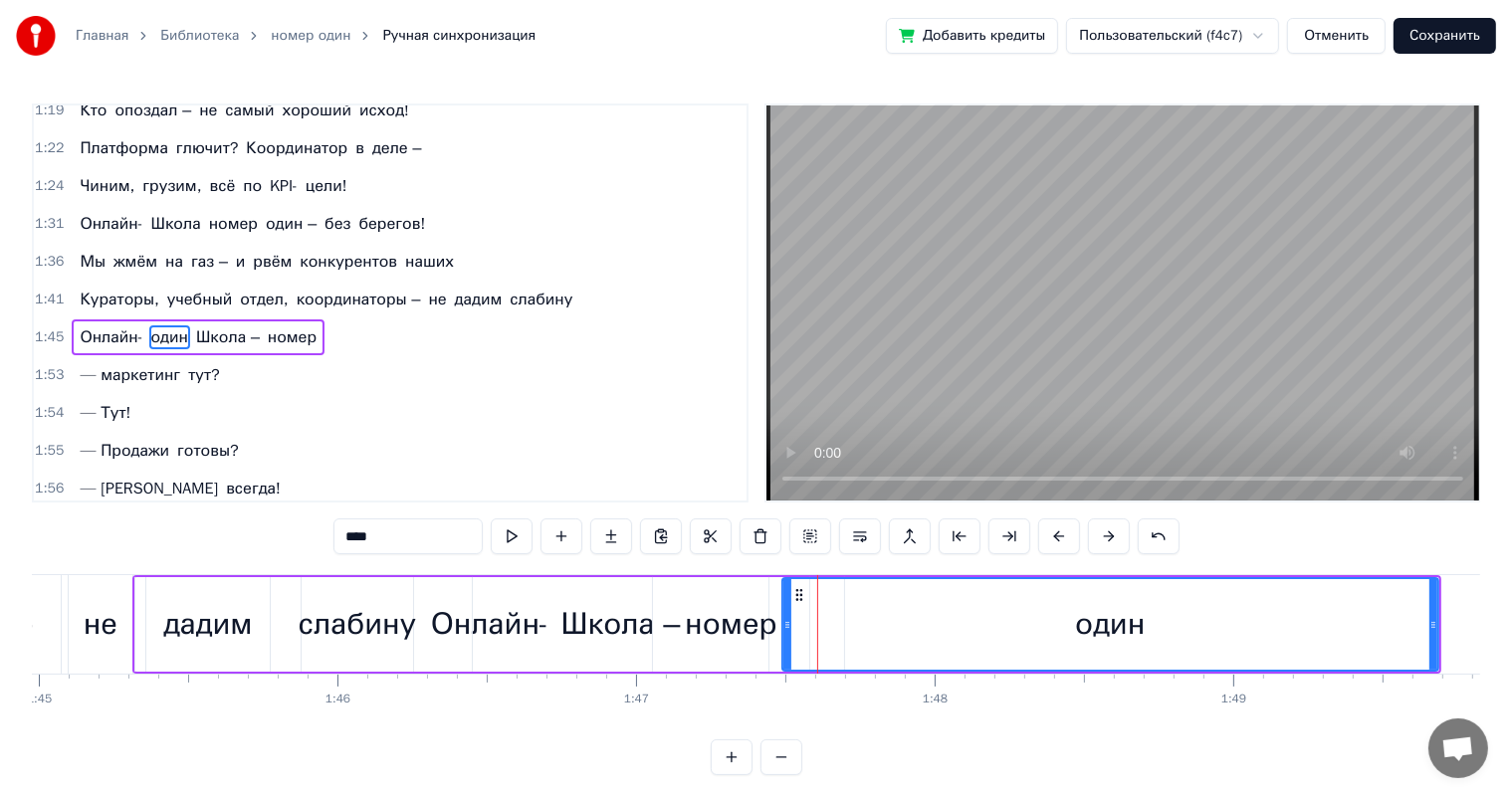 drag, startPoint x: 235, startPoint y: 621, endPoint x: 785, endPoint y: 630, distance: 550.07363 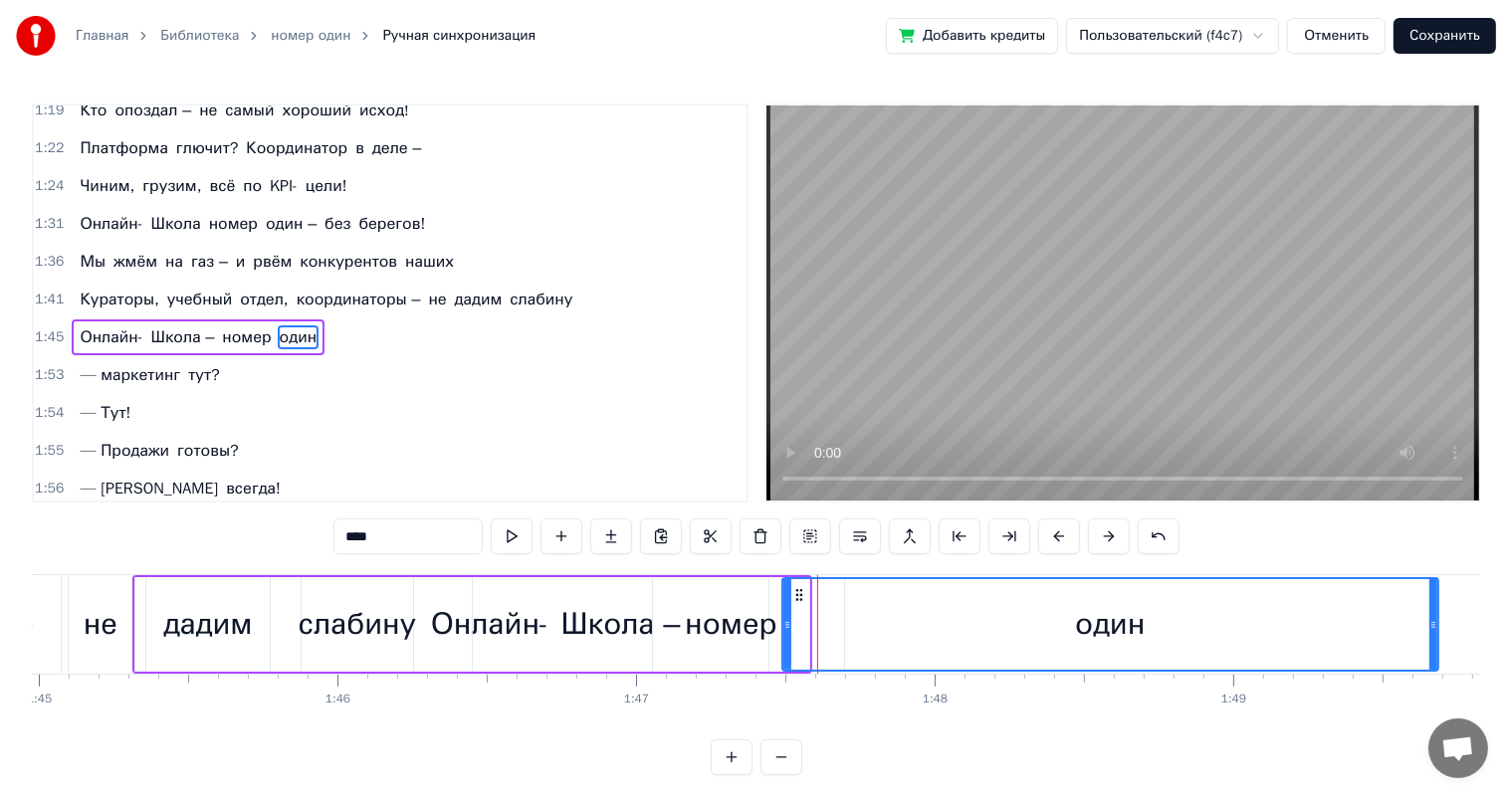 click on "1:45 Онлайн- Школа – номер один" at bounding box center (390, 337) 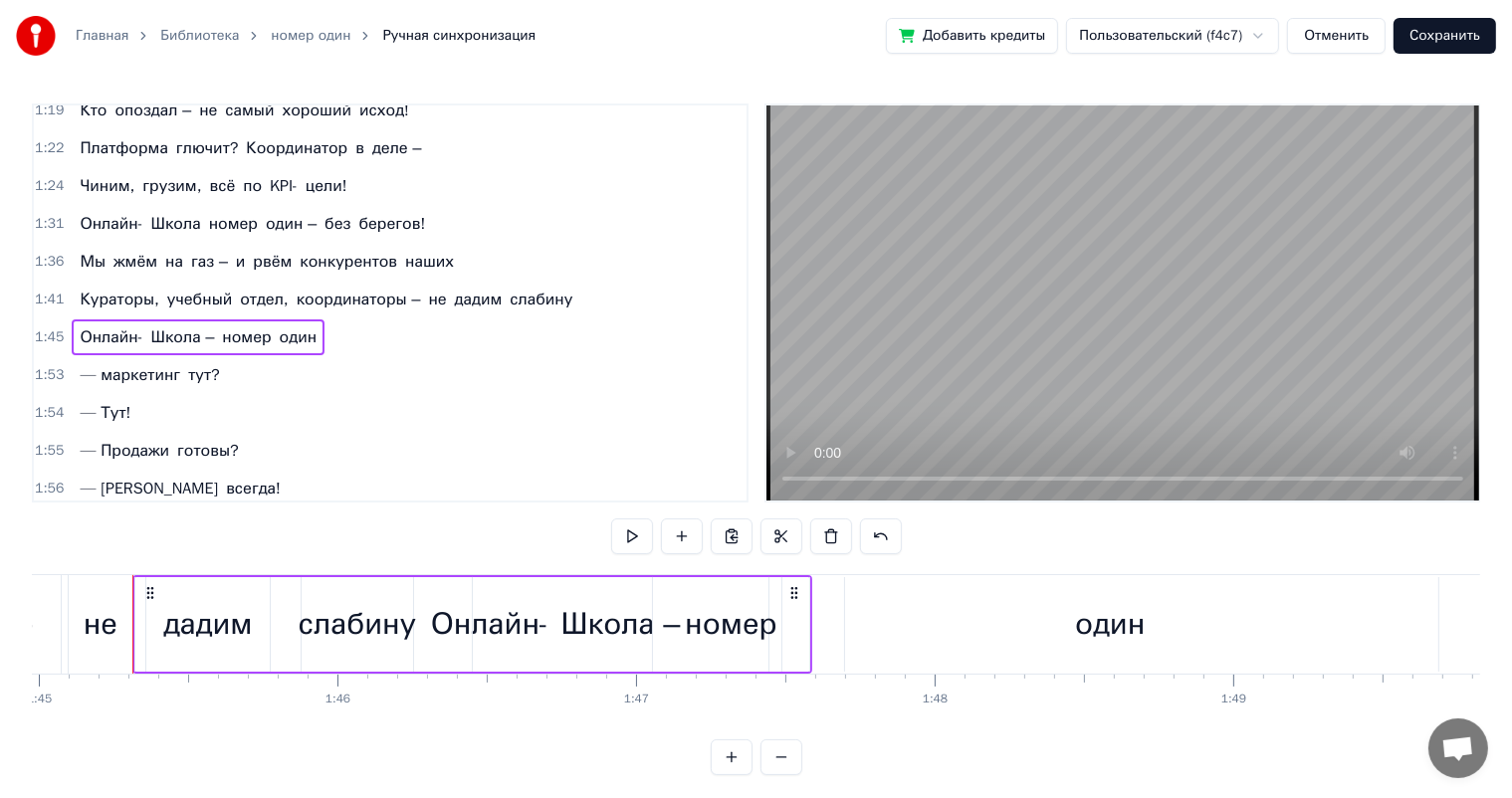 click on "один" at bounding box center [1110, 624] 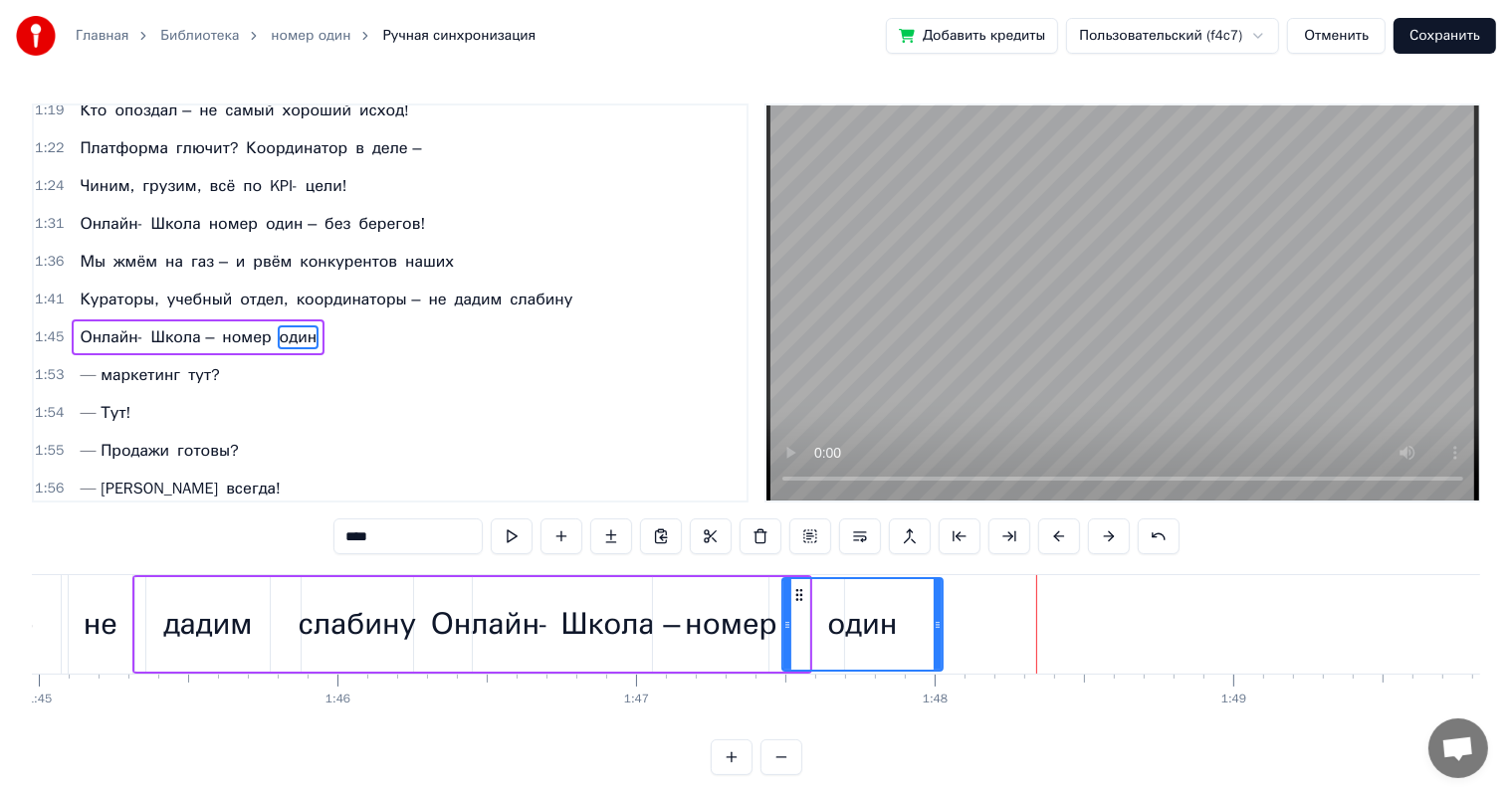 drag, startPoint x: 1431, startPoint y: 630, endPoint x: 936, endPoint y: 682, distance: 497.7238 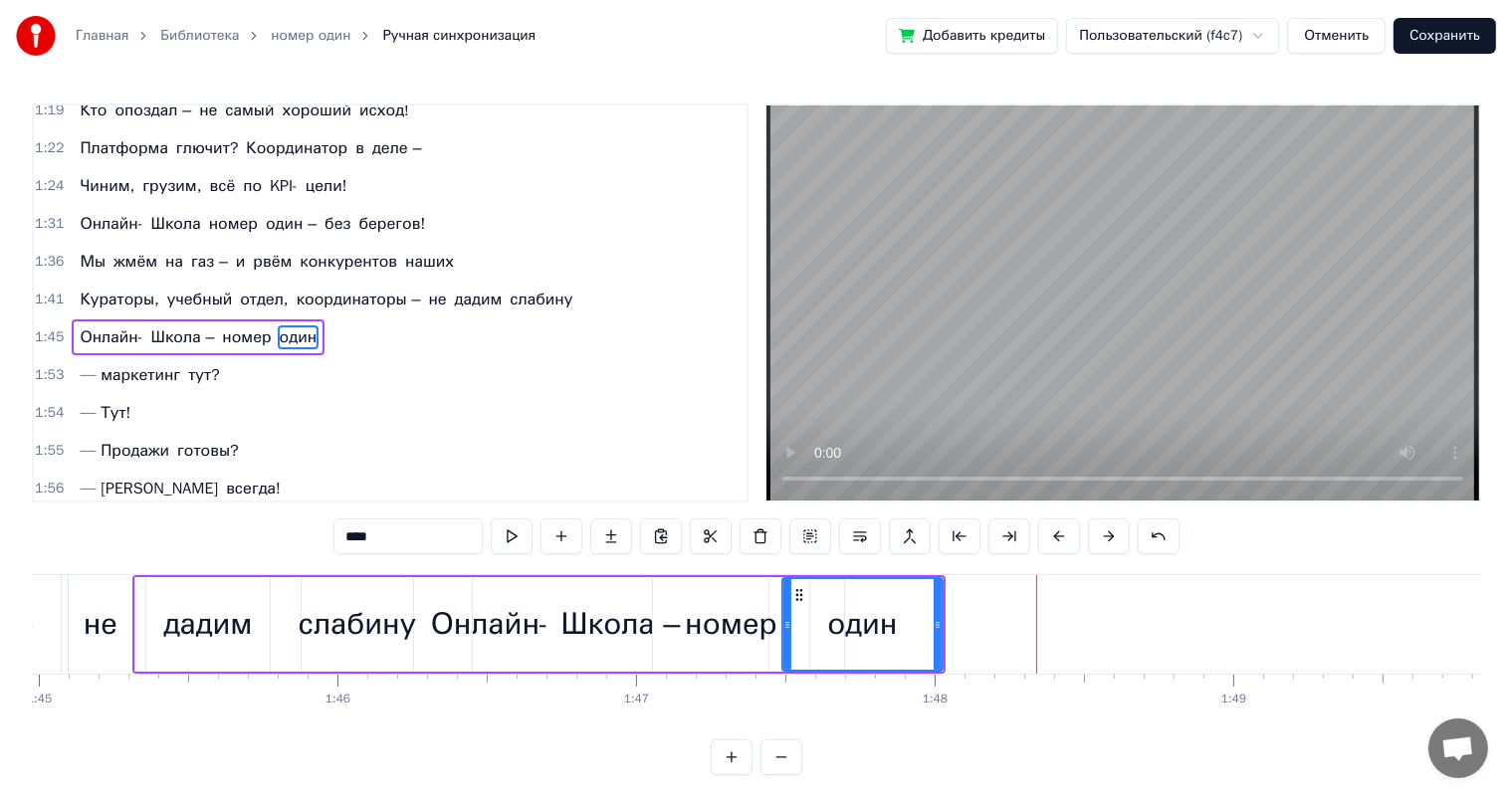 click on "1:45 Онлайн- Школа – номер один" at bounding box center [390, 337] 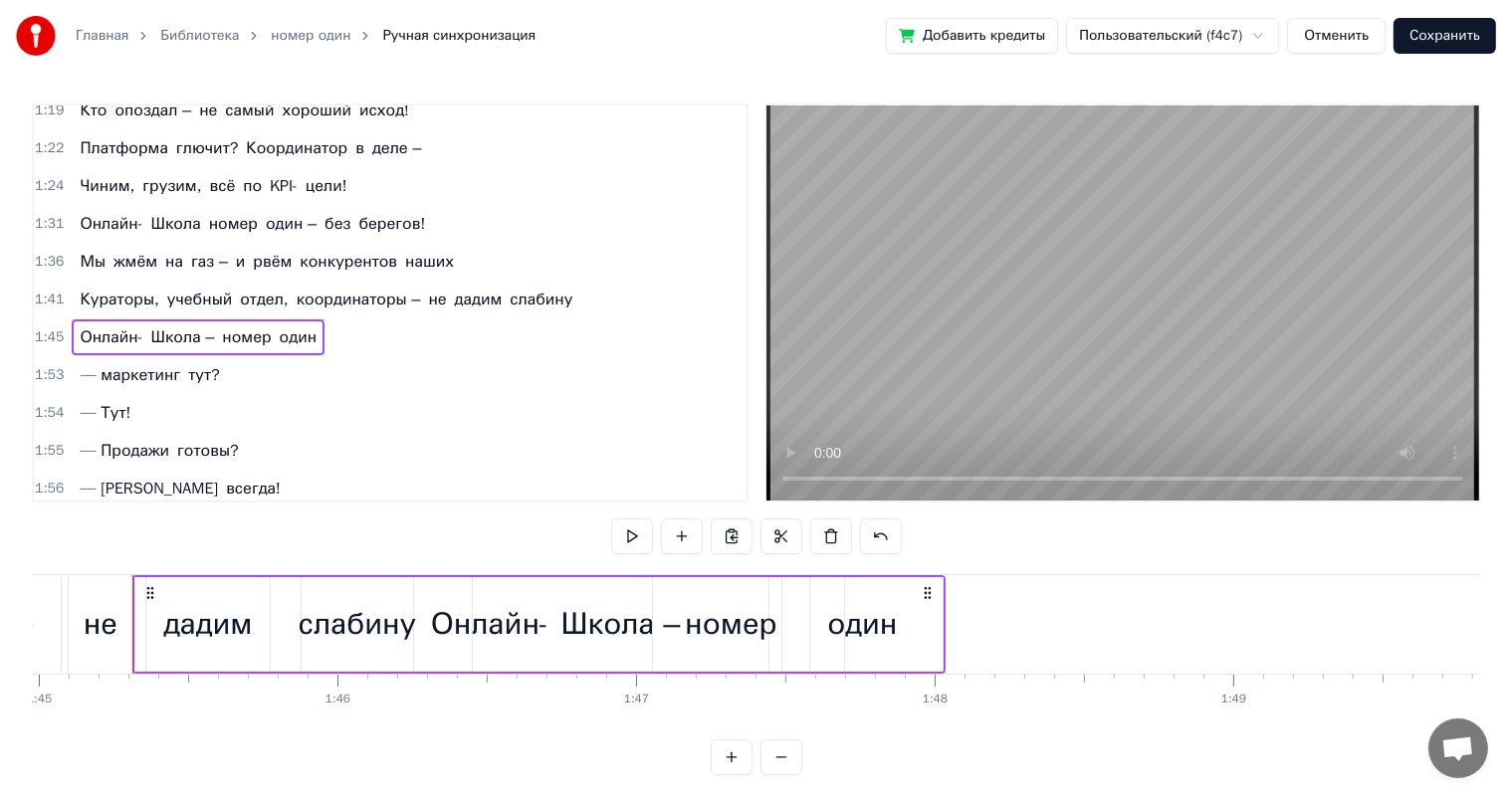 click on "один" at bounding box center (862, 624) 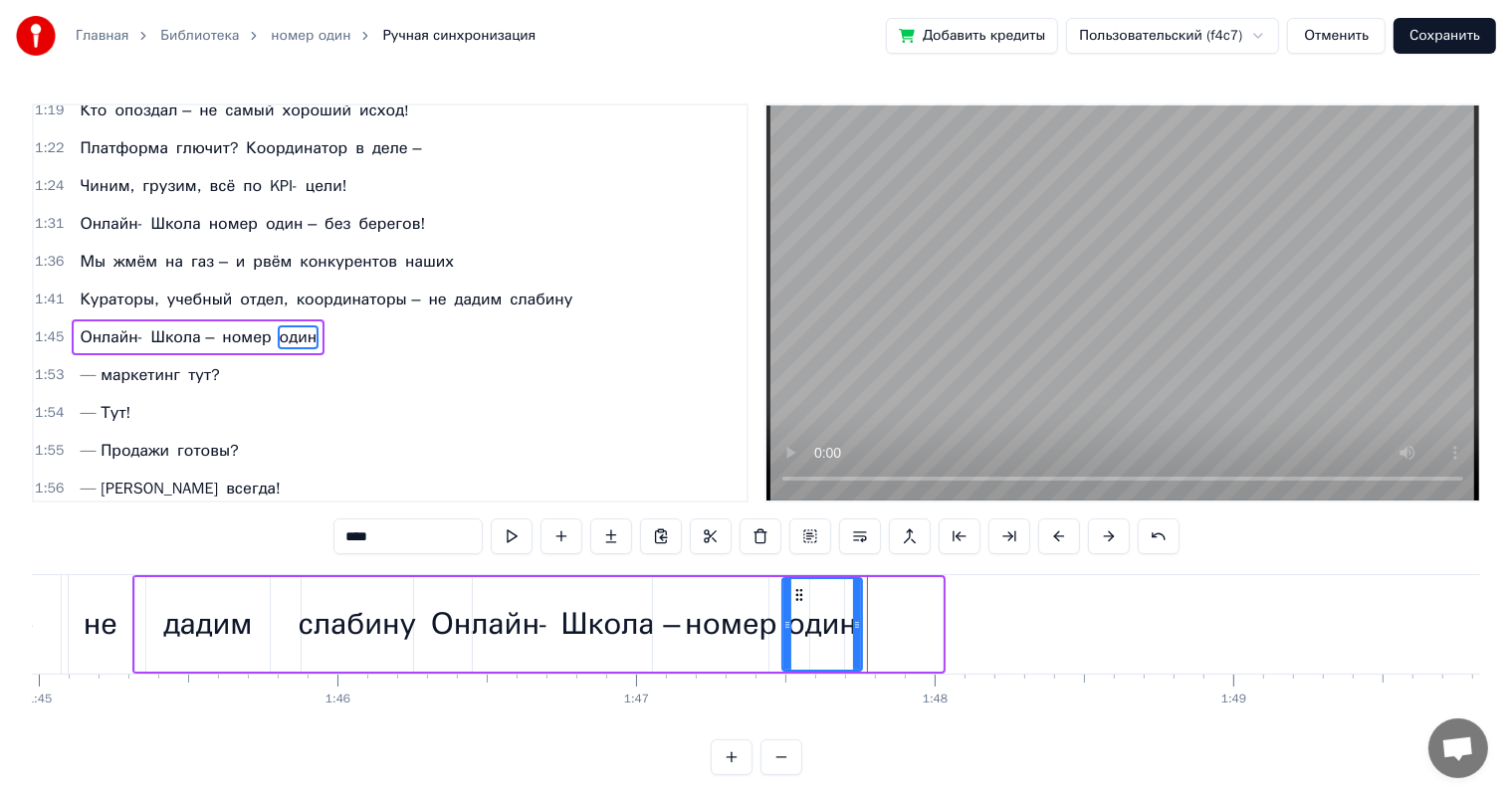 drag, startPoint x: 936, startPoint y: 629, endPoint x: 855, endPoint y: 630, distance: 81.00617 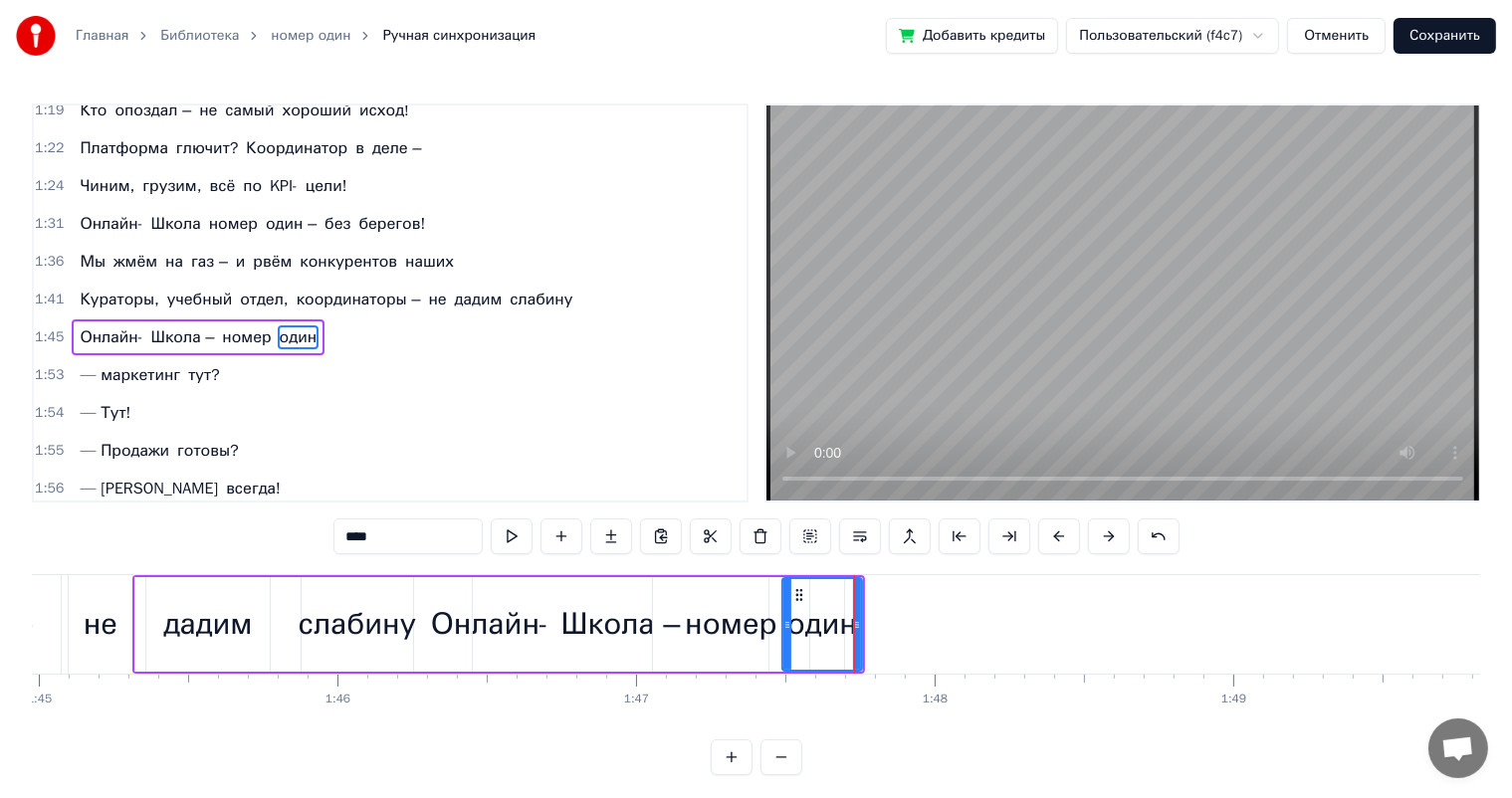 click on "1:45 Онлайн- Школа – номер один" at bounding box center [390, 337] 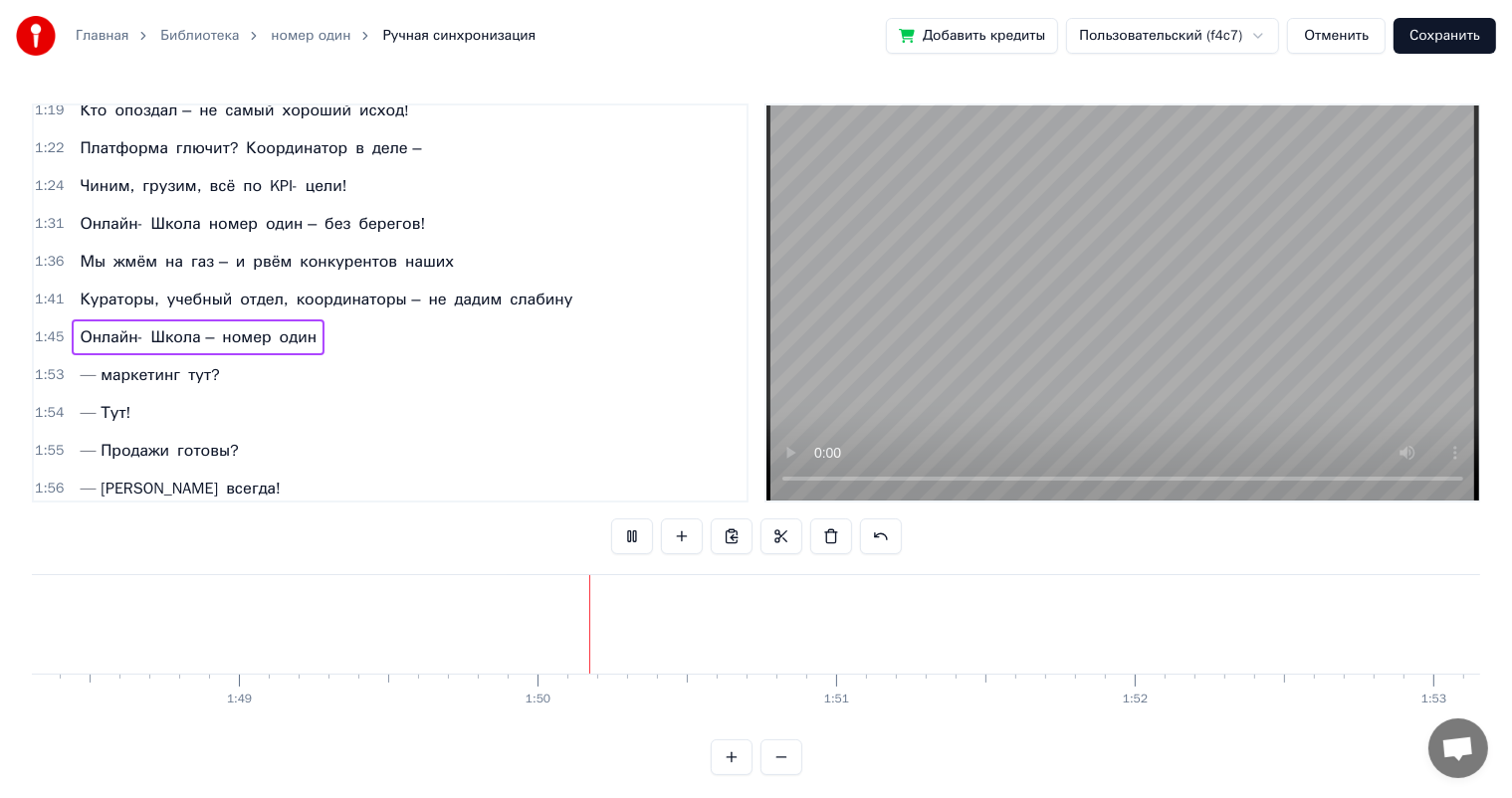 scroll, scrollTop: 0, scrollLeft: 32626, axis: horizontal 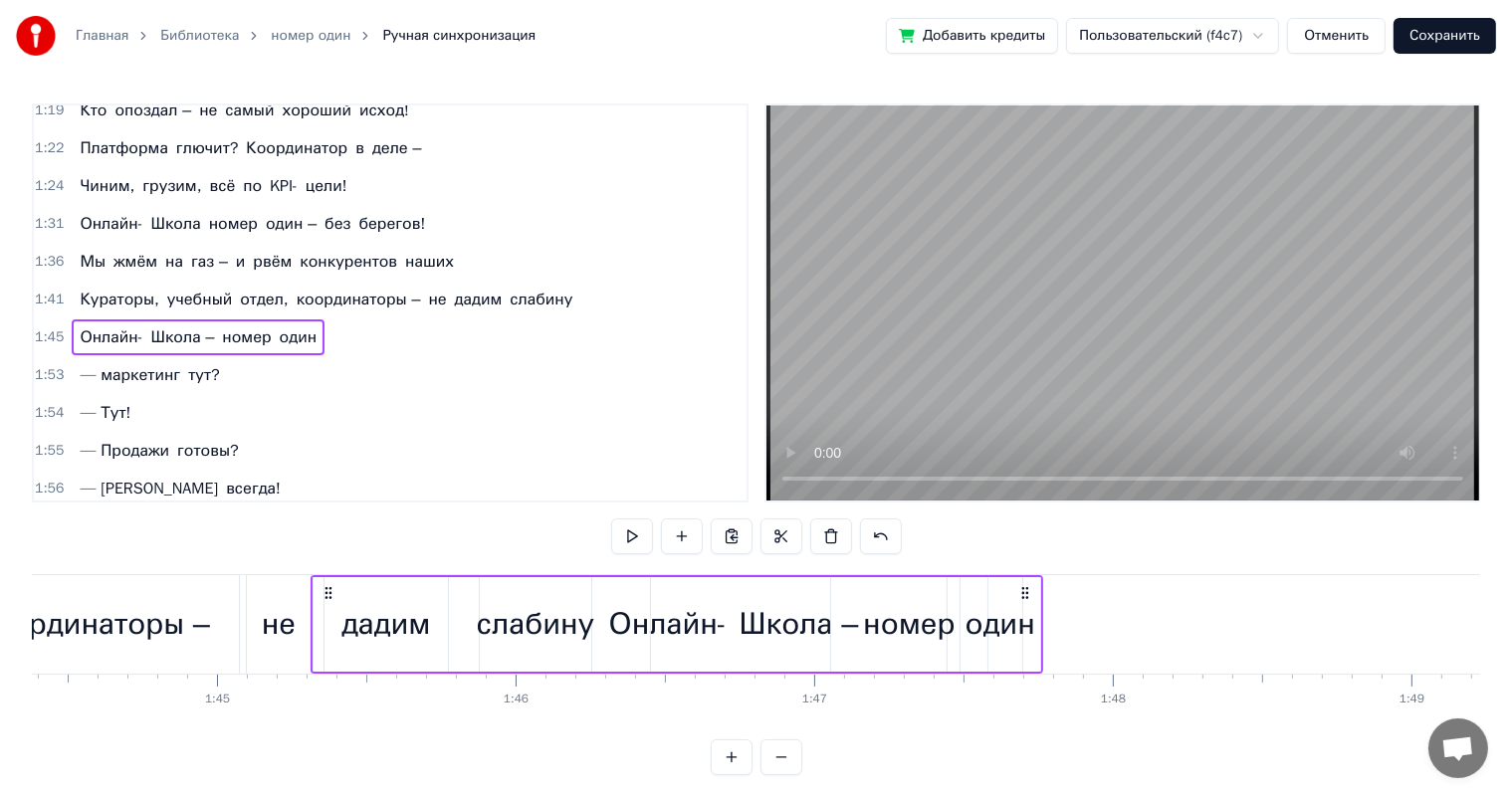 click on "1:45 Онлайн- Школа – номер один" at bounding box center [390, 337] 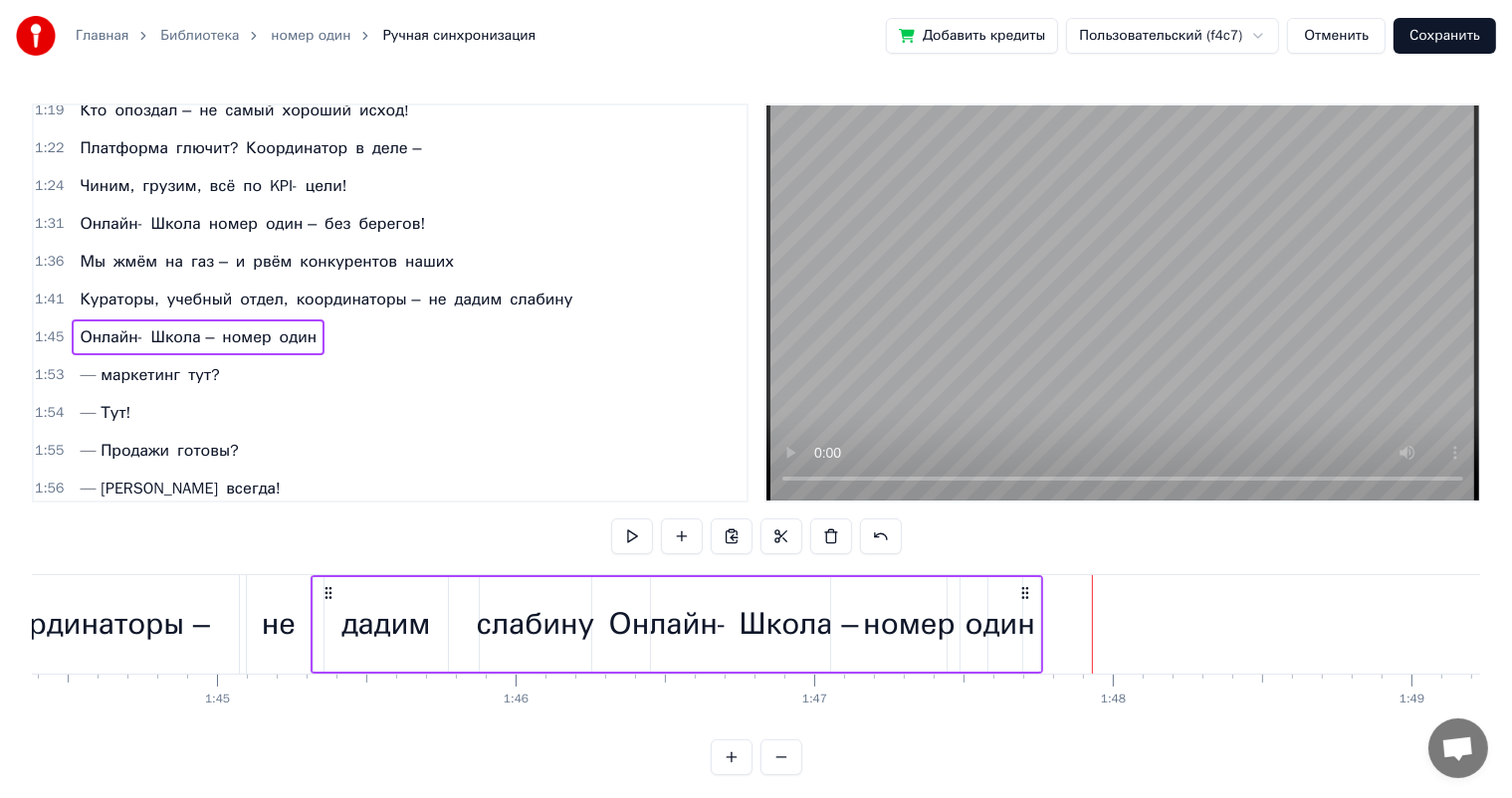 click on "Онлайн-" at bounding box center (668, 624) 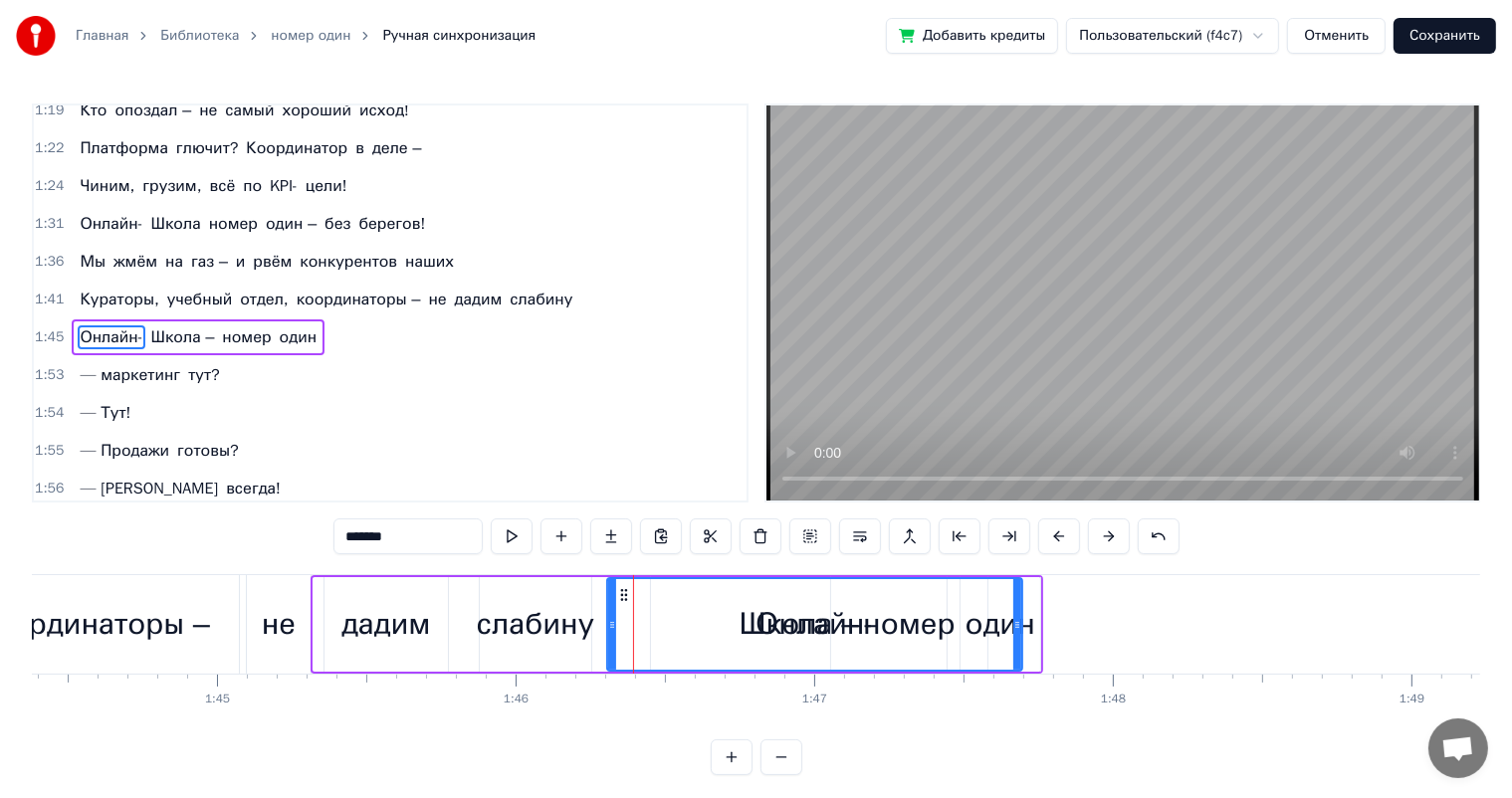 drag, startPoint x: 316, startPoint y: 637, endPoint x: 609, endPoint y: 644, distance: 293.08361 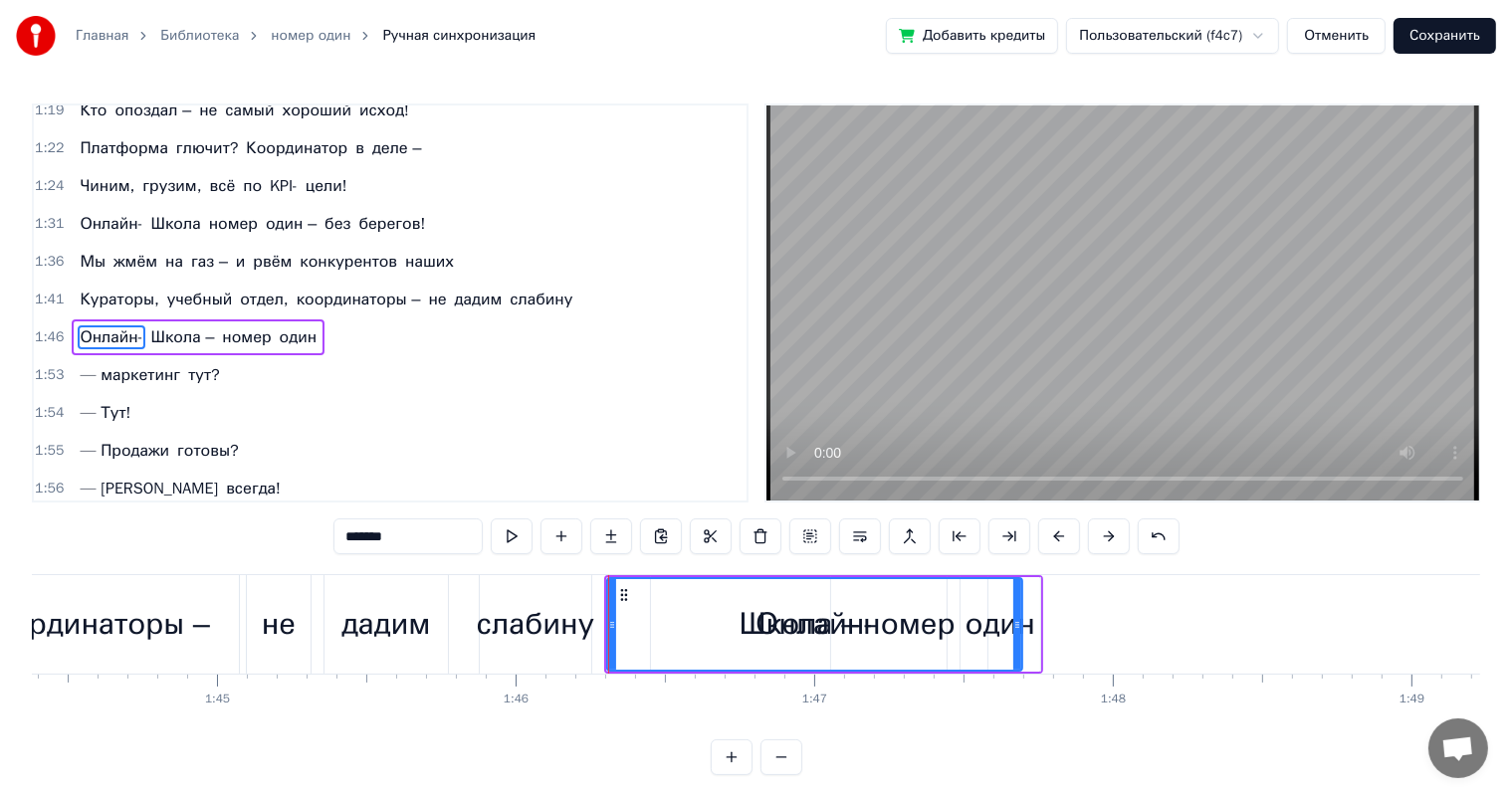 click on "Школа –" at bounding box center (183, 337) 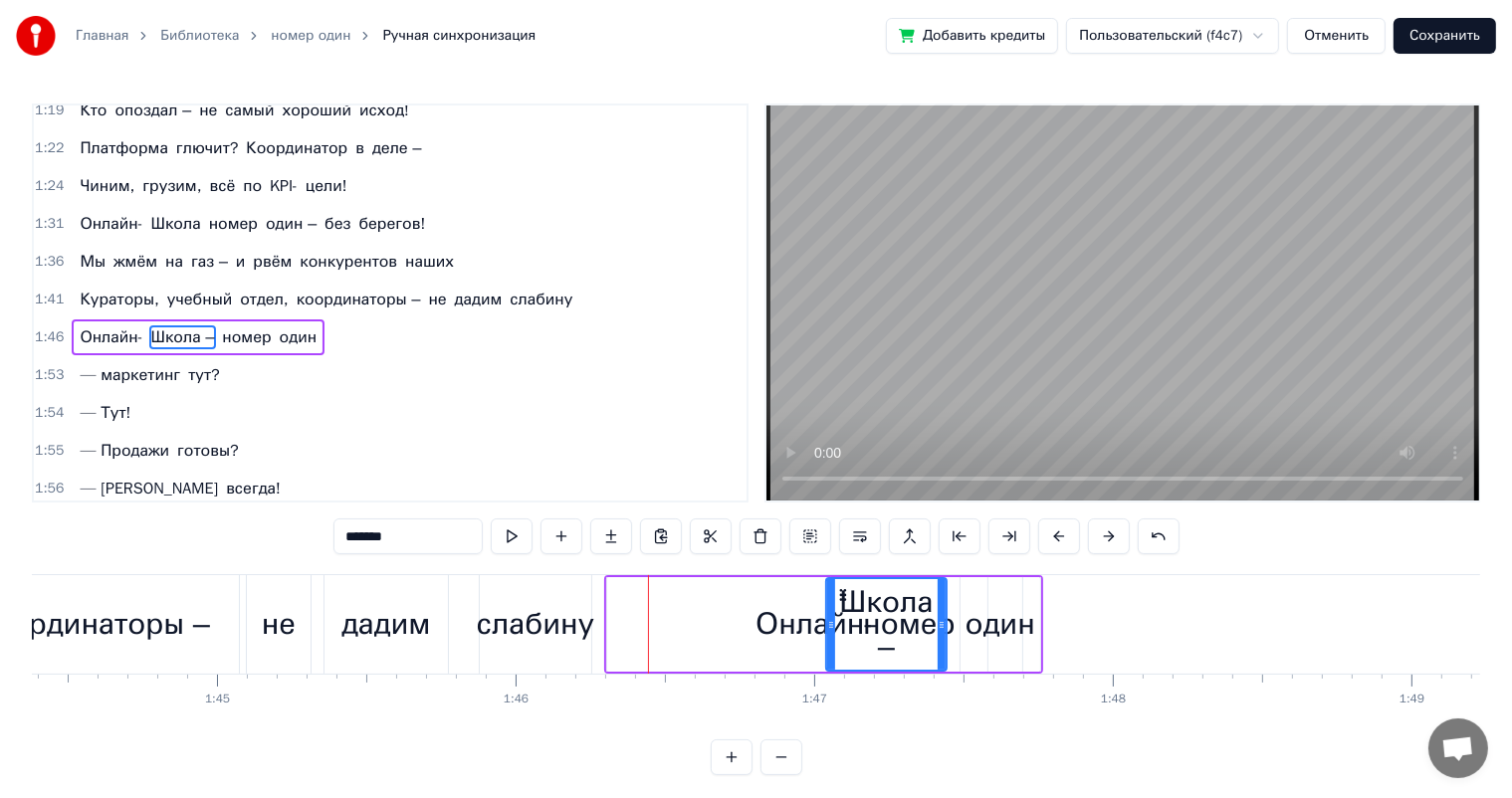 drag, startPoint x: 654, startPoint y: 639, endPoint x: 829, endPoint y: 645, distance: 175.10283 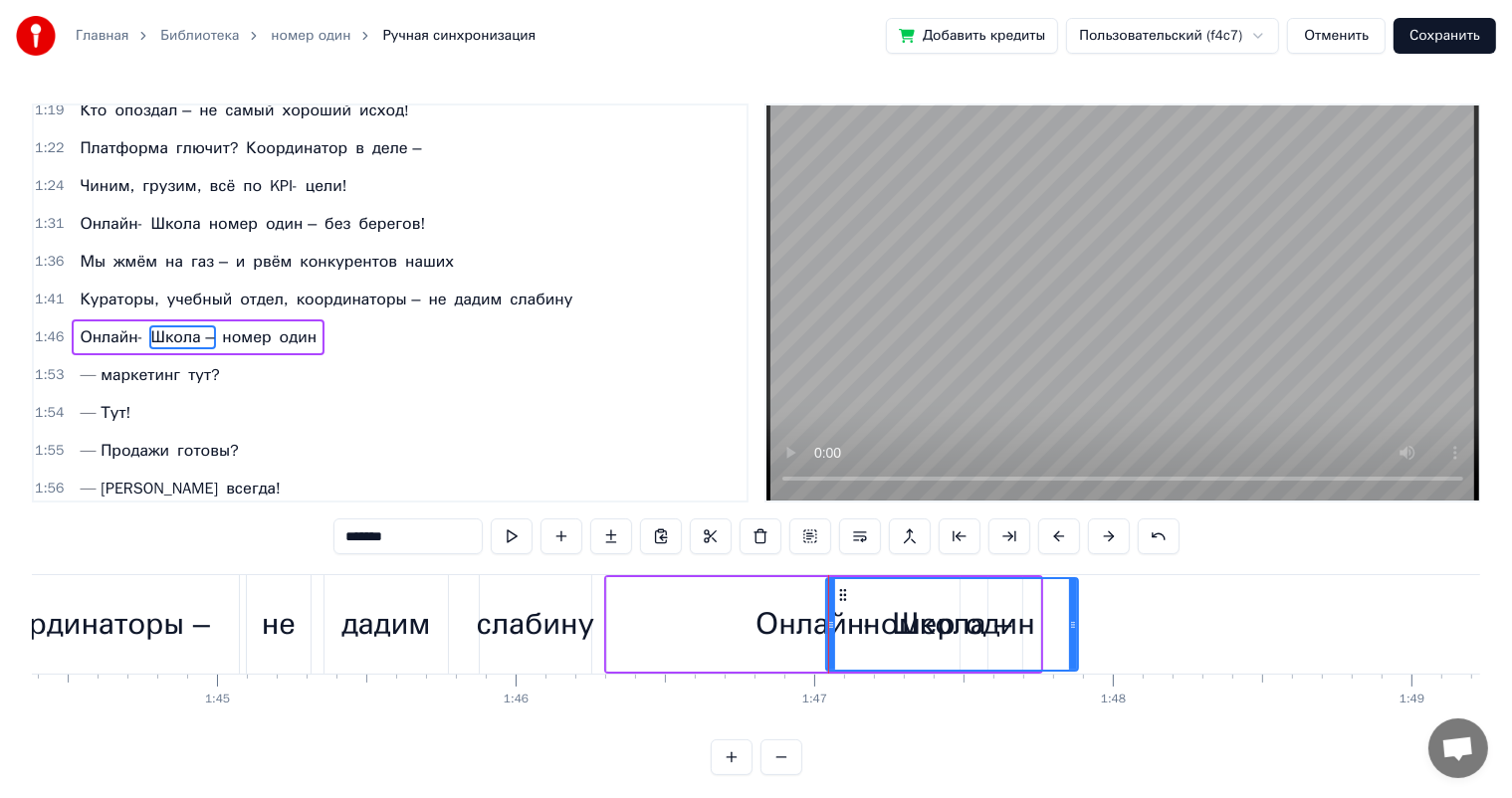drag, startPoint x: 942, startPoint y: 629, endPoint x: 1075, endPoint y: 631, distance: 133.01504 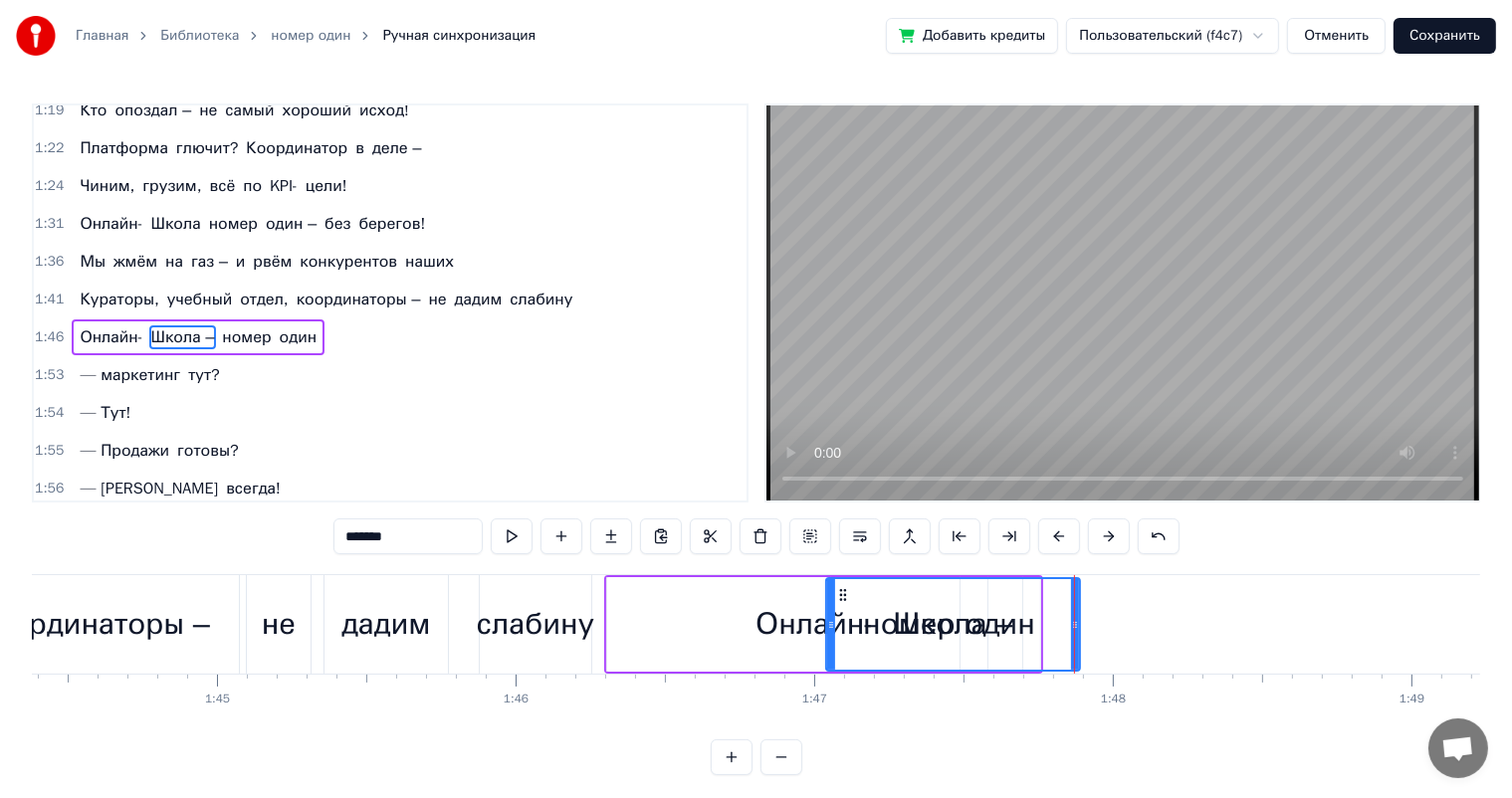 click on "номер" at bounding box center [246, 337] 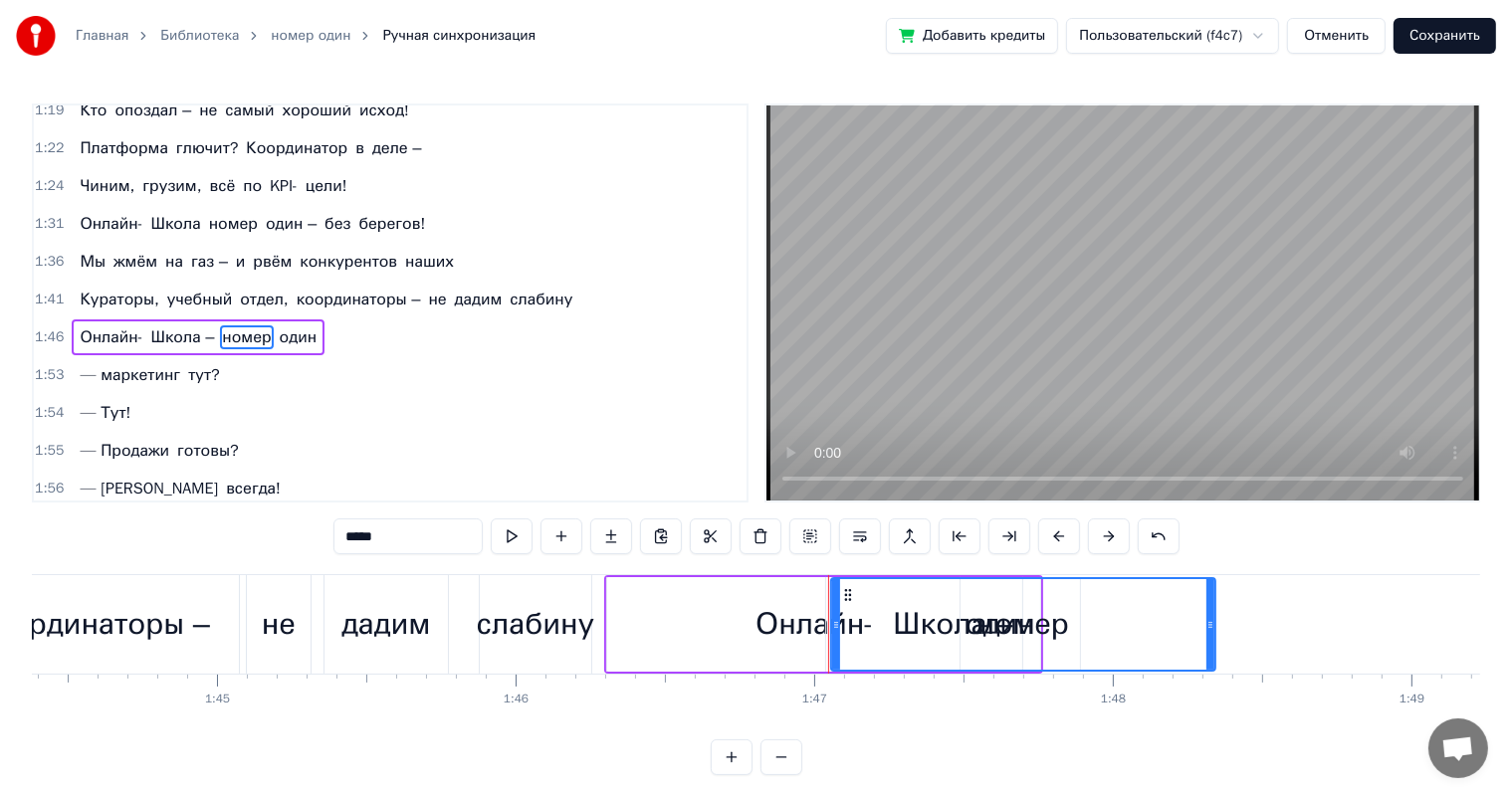 drag, startPoint x: 982, startPoint y: 644, endPoint x: 1210, endPoint y: 647, distance: 228.01974 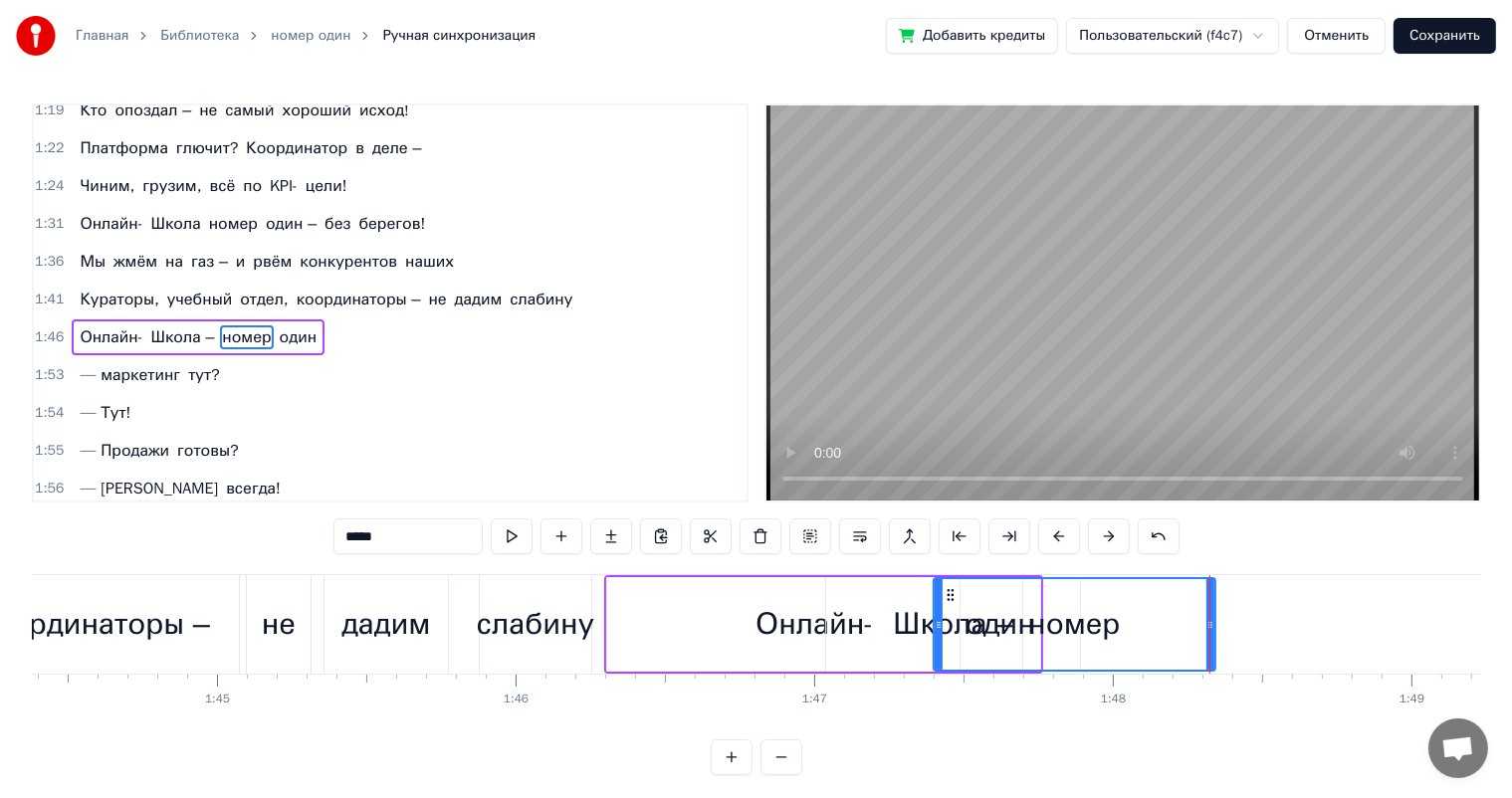 drag, startPoint x: 833, startPoint y: 644, endPoint x: 936, endPoint y: 645, distance: 103.00485 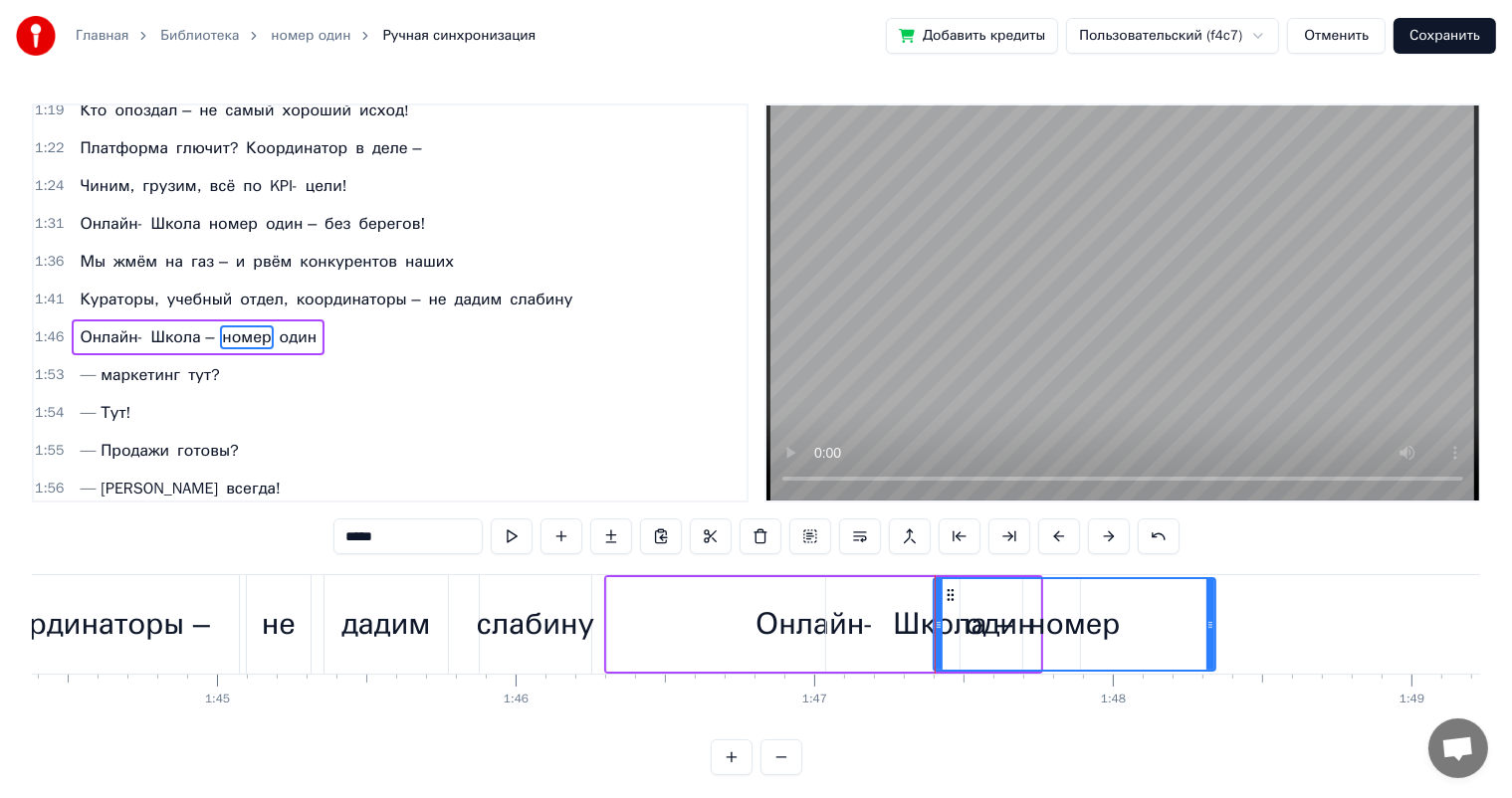 click on "один" at bounding box center (298, 337) 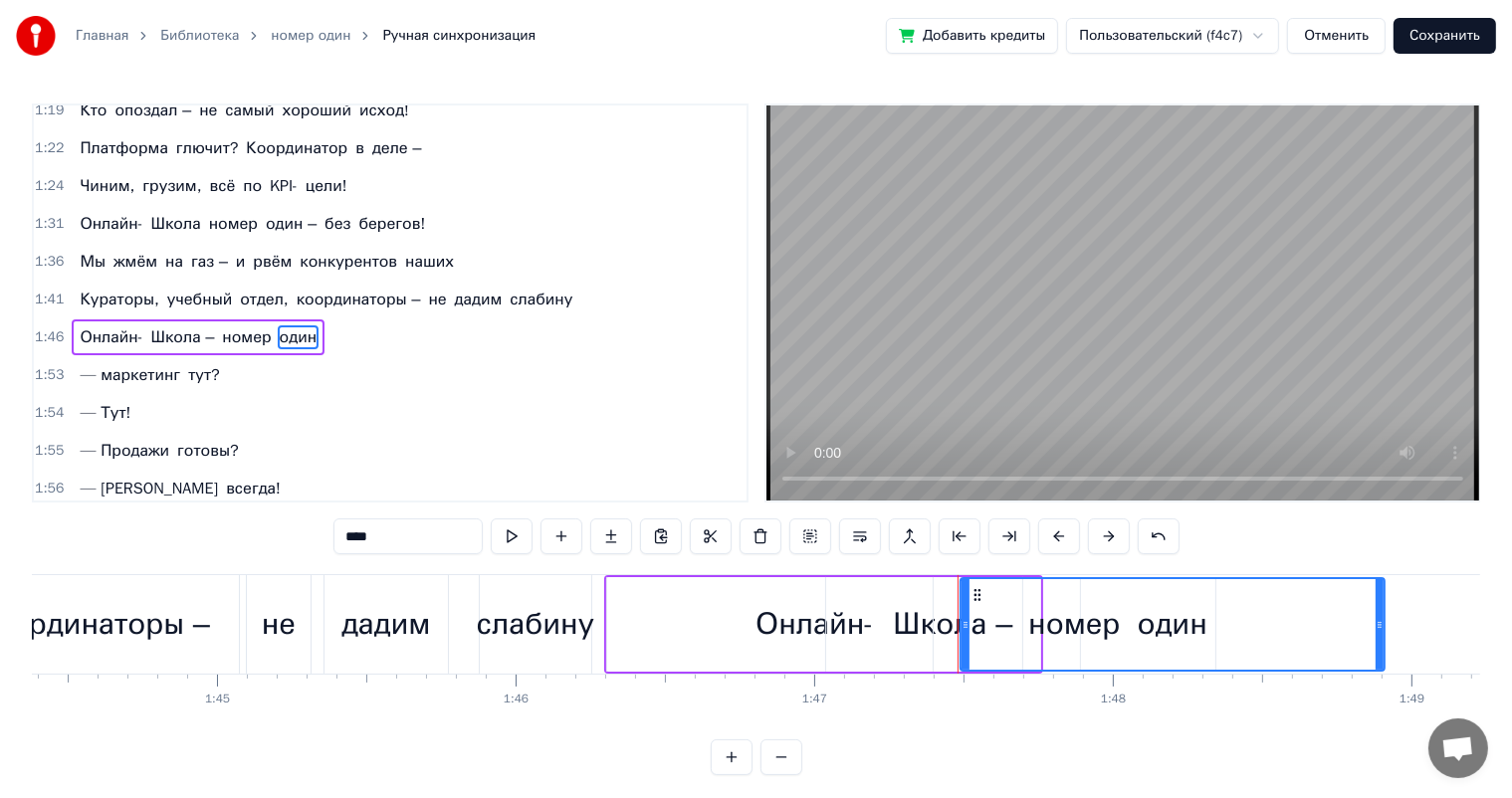 drag, startPoint x: 1034, startPoint y: 628, endPoint x: 1379, endPoint y: 639, distance: 345.1753 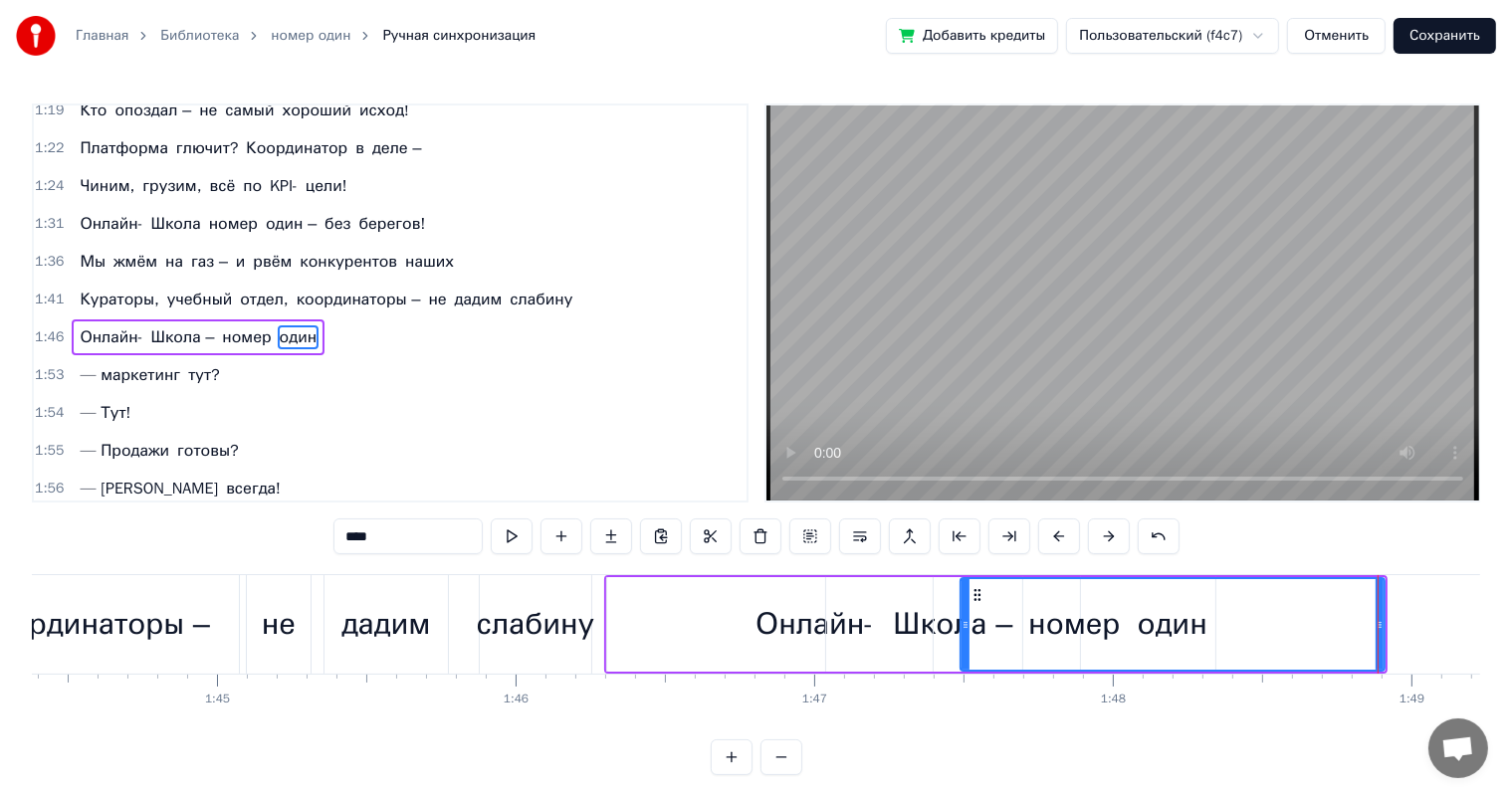 click on "1:46 Онлайн- Школа – номер один" at bounding box center [390, 337] 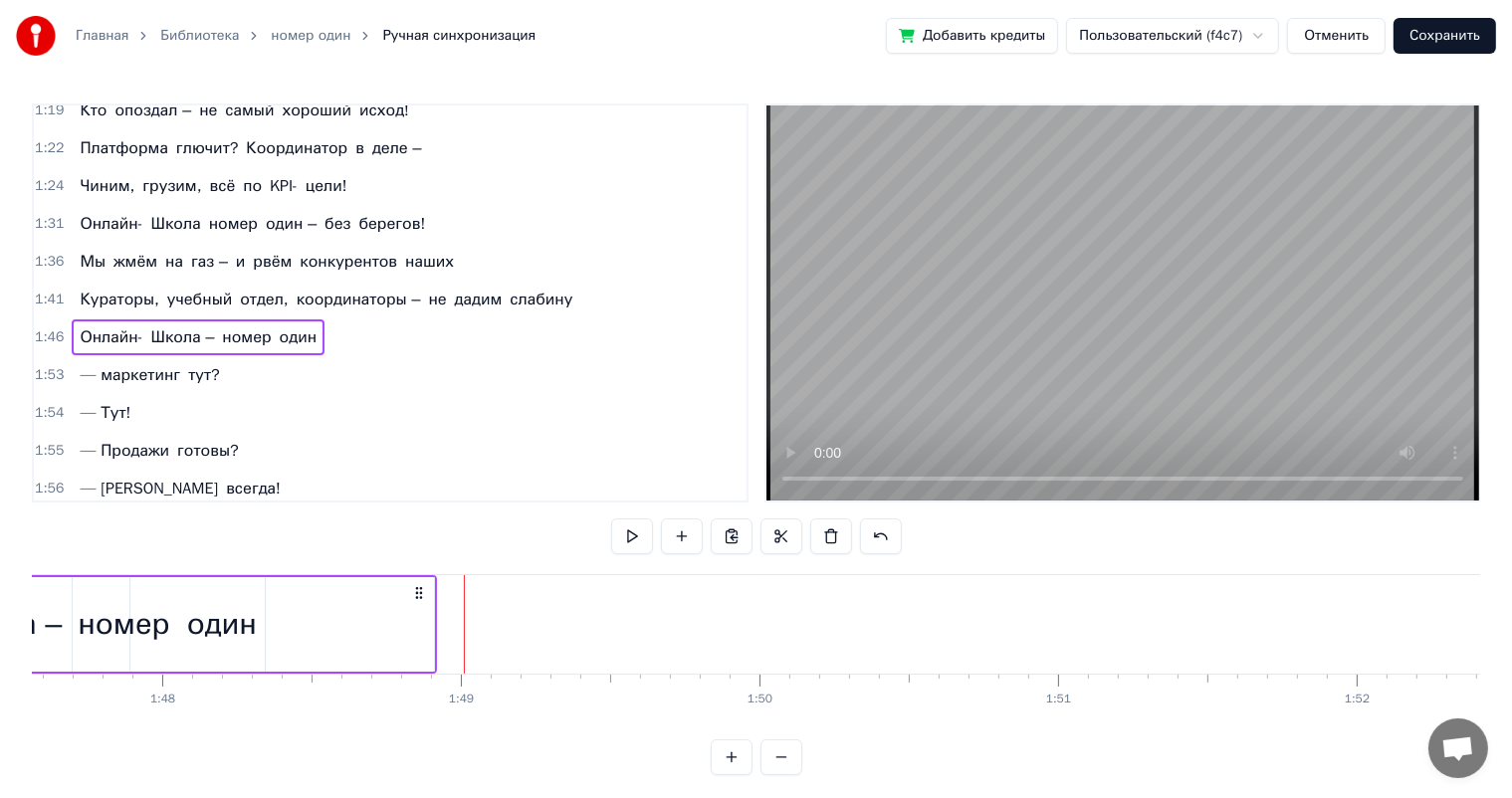 scroll, scrollTop: 0, scrollLeft: 32452, axis: horizontal 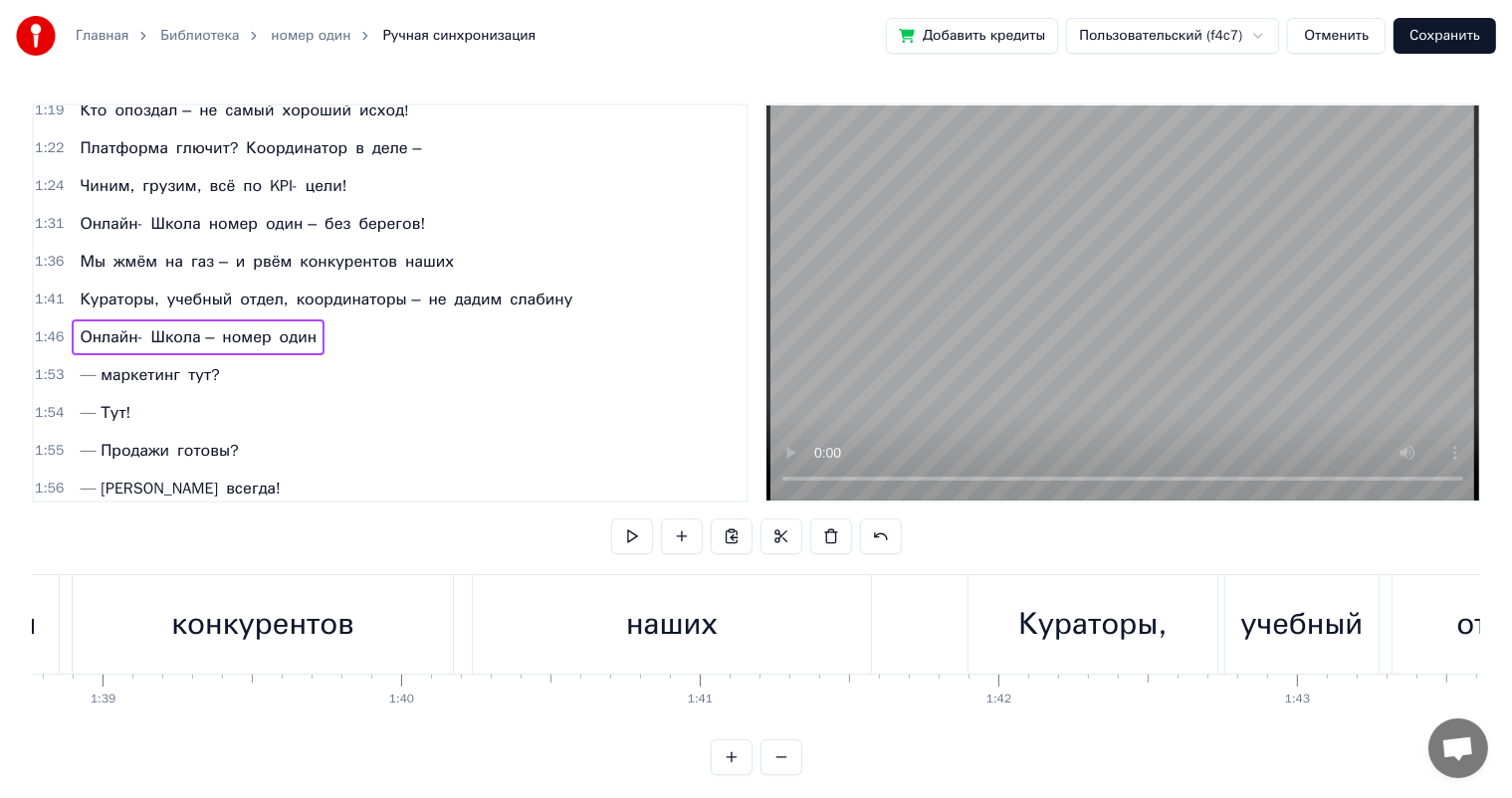 click on "1:46 Онлайн- Школа – номер один" at bounding box center [390, 337] 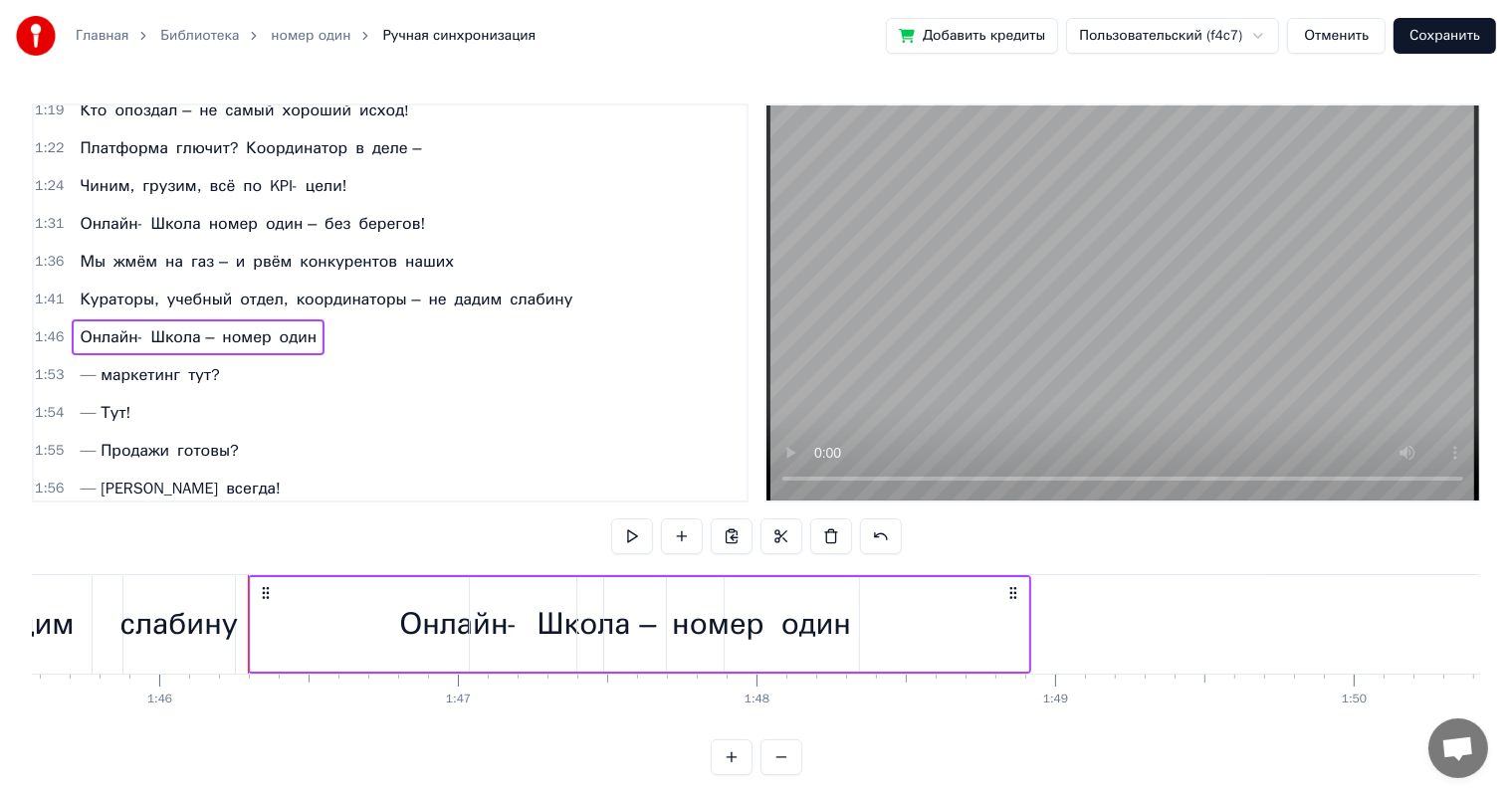 scroll, scrollTop: 0, scrollLeft: 31642, axis: horizontal 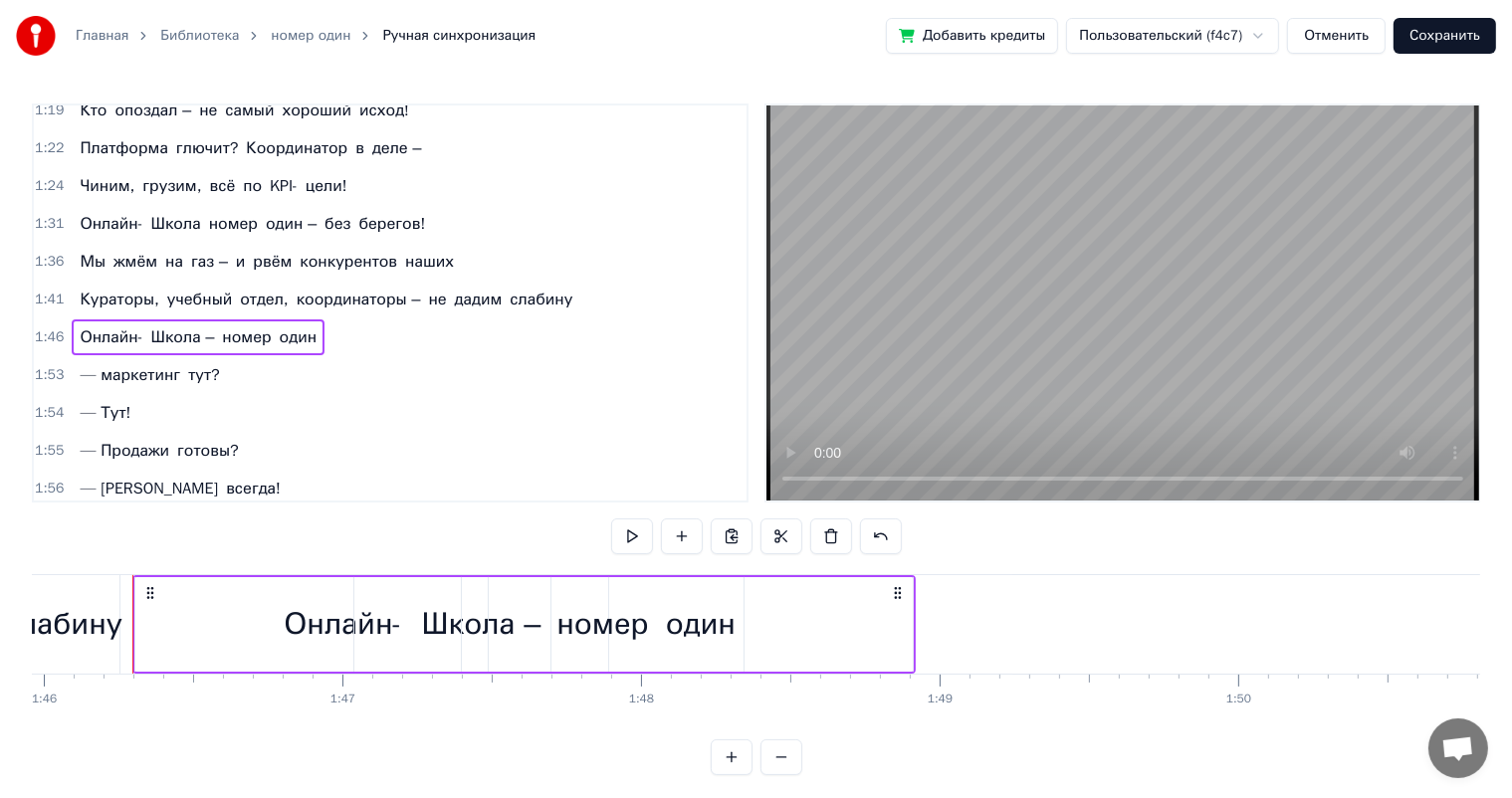 click on "Онлайн-" at bounding box center [342, 624] 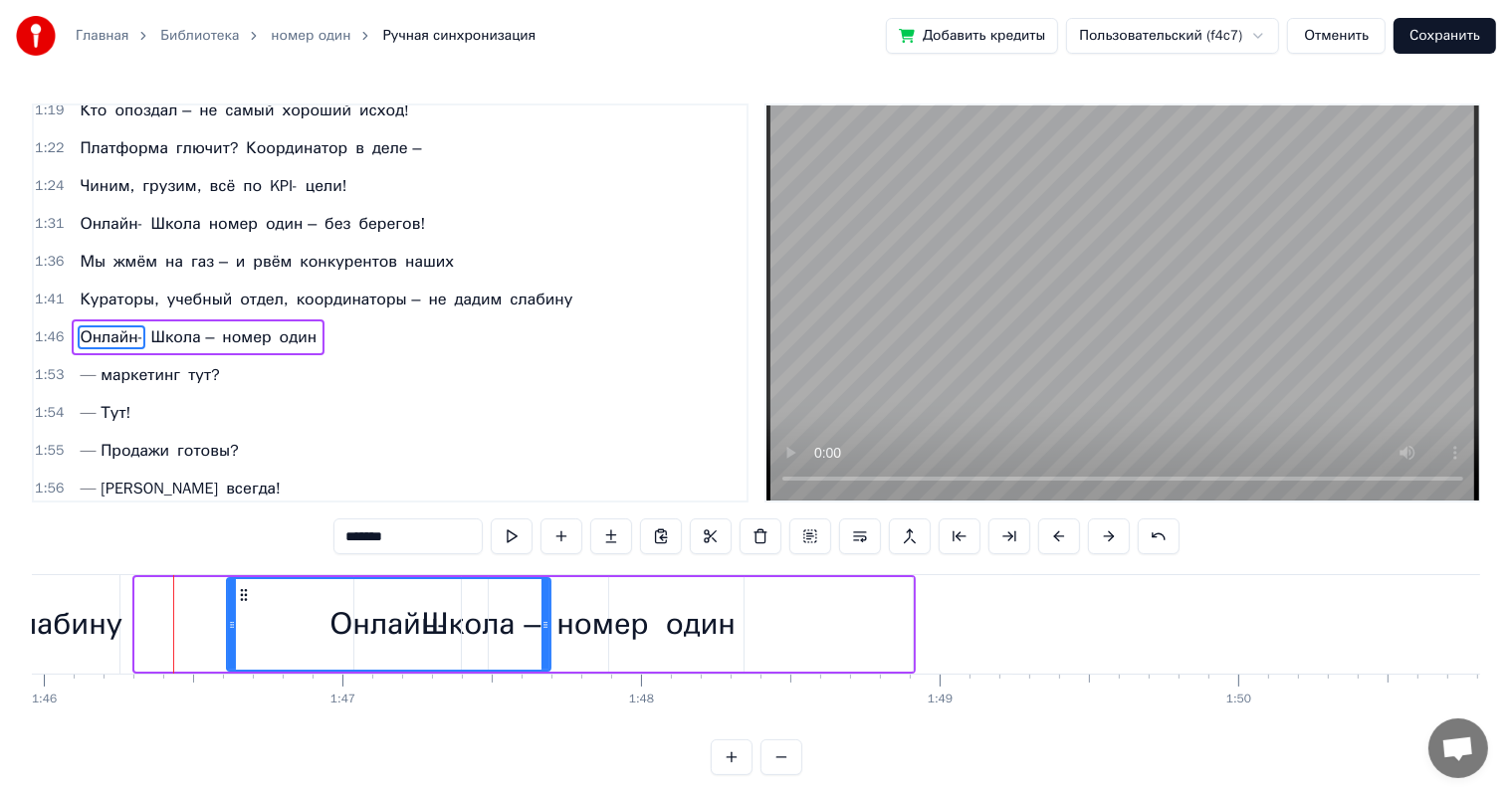 drag, startPoint x: 136, startPoint y: 628, endPoint x: 228, endPoint y: 641, distance: 92.91394 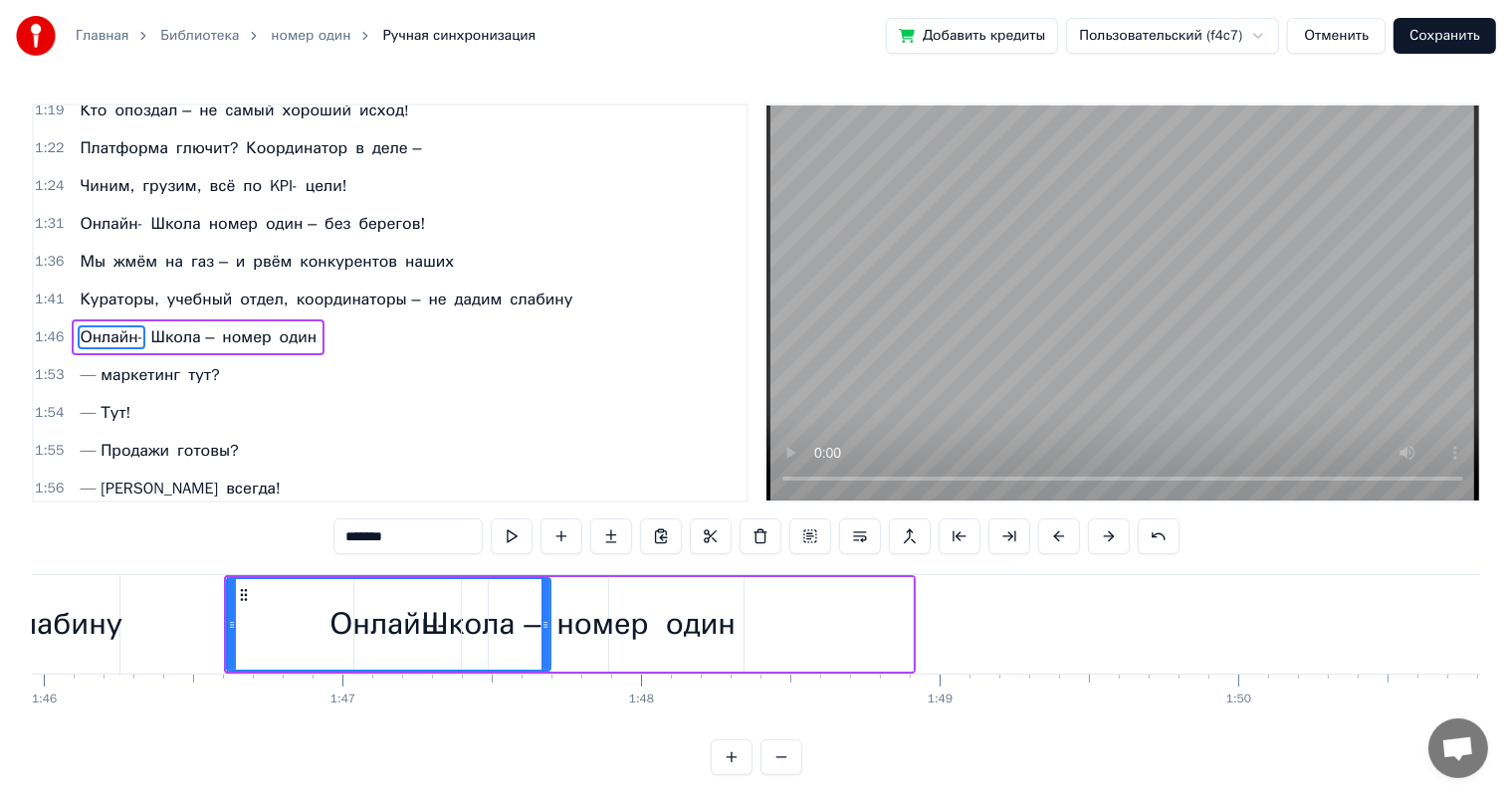 click on "Онлайн-" at bounding box center (388, 624) 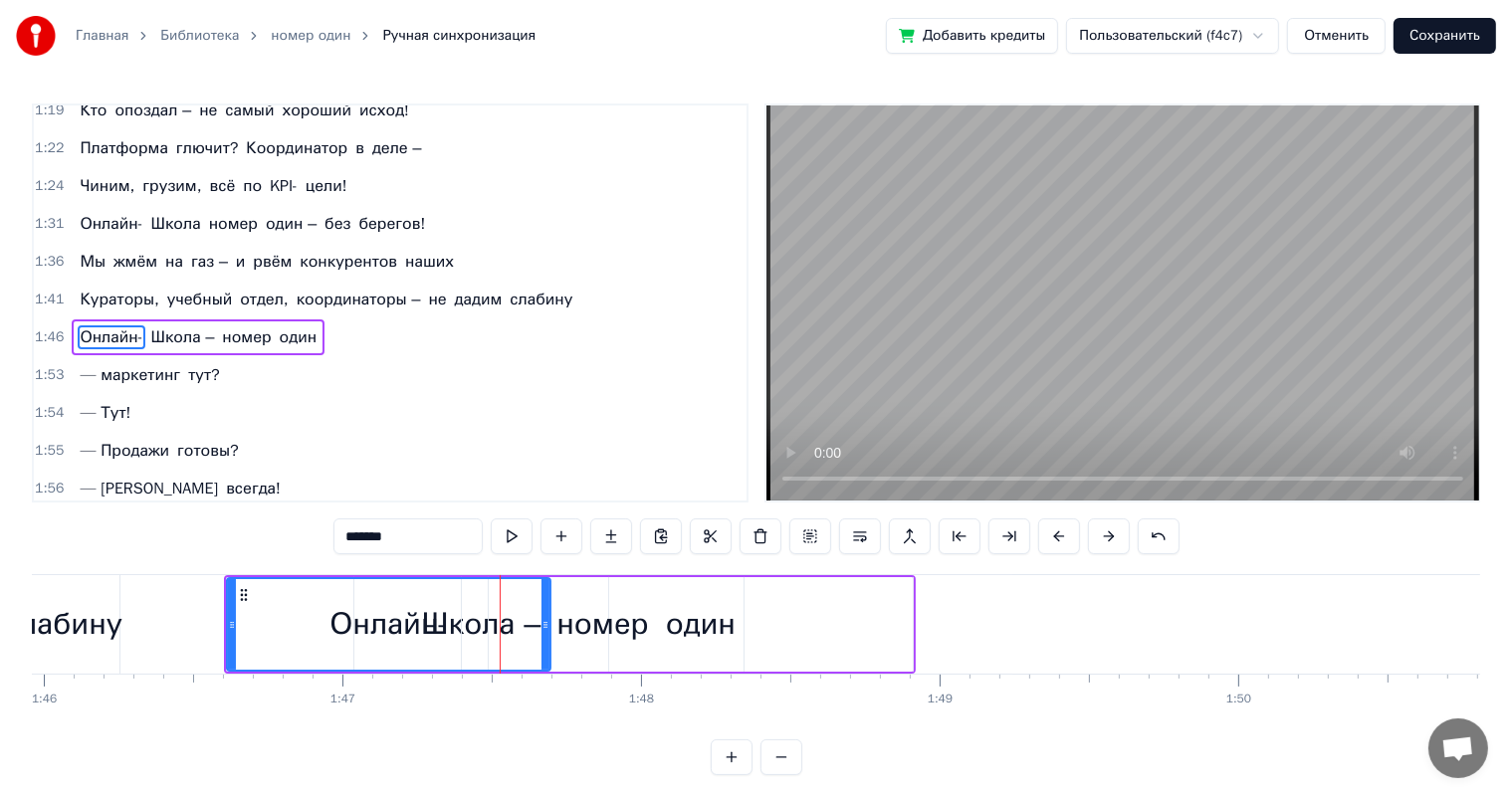 click on "Онлайн-" at bounding box center [388, 624] 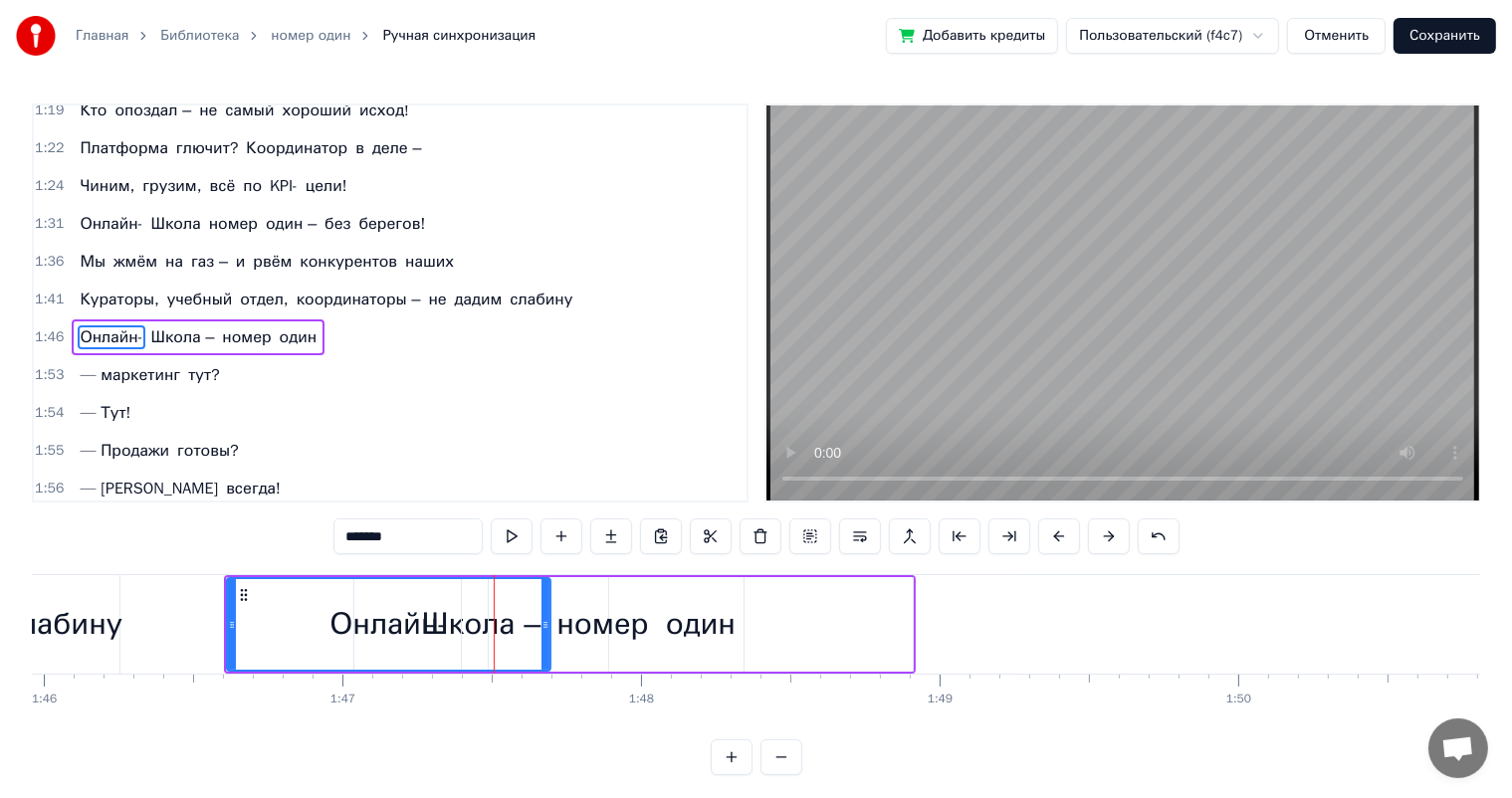 click on "Школа –" at bounding box center (183, 337) 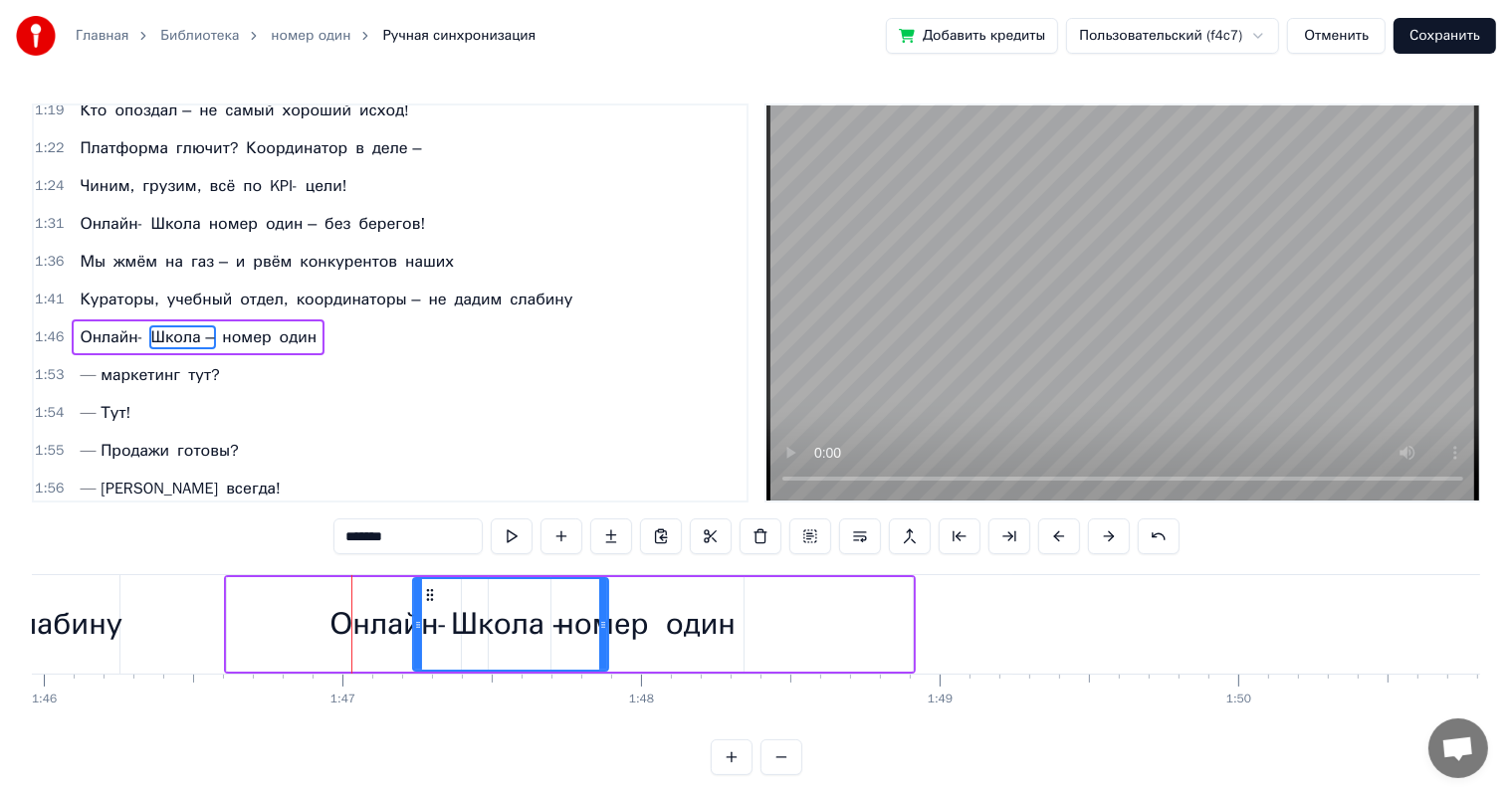 drag, startPoint x: 357, startPoint y: 624, endPoint x: 416, endPoint y: 633, distance: 59.682493 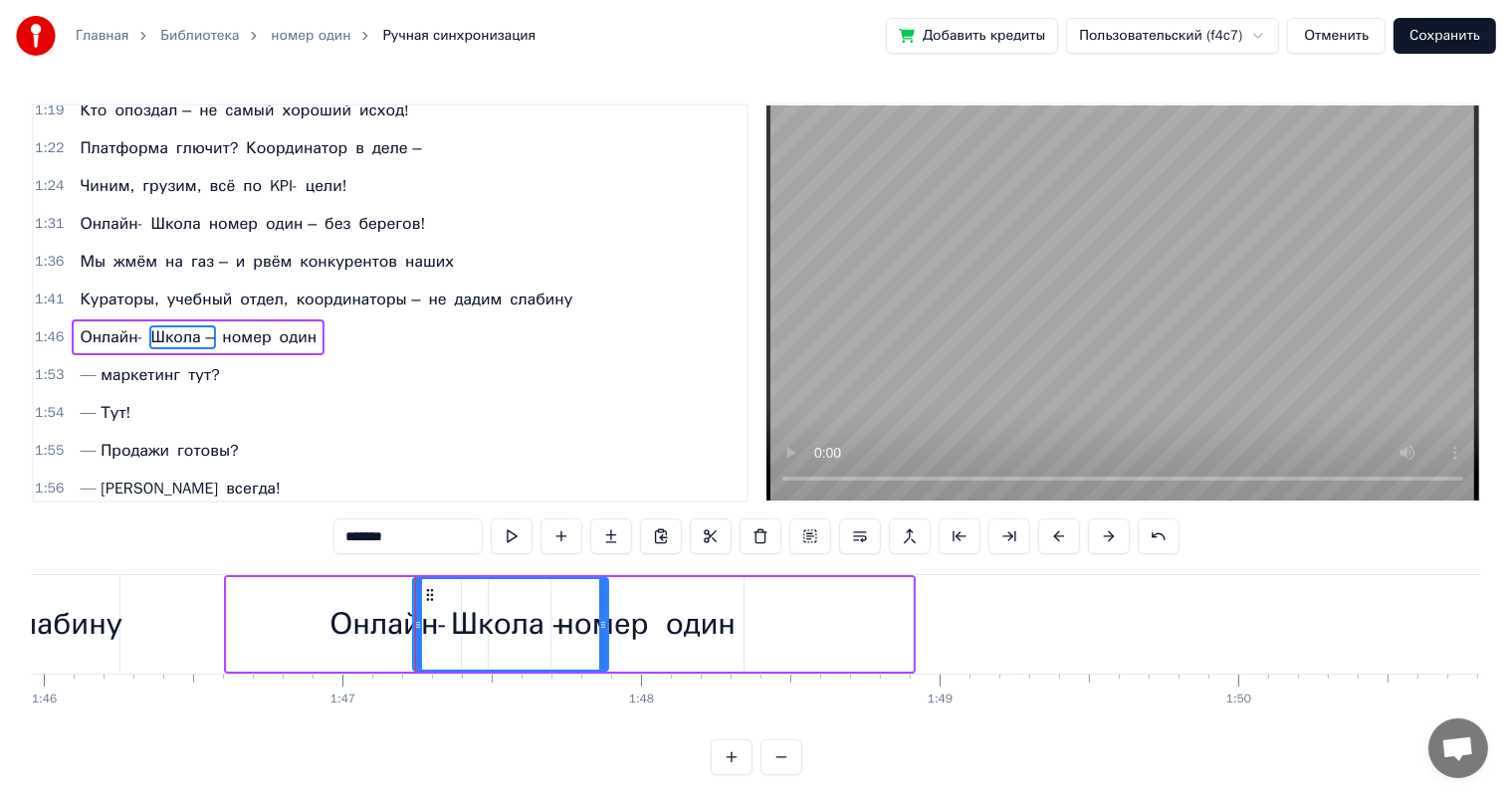 click on "номер" at bounding box center (246, 337) 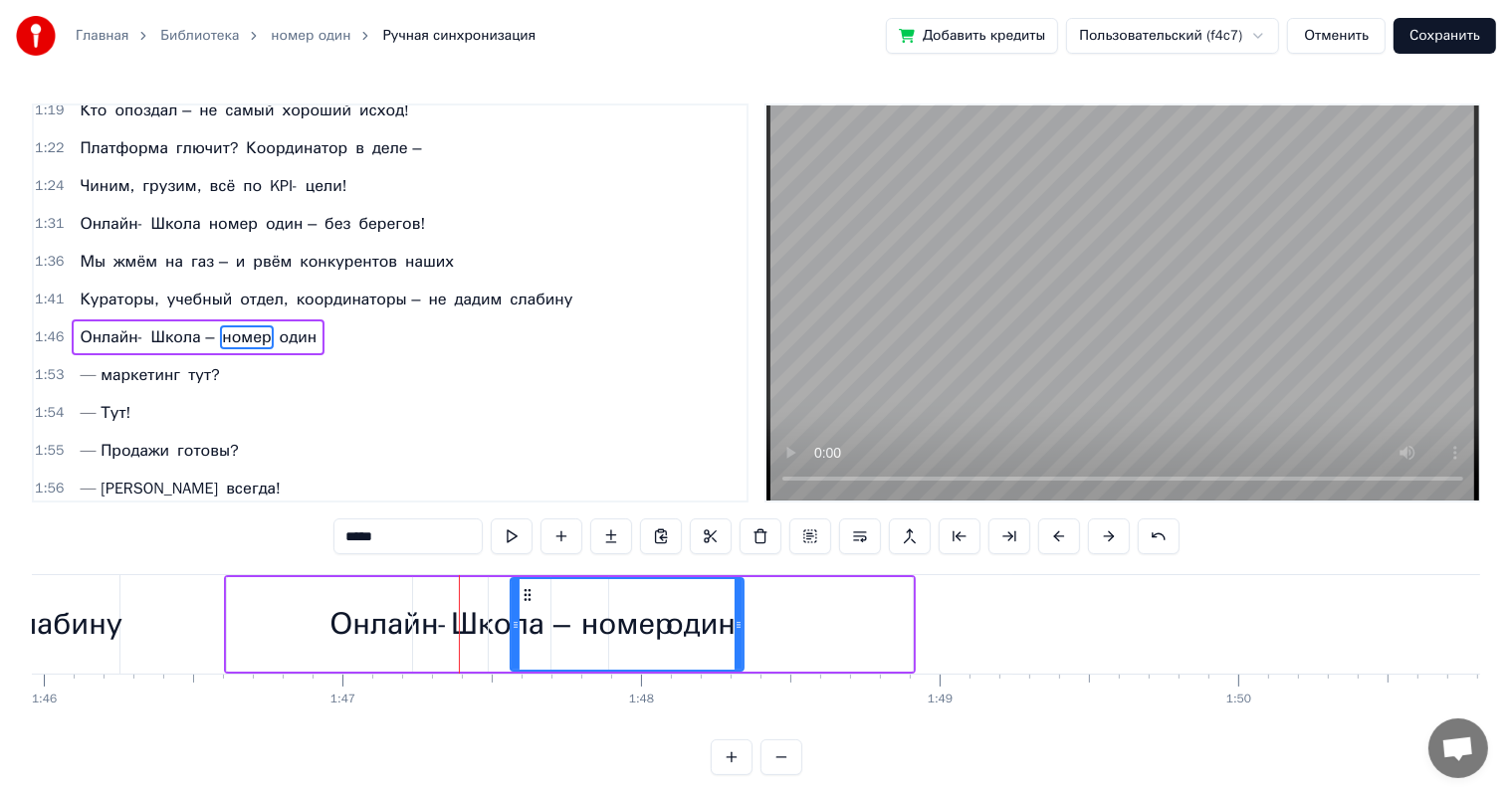 drag, startPoint x: 465, startPoint y: 633, endPoint x: 514, endPoint y: 643, distance: 50.01 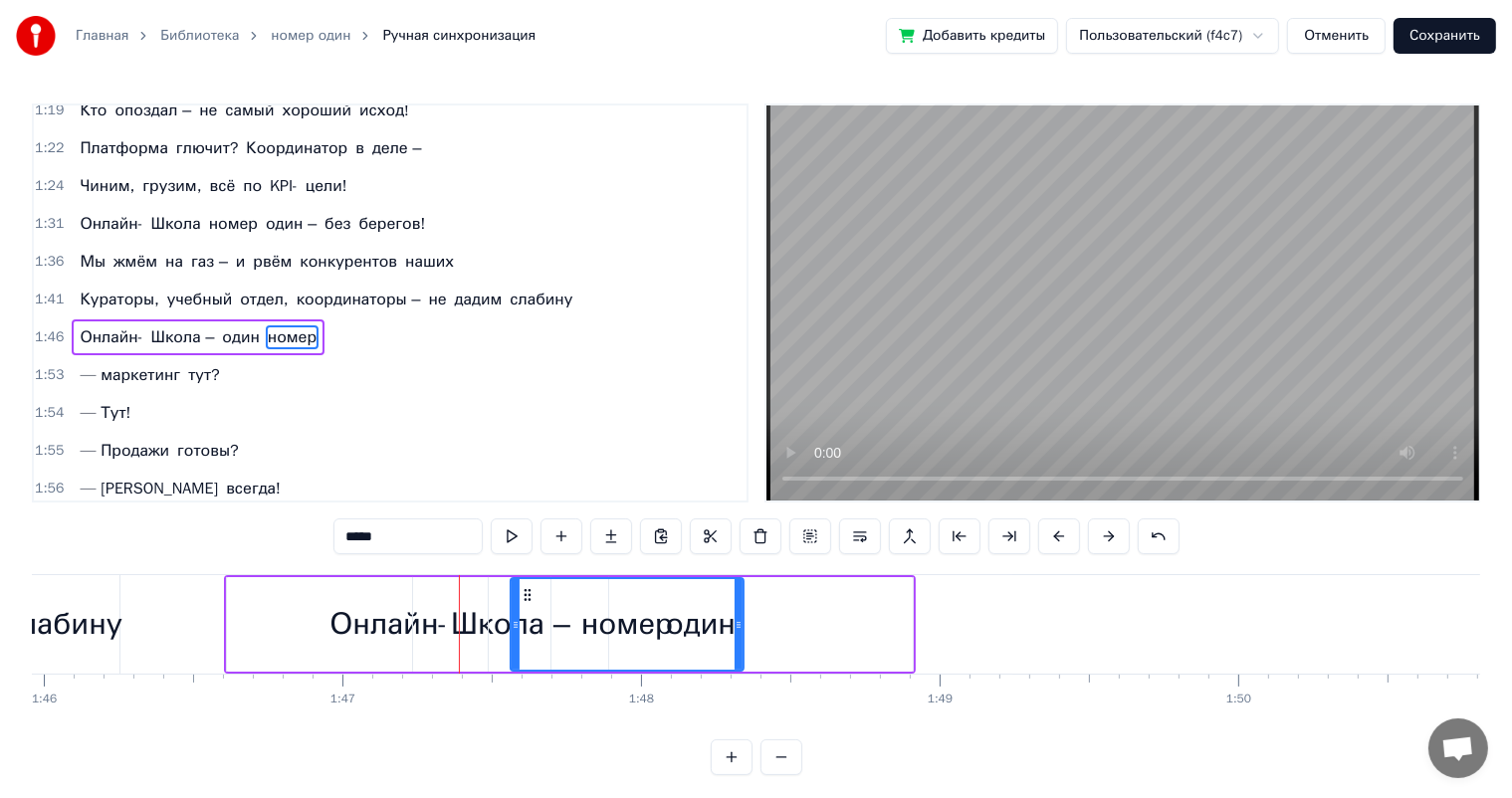 click on "один" at bounding box center [240, 337] 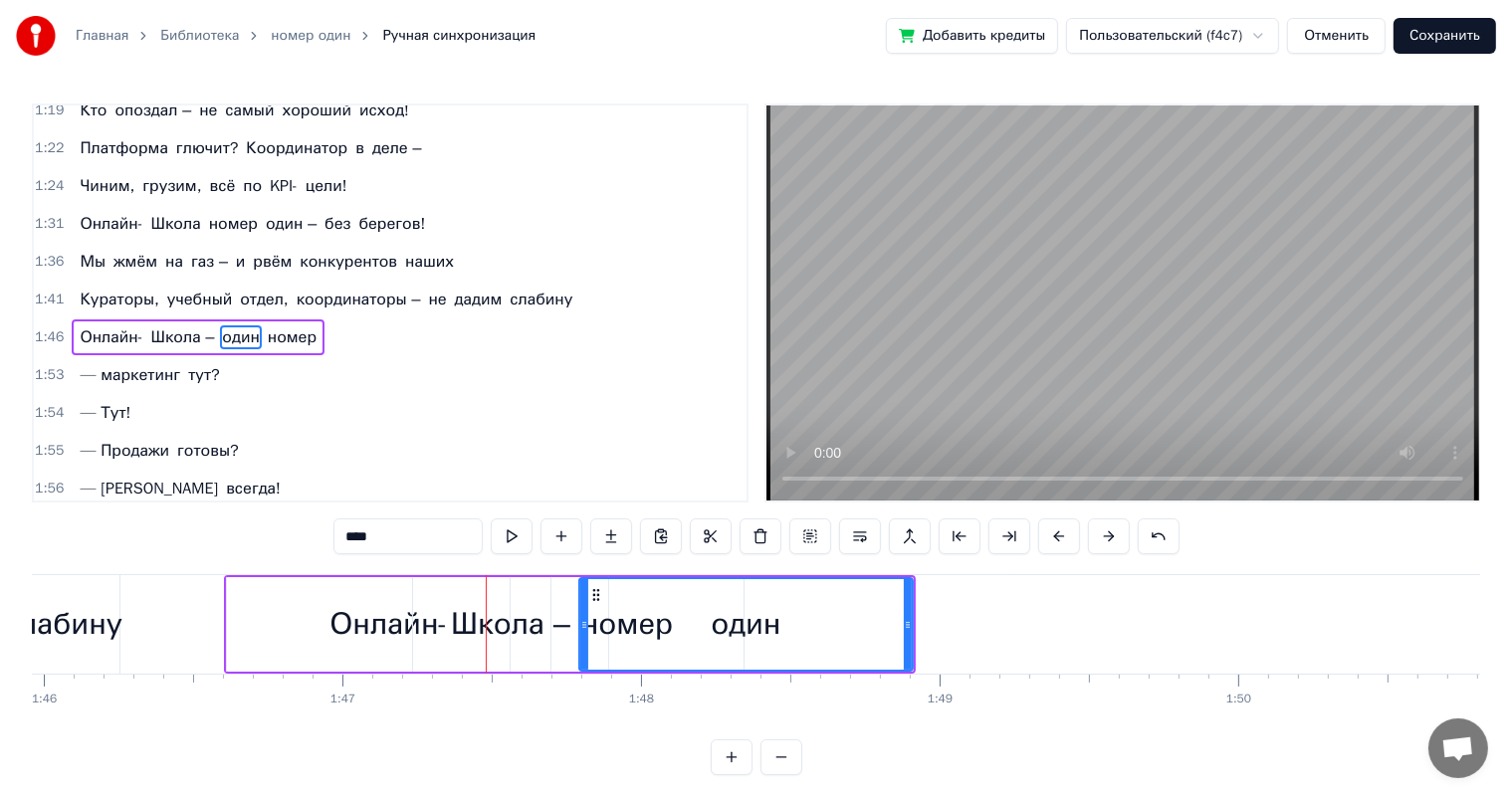 drag, startPoint x: 492, startPoint y: 622, endPoint x: 582, endPoint y: 633, distance: 90.66973 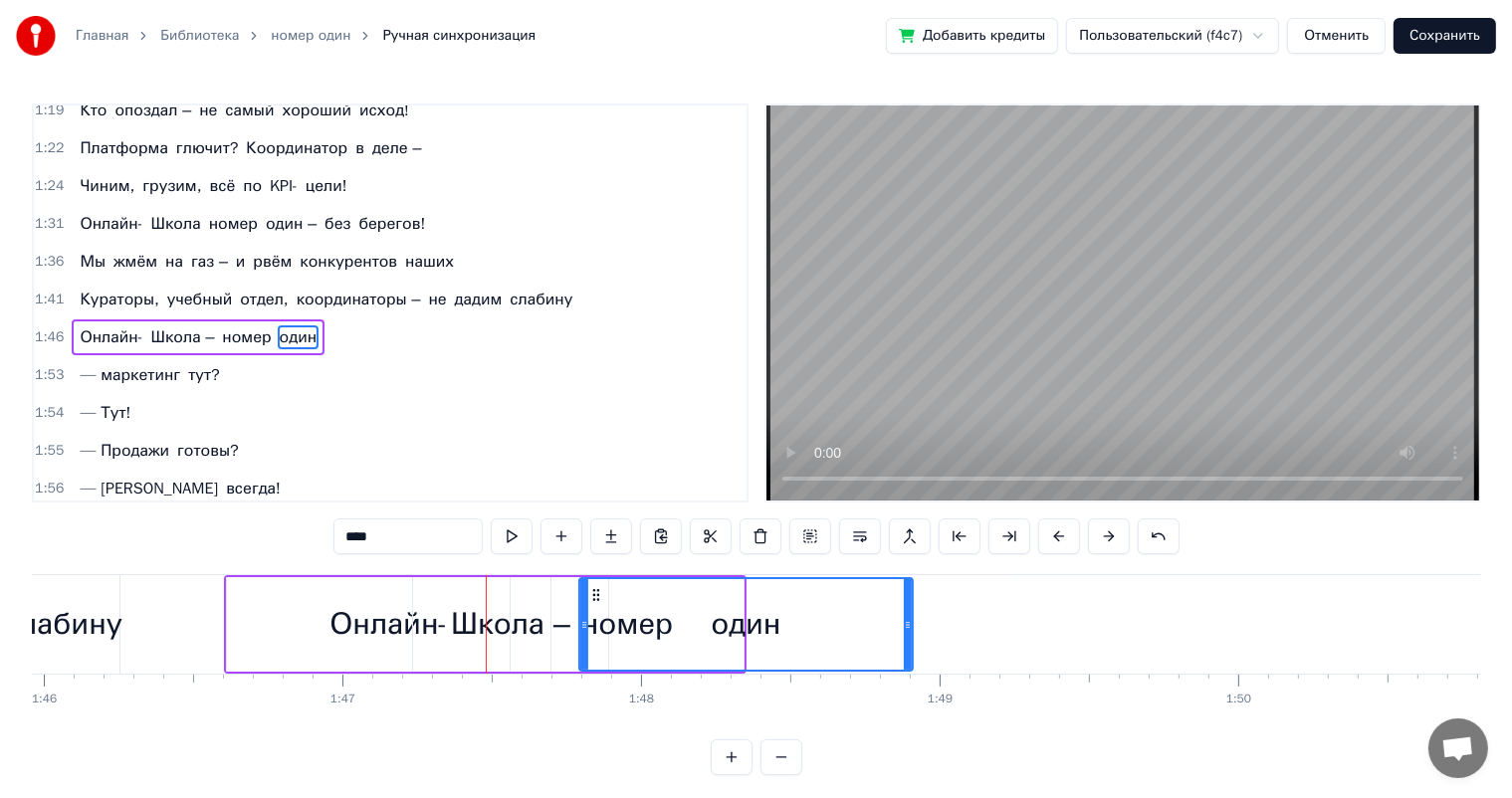 click on "1:46 Онлайн- Школа – номер один" at bounding box center (390, 337) 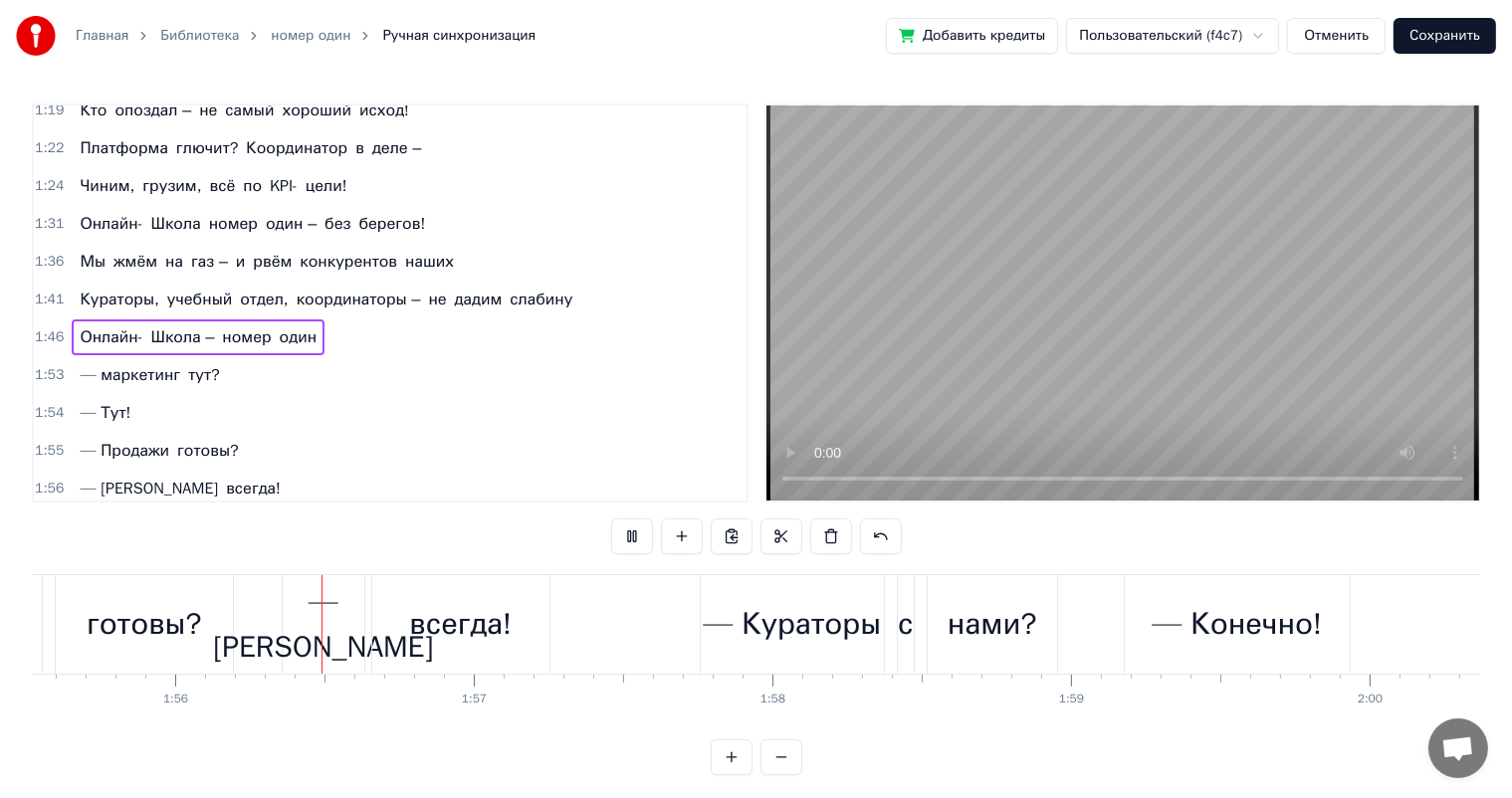 scroll, scrollTop: 0, scrollLeft: 34522, axis: horizontal 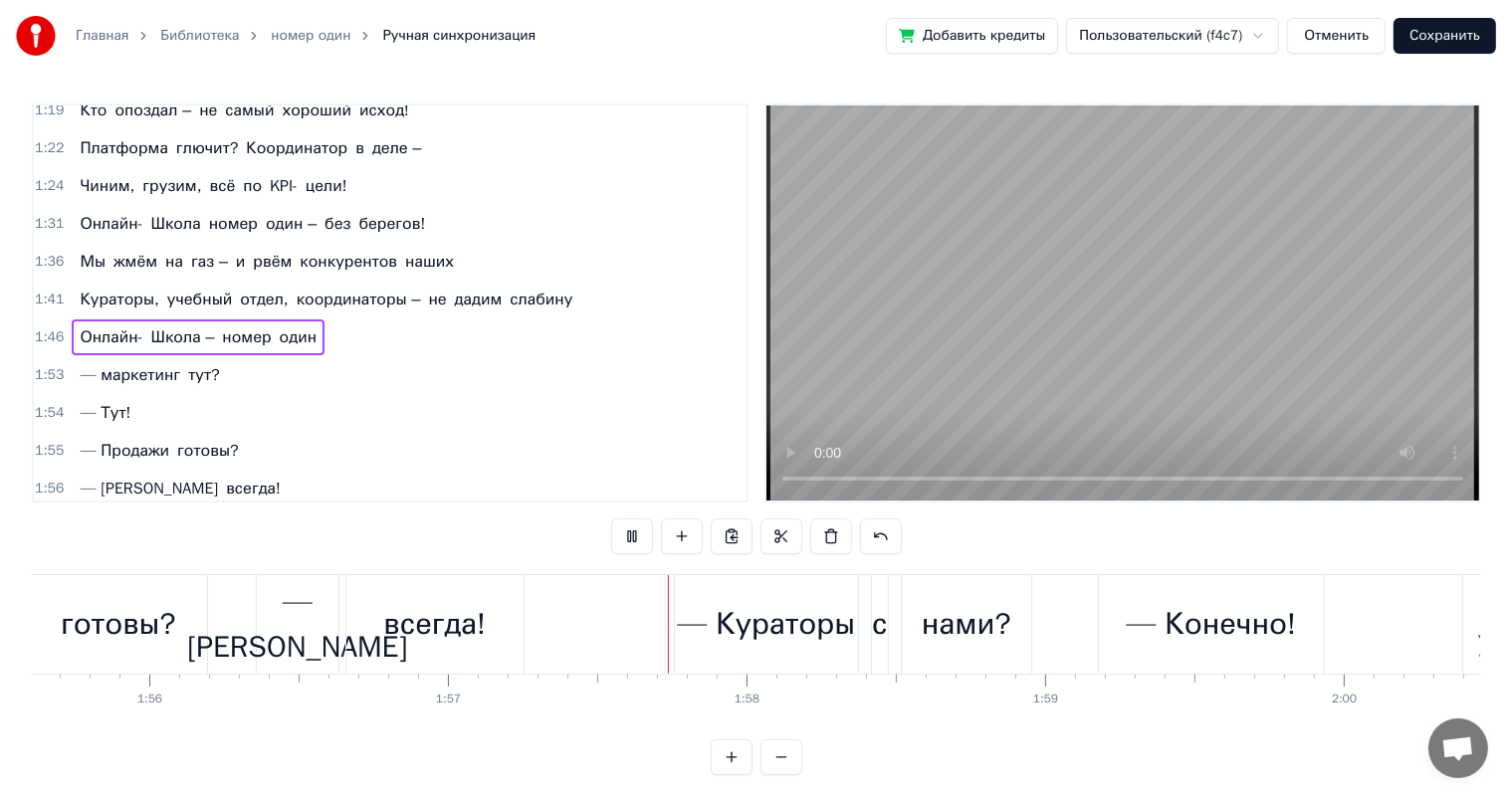 click on "1:46 Онлайн- Школа – номер один" at bounding box center (390, 337) 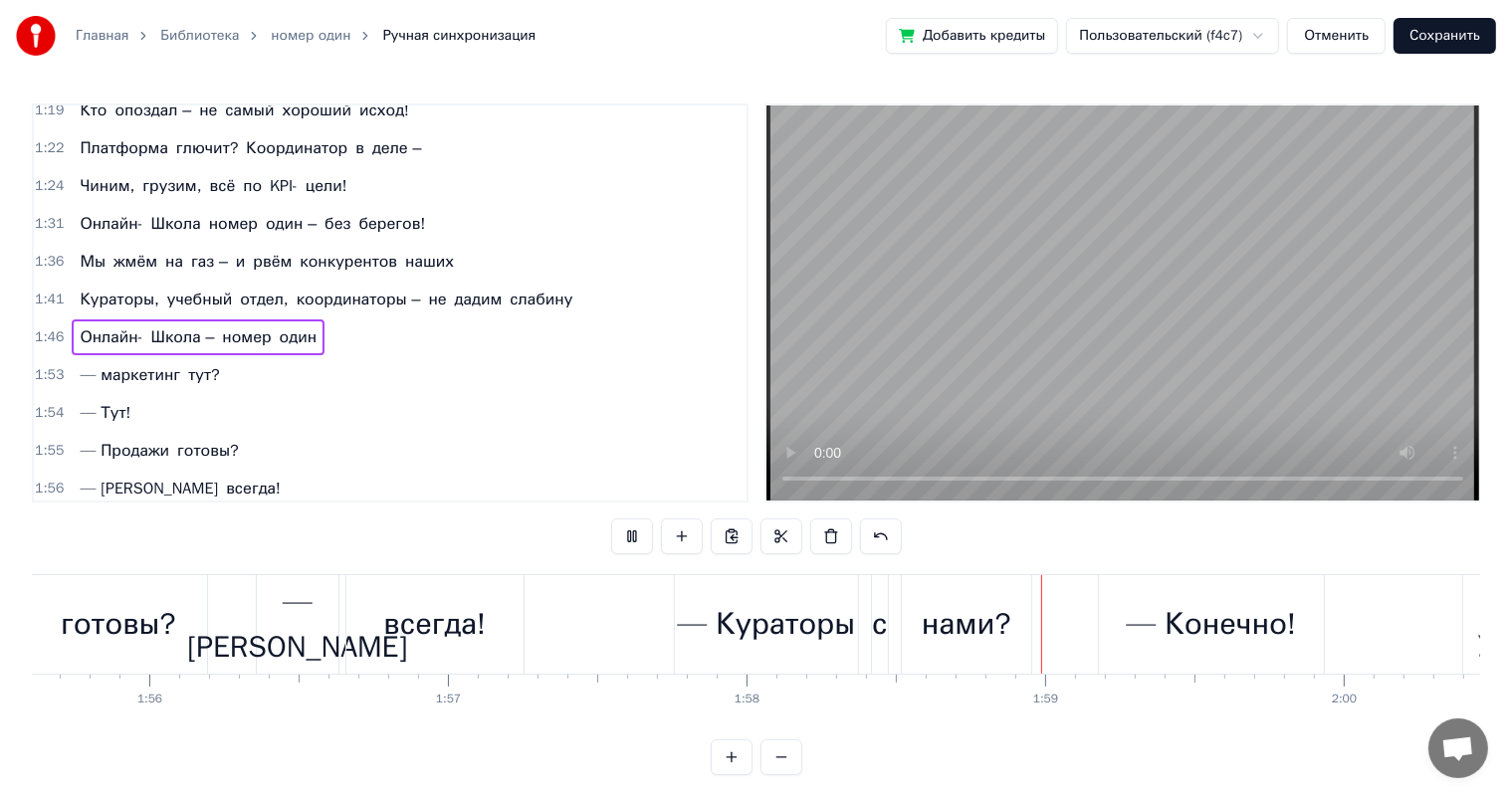 click on "1:46 Онлайн- Школа – номер один" at bounding box center [390, 337] 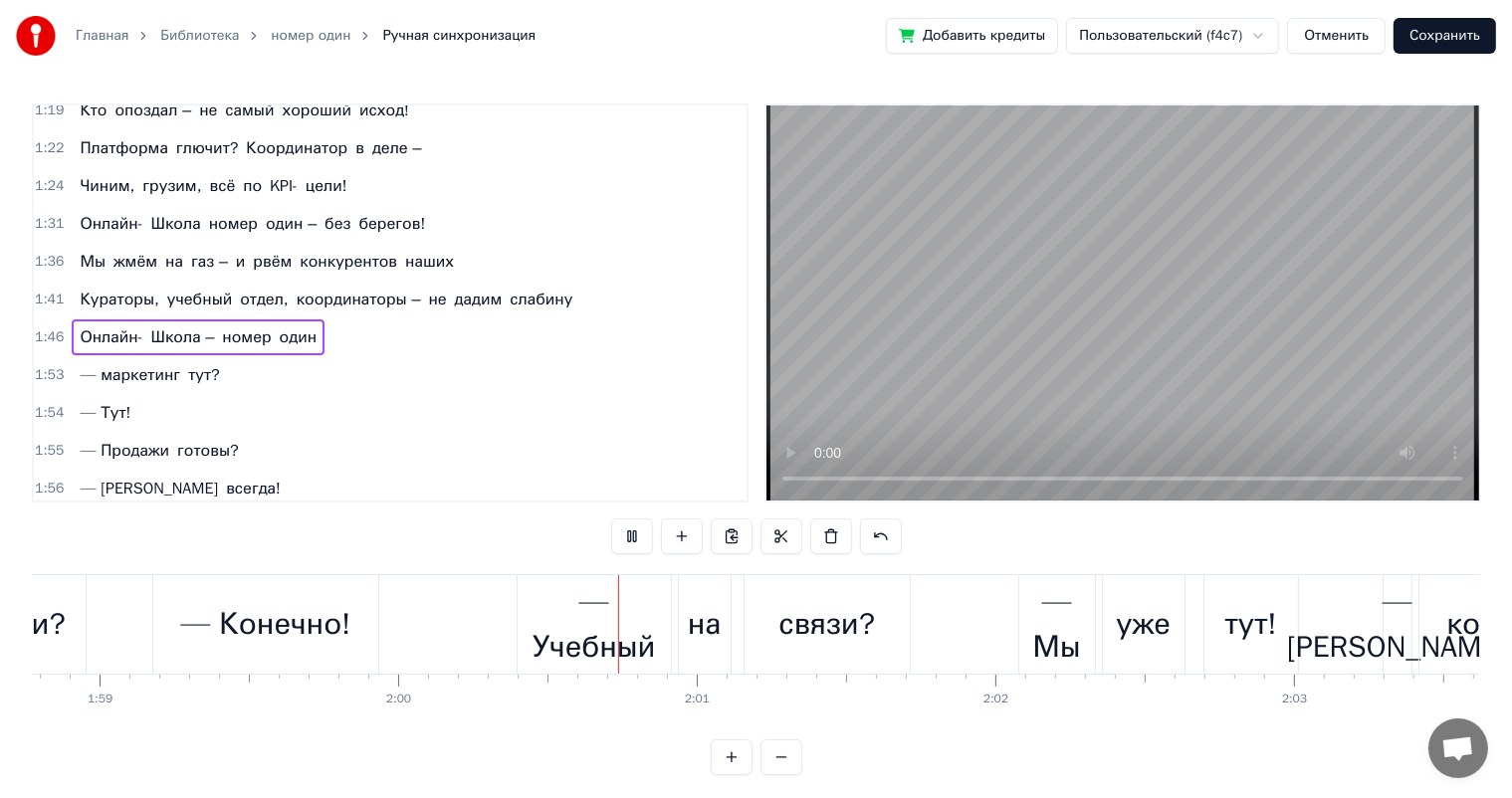 scroll, scrollTop: 0, scrollLeft: 35790, axis: horizontal 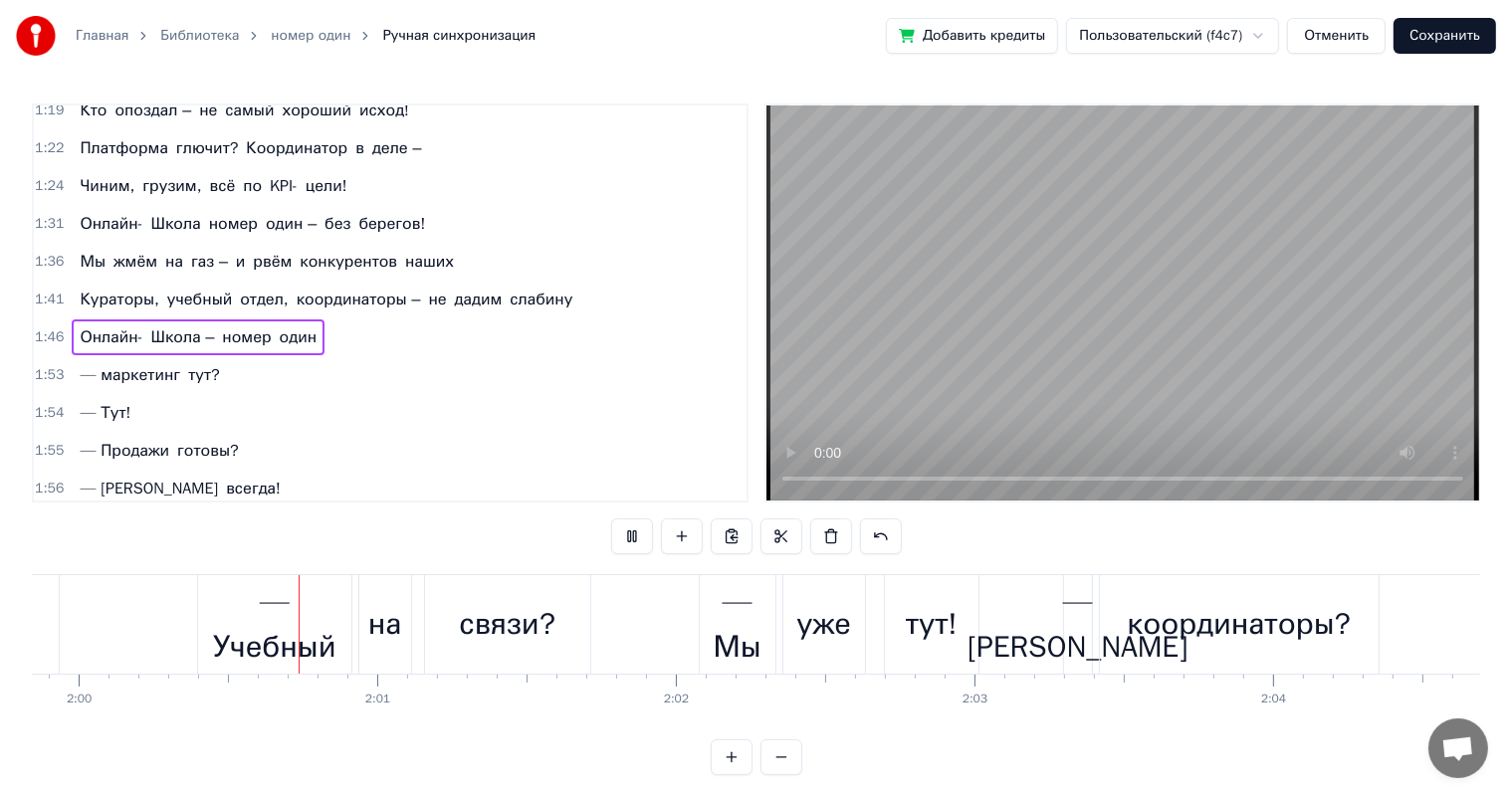 click on "1:53 — маркетинг тут?" at bounding box center (390, 375) 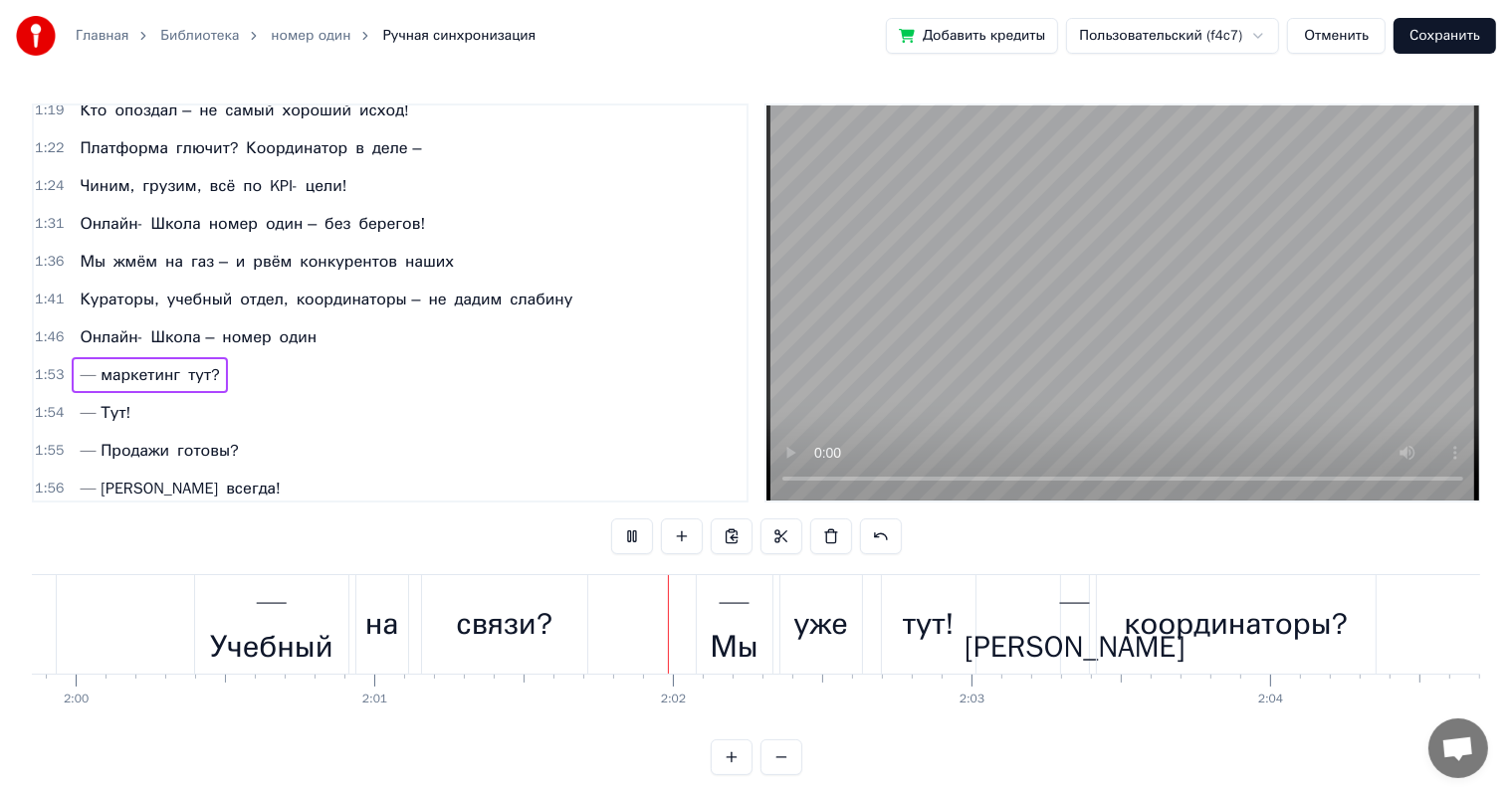 click on "один" at bounding box center (298, 337) 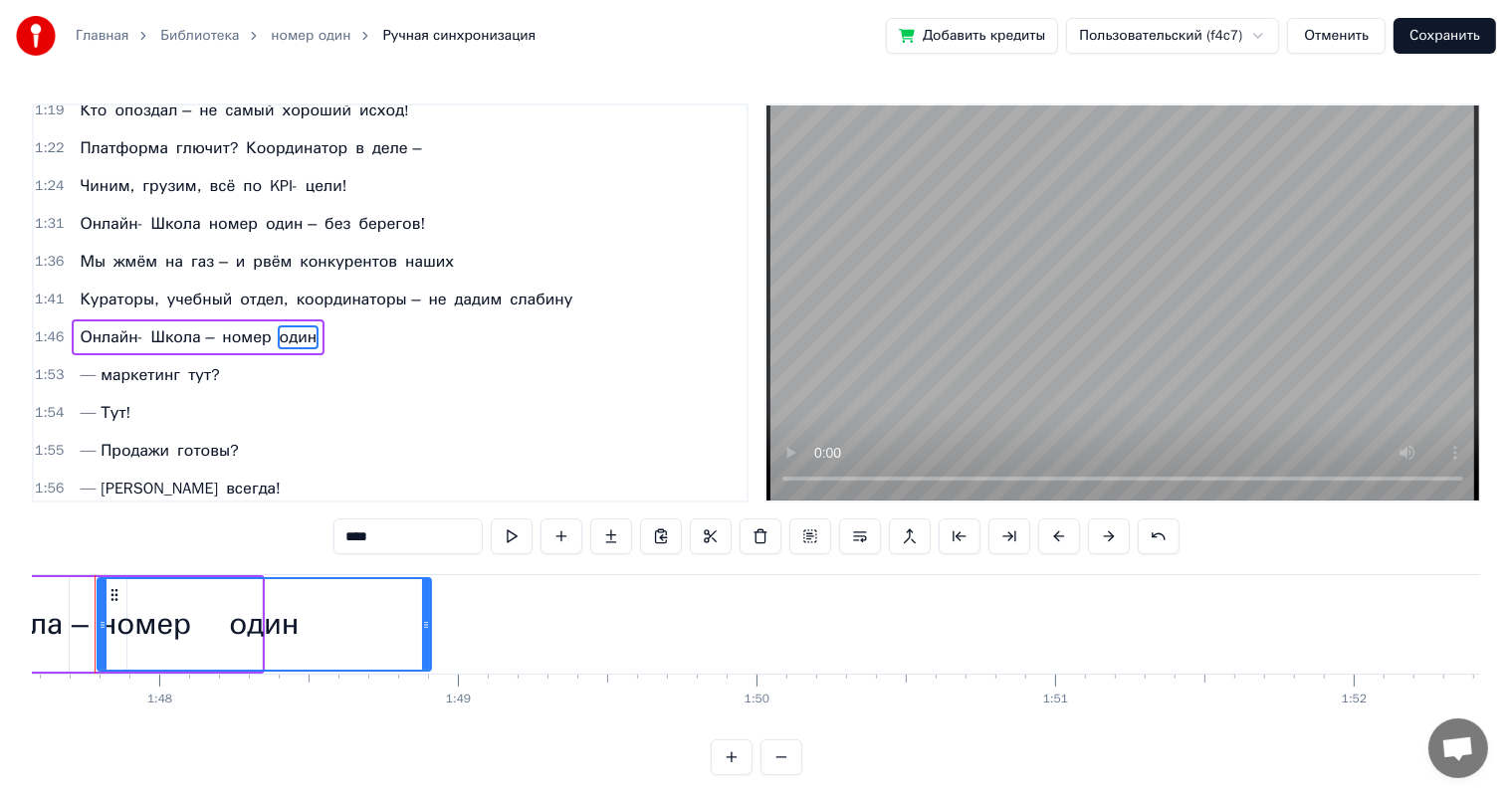 scroll, scrollTop: 0, scrollLeft: 32085, axis: horizontal 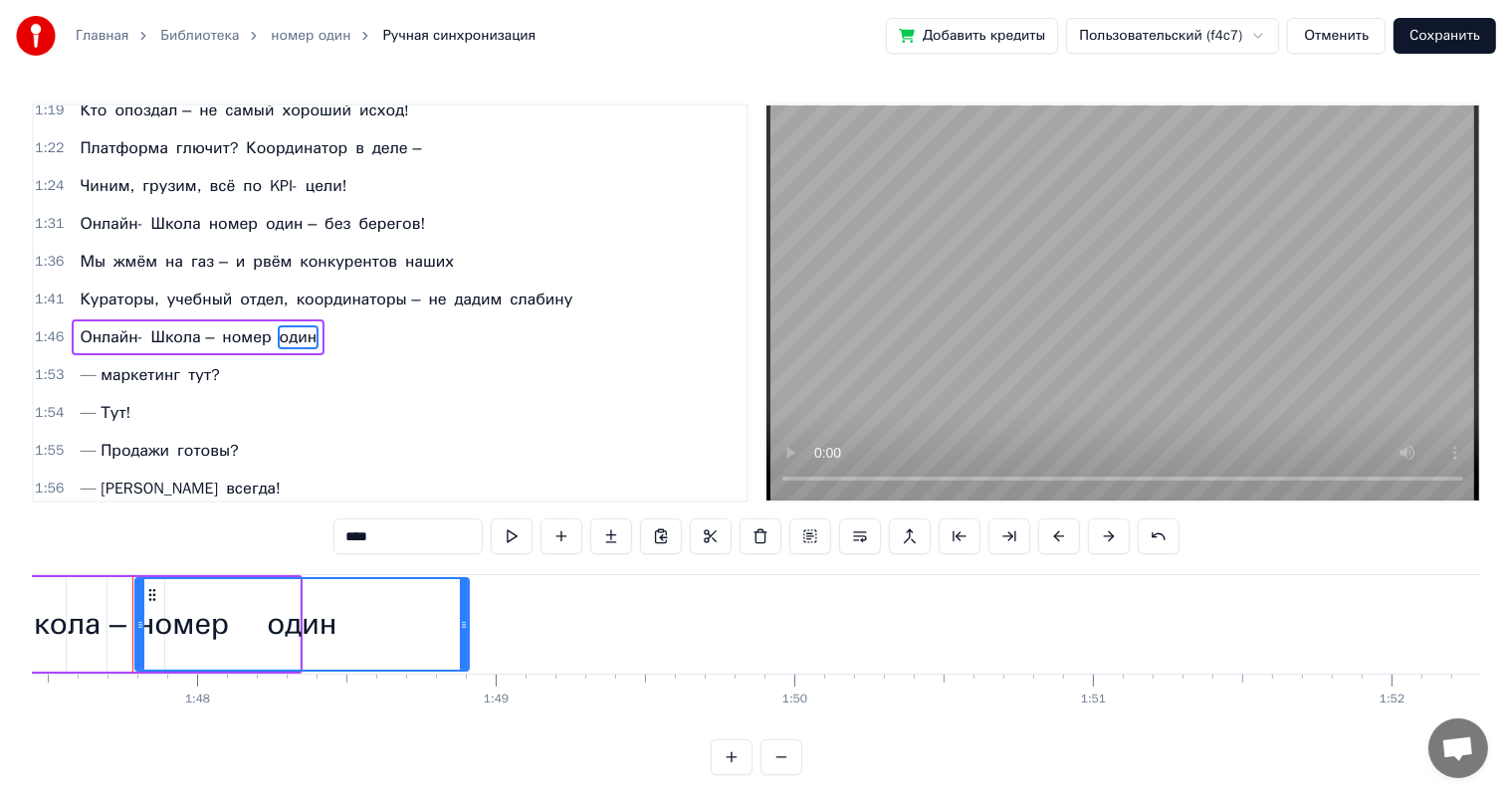 click on "1:46 Онлайн- Школа – номер один" at bounding box center [390, 337] 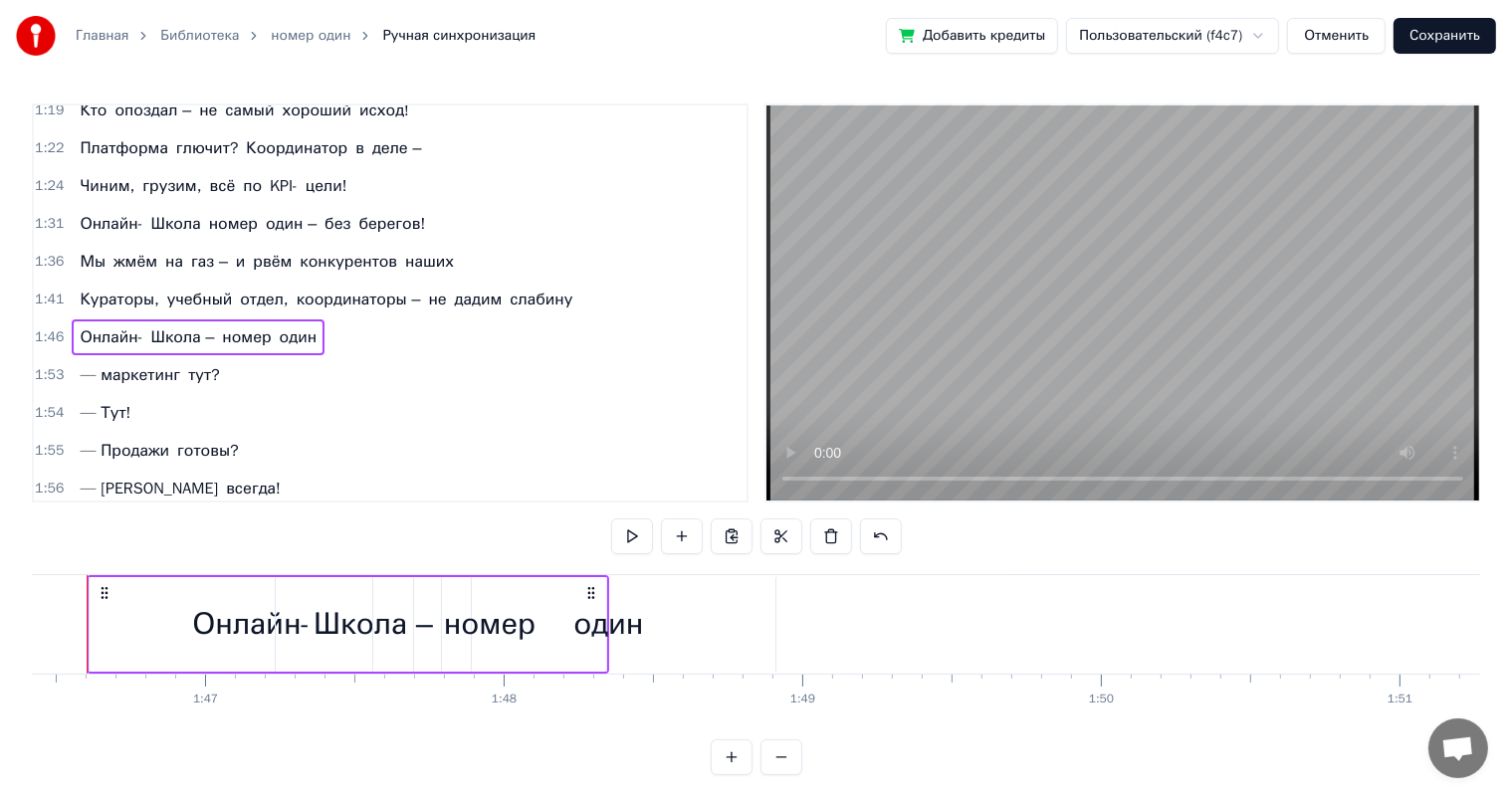 scroll, scrollTop: 0, scrollLeft: 31733, axis: horizontal 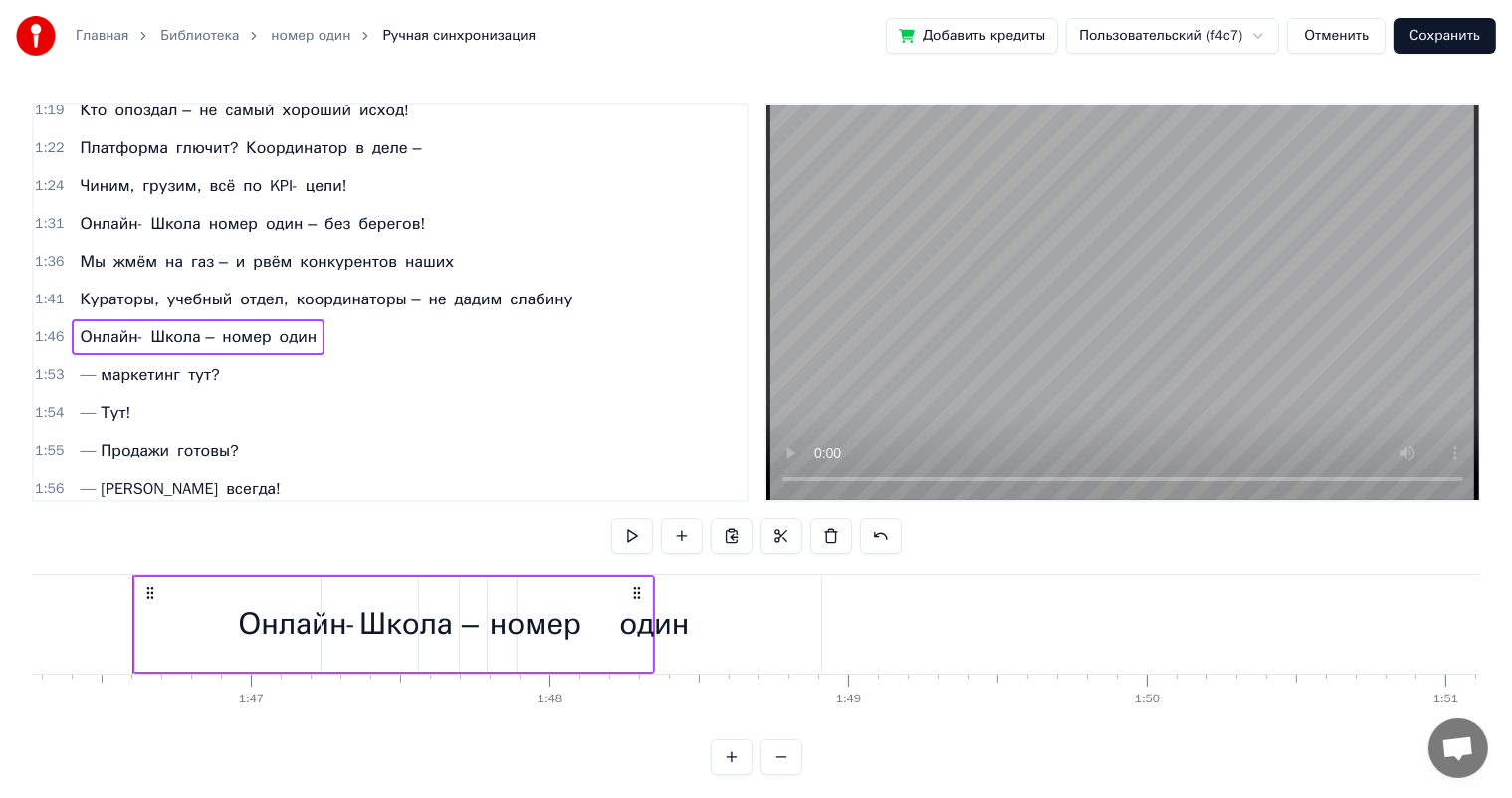 click on "один" at bounding box center (654, 624) 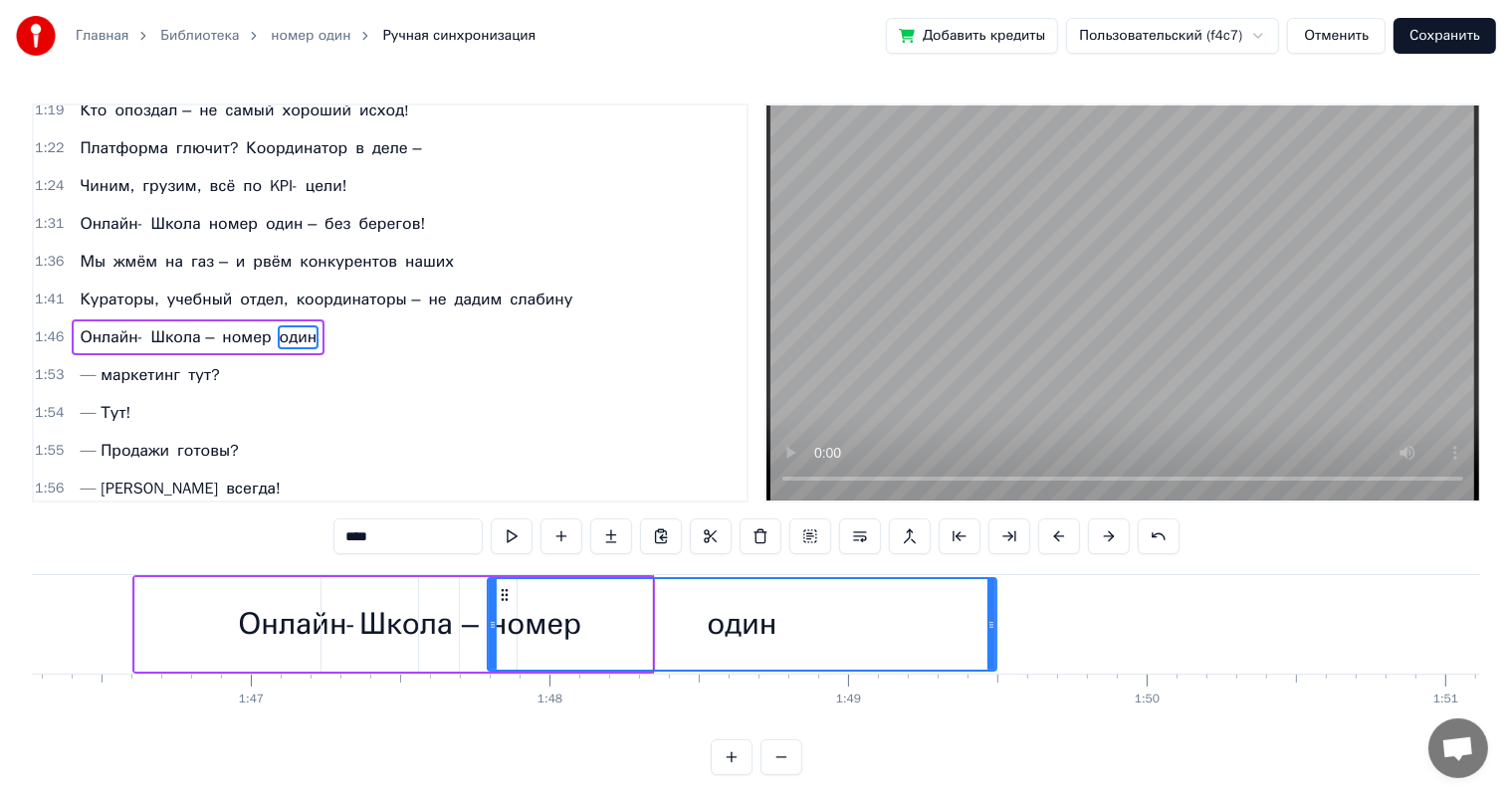 drag, startPoint x: 813, startPoint y: 627, endPoint x: 988, endPoint y: 635, distance: 175.18276 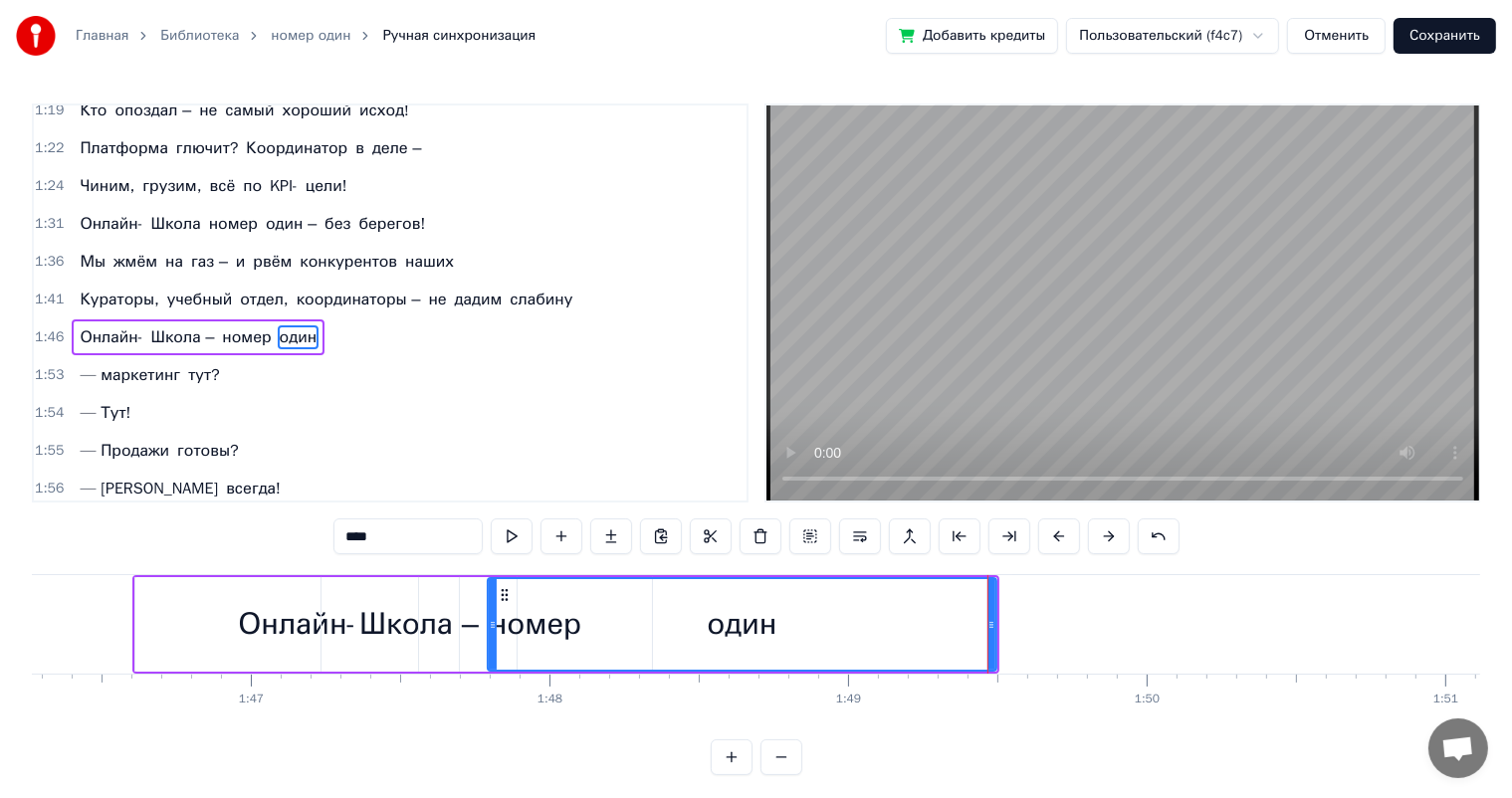 click on "1:46 Онлайн- Школа – номер один" at bounding box center [390, 337] 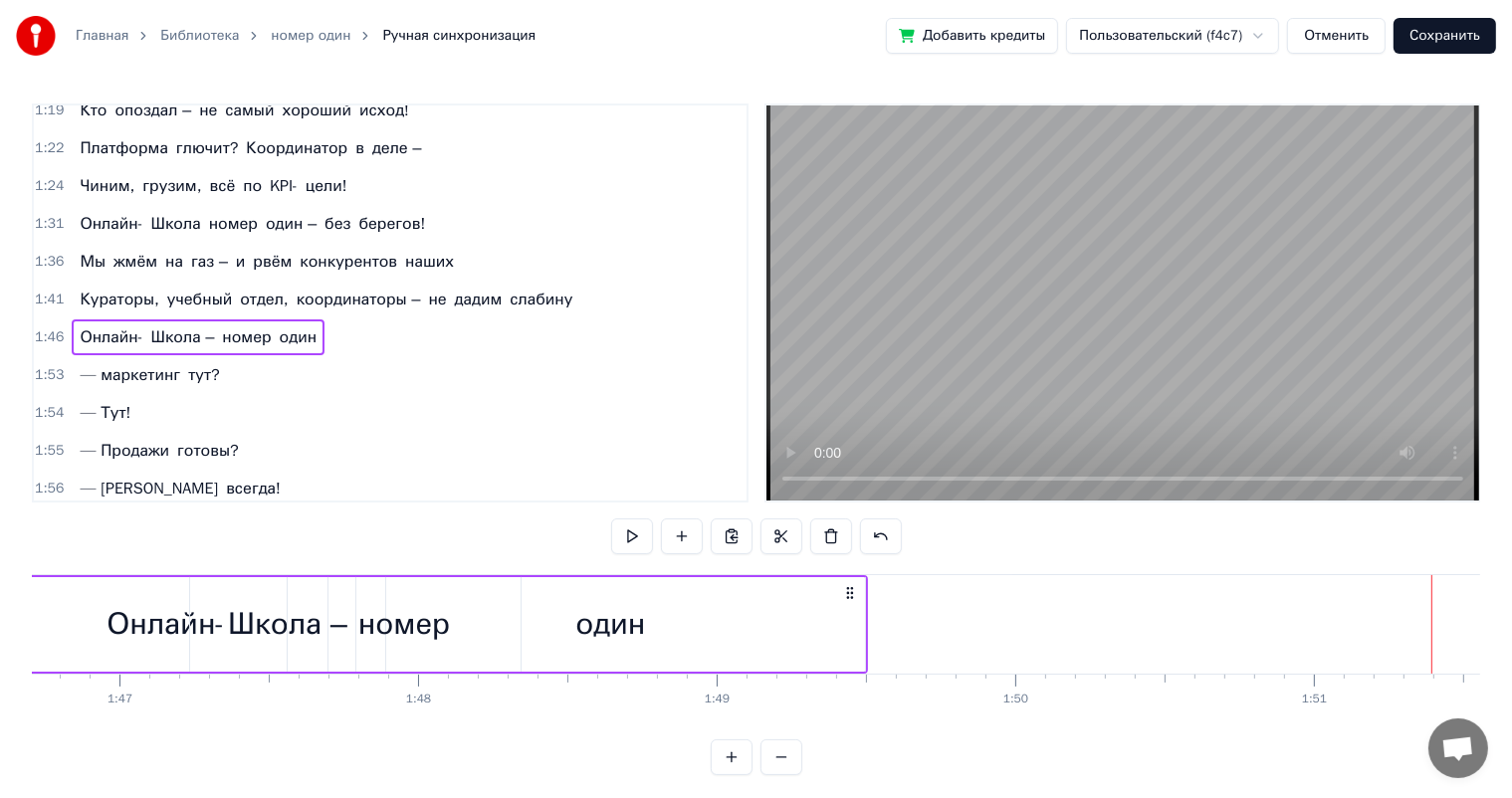 scroll, scrollTop: 0, scrollLeft: 31575, axis: horizontal 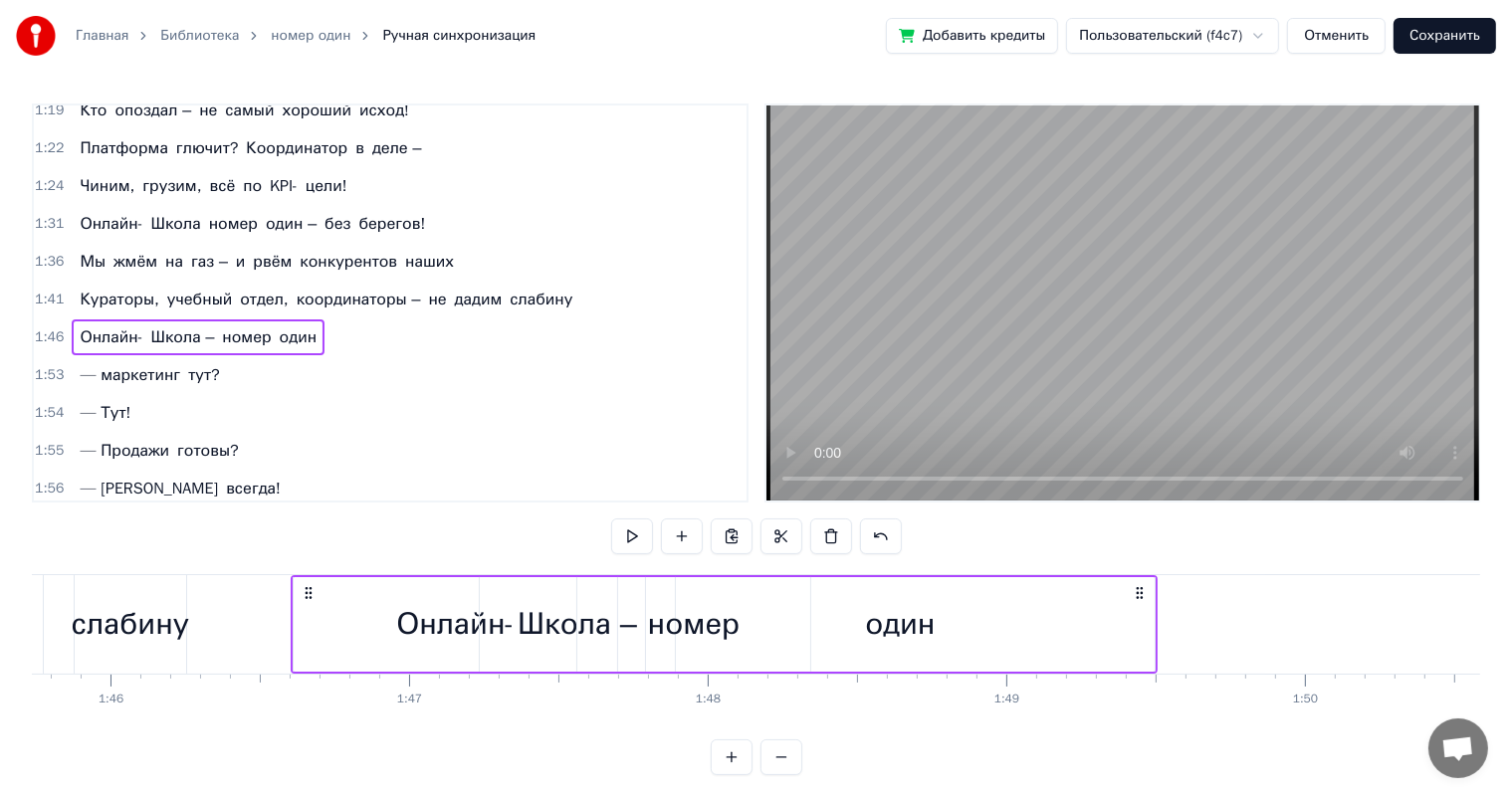 click on "один" at bounding box center [900, 624] 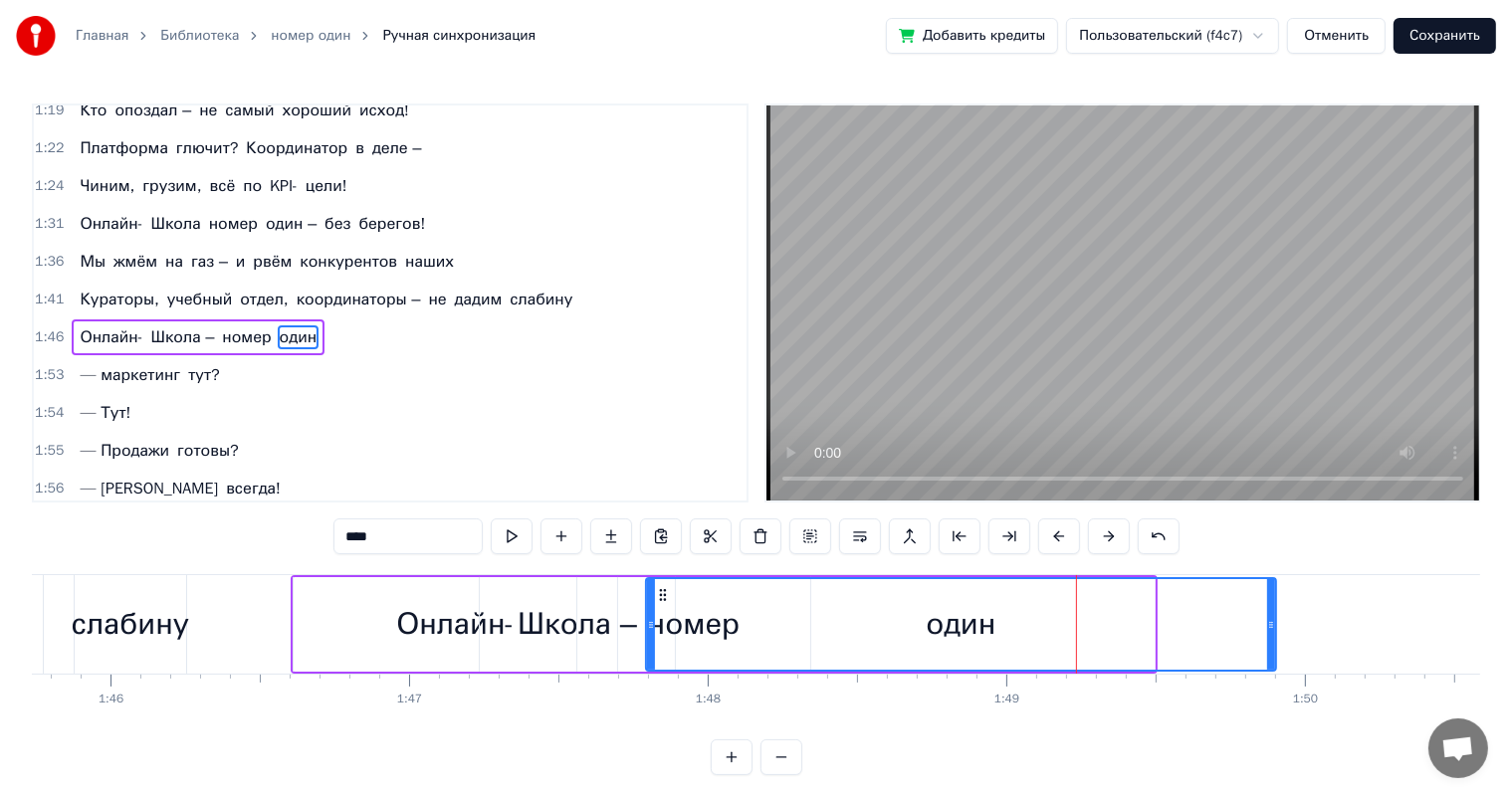 drag, startPoint x: 1151, startPoint y: 629, endPoint x: 1272, endPoint y: 626, distance: 121.03718 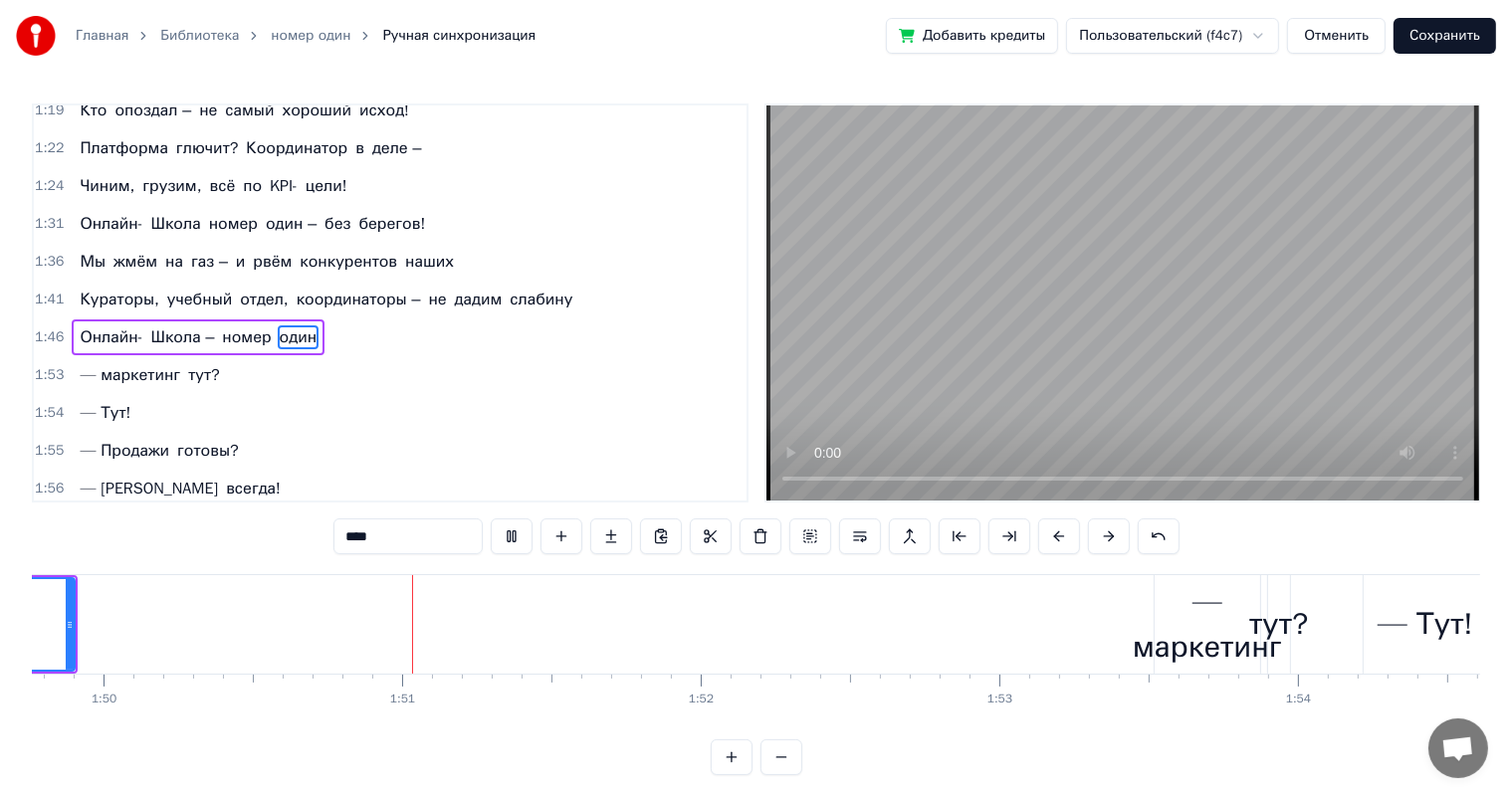 scroll, scrollTop: 0, scrollLeft: 32860, axis: horizontal 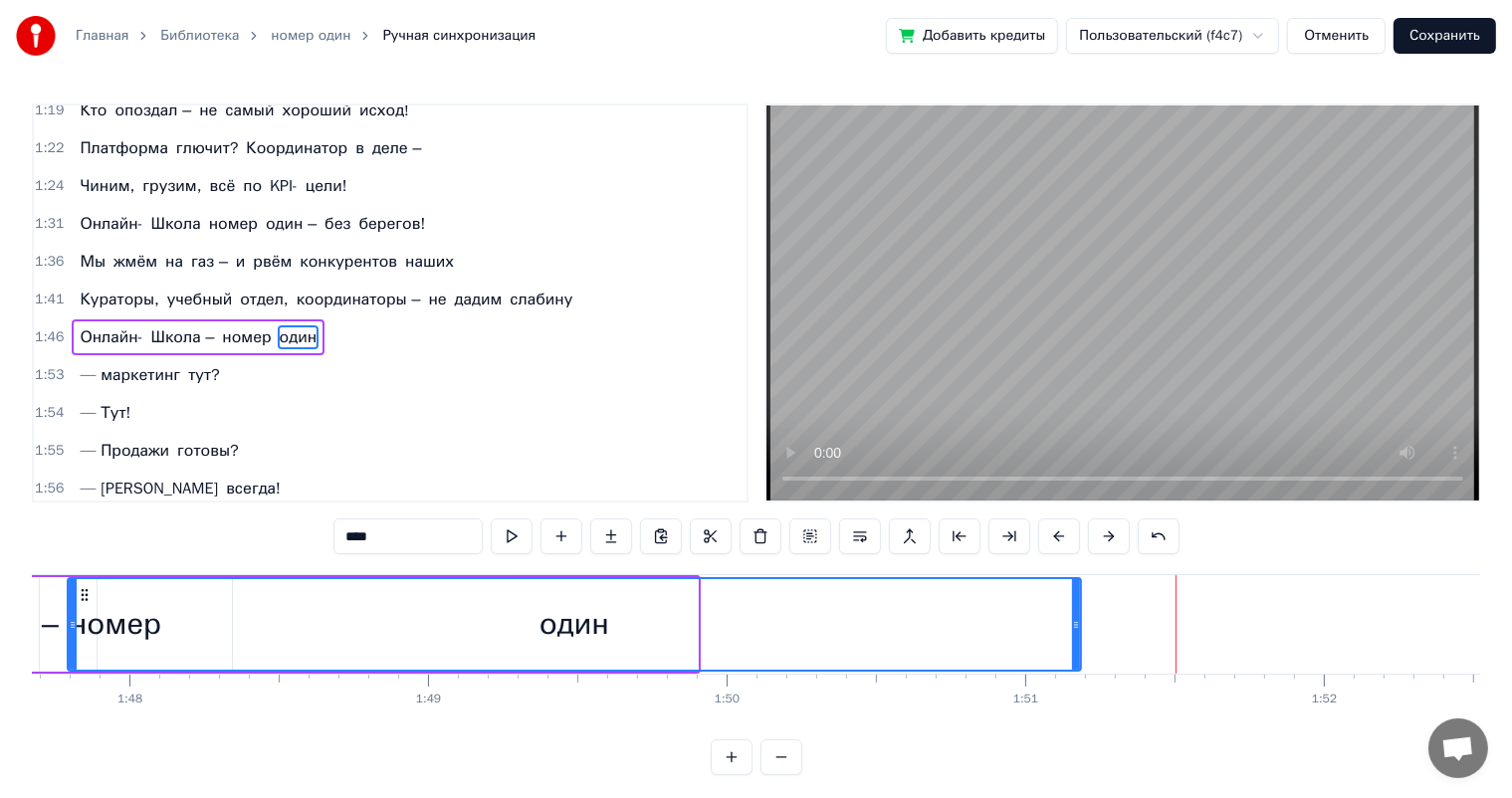 drag, startPoint x: 694, startPoint y: 616, endPoint x: 1077, endPoint y: 649, distance: 384.419 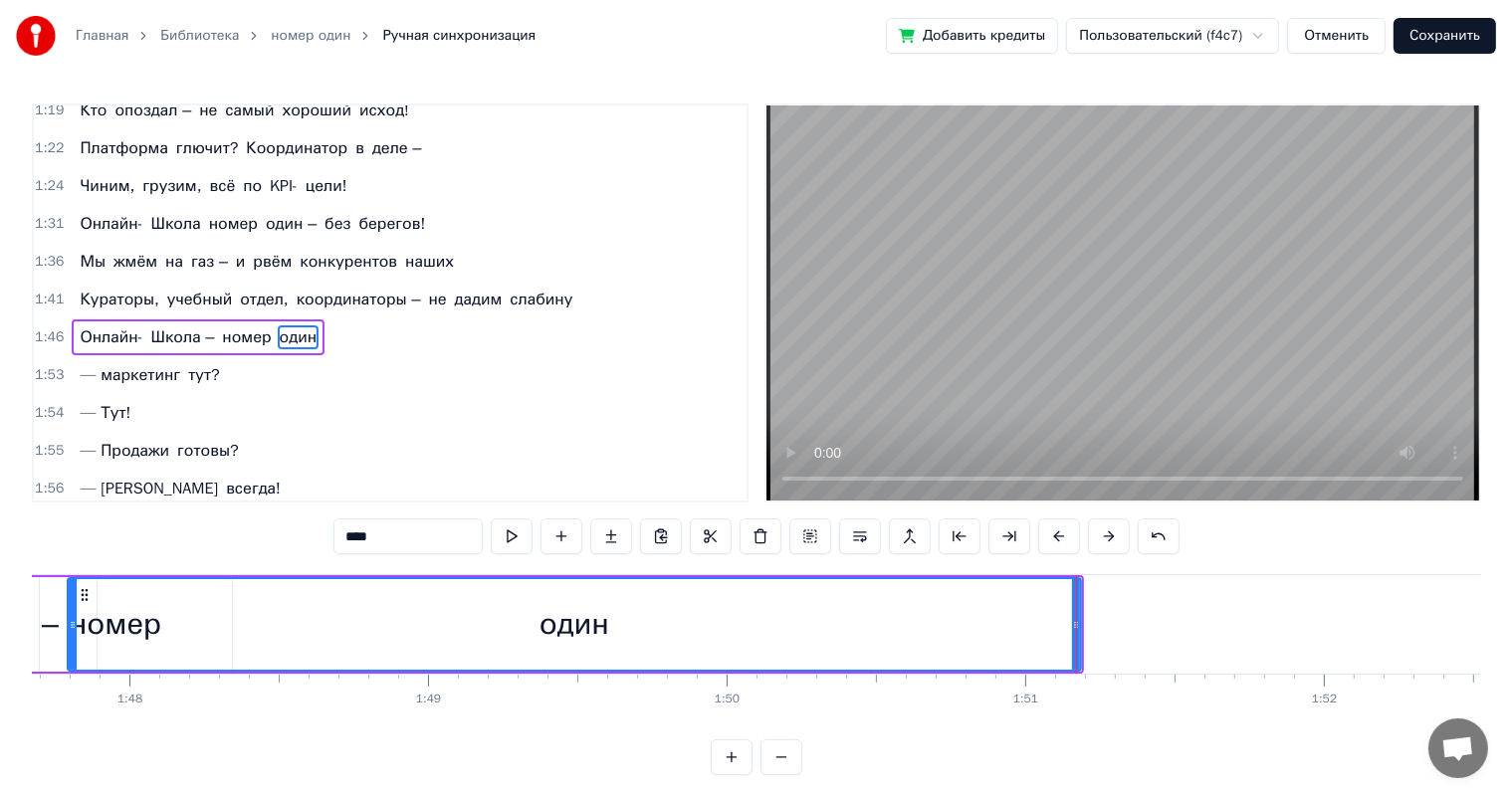 click on "1:46 Онлайн- Школа – номер один" at bounding box center (390, 337) 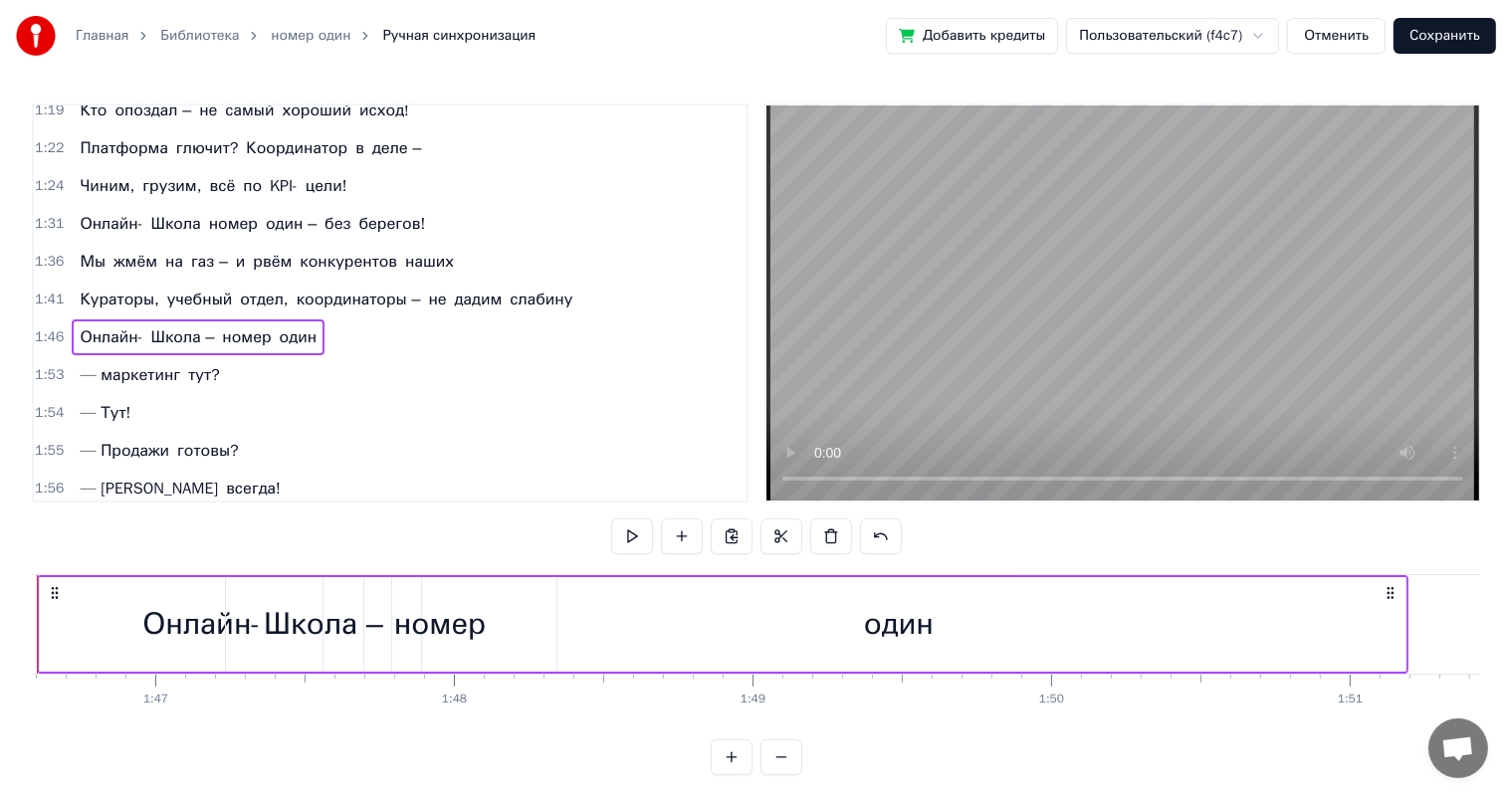 scroll, scrollTop: 0, scrollLeft: 31733, axis: horizontal 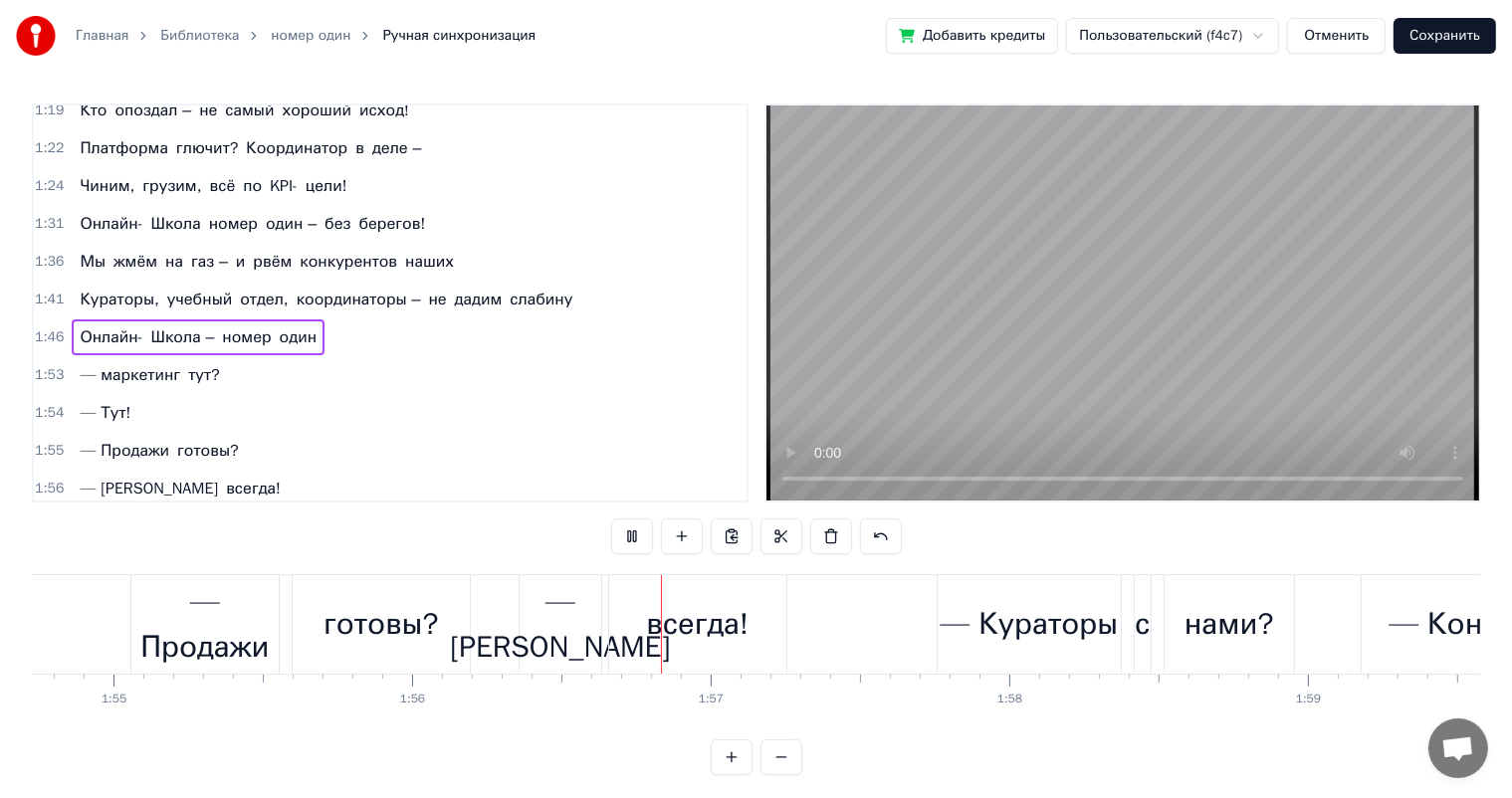 click on "тут?" at bounding box center (203, 375) 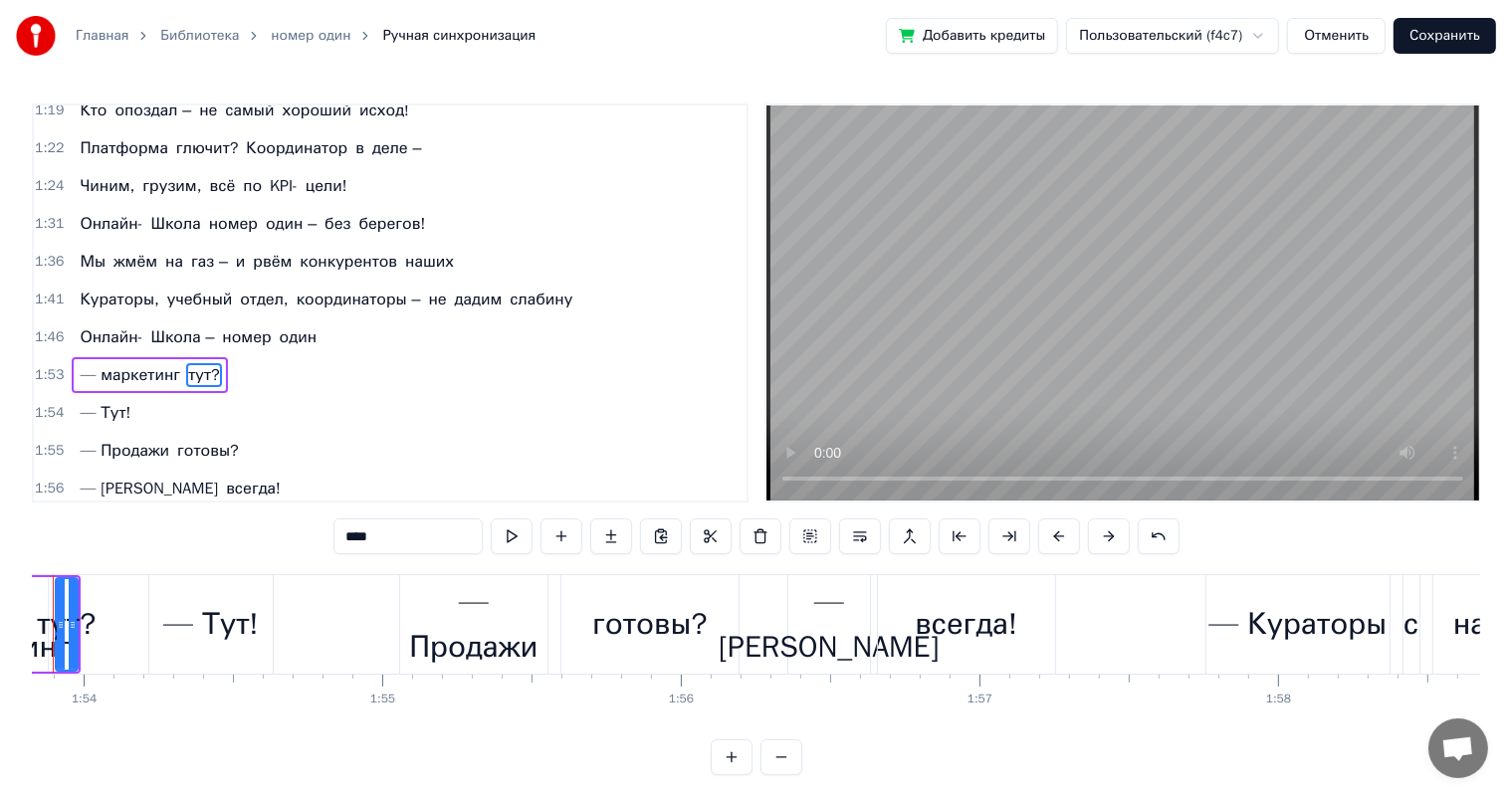 scroll, scrollTop: 0, scrollLeft: 33911, axis: horizontal 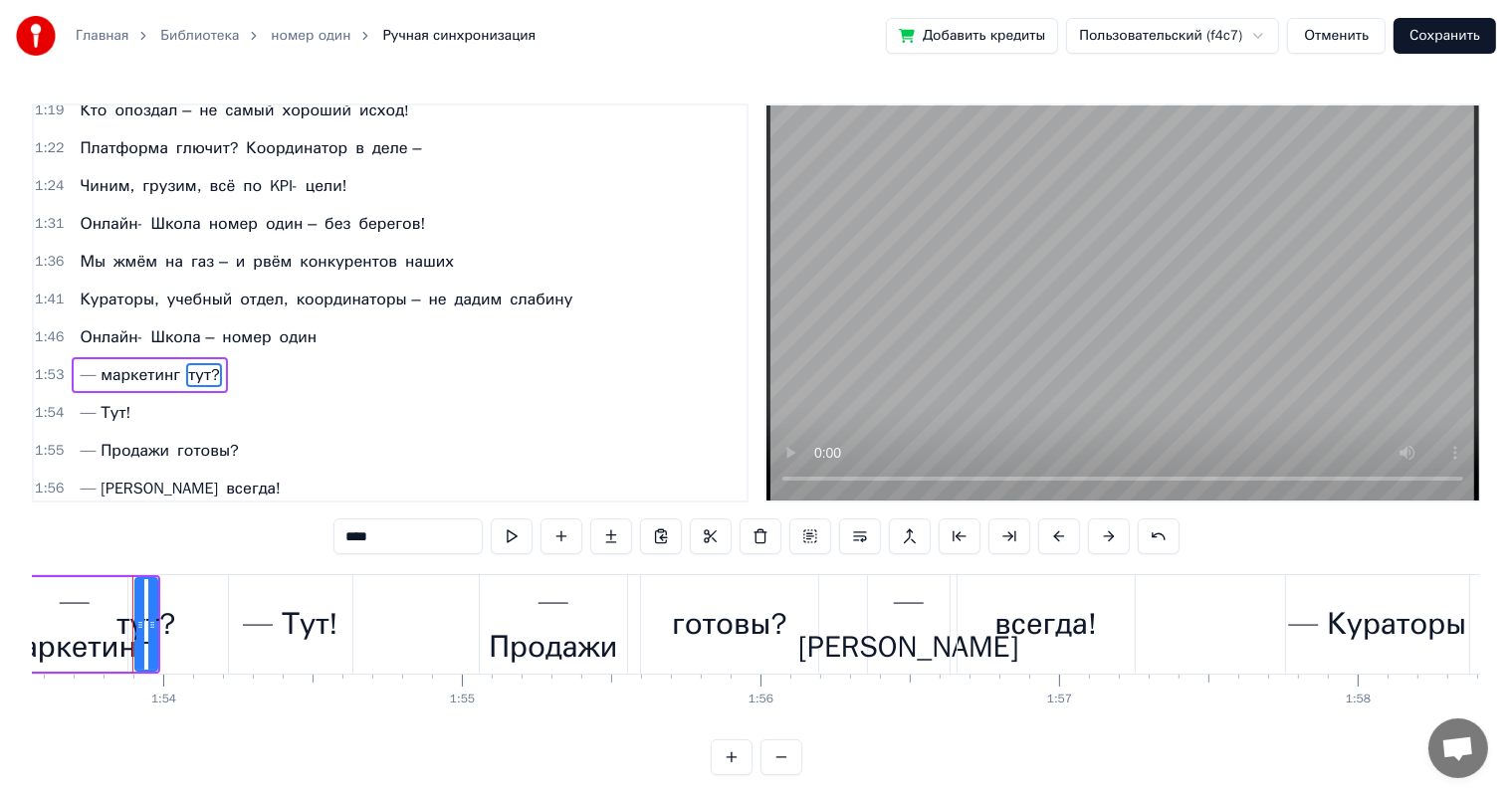 click on "один" at bounding box center (298, 337) 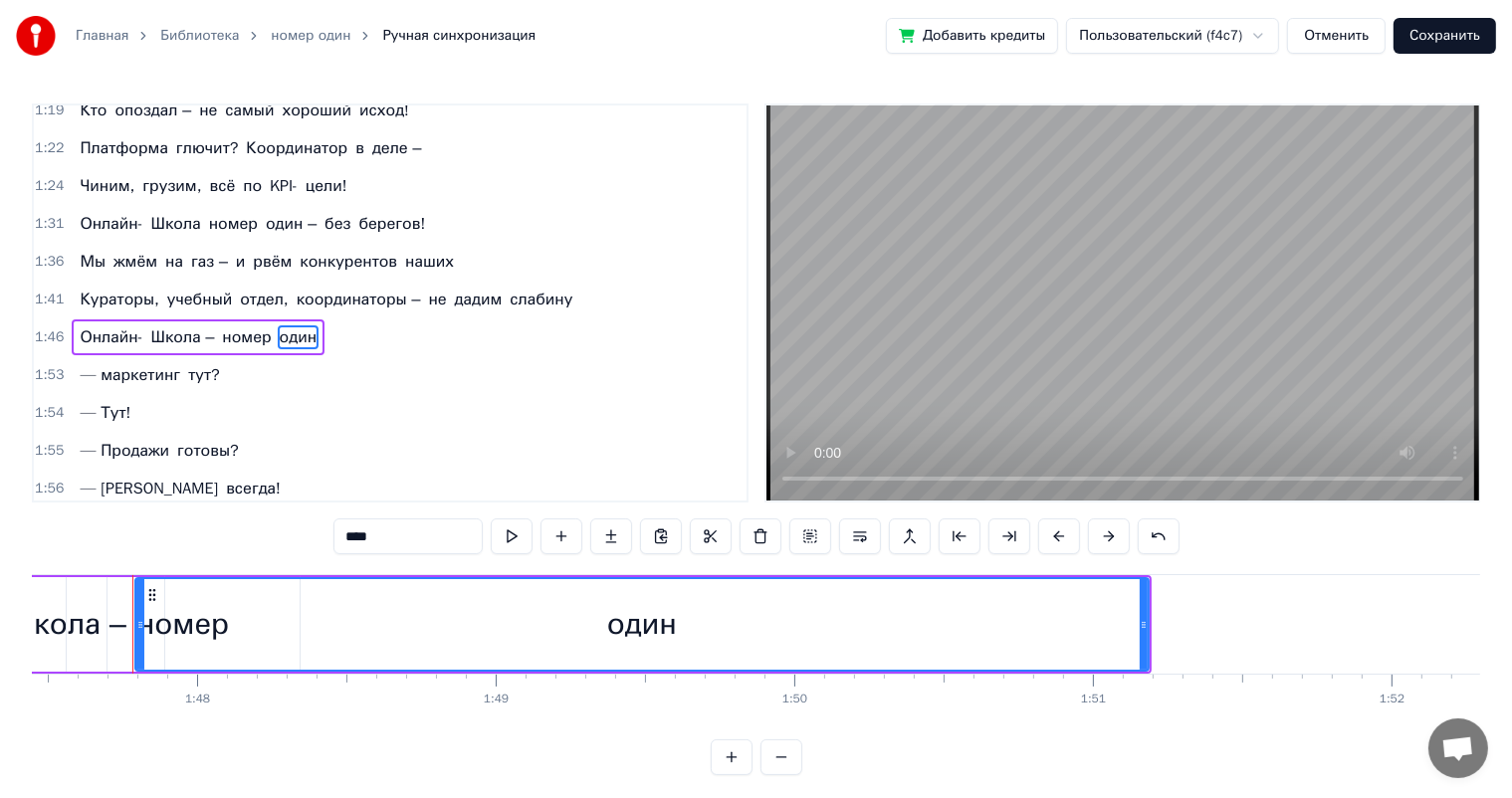 click on "1:46 Онлайн- Школа – номер один" at bounding box center (390, 337) 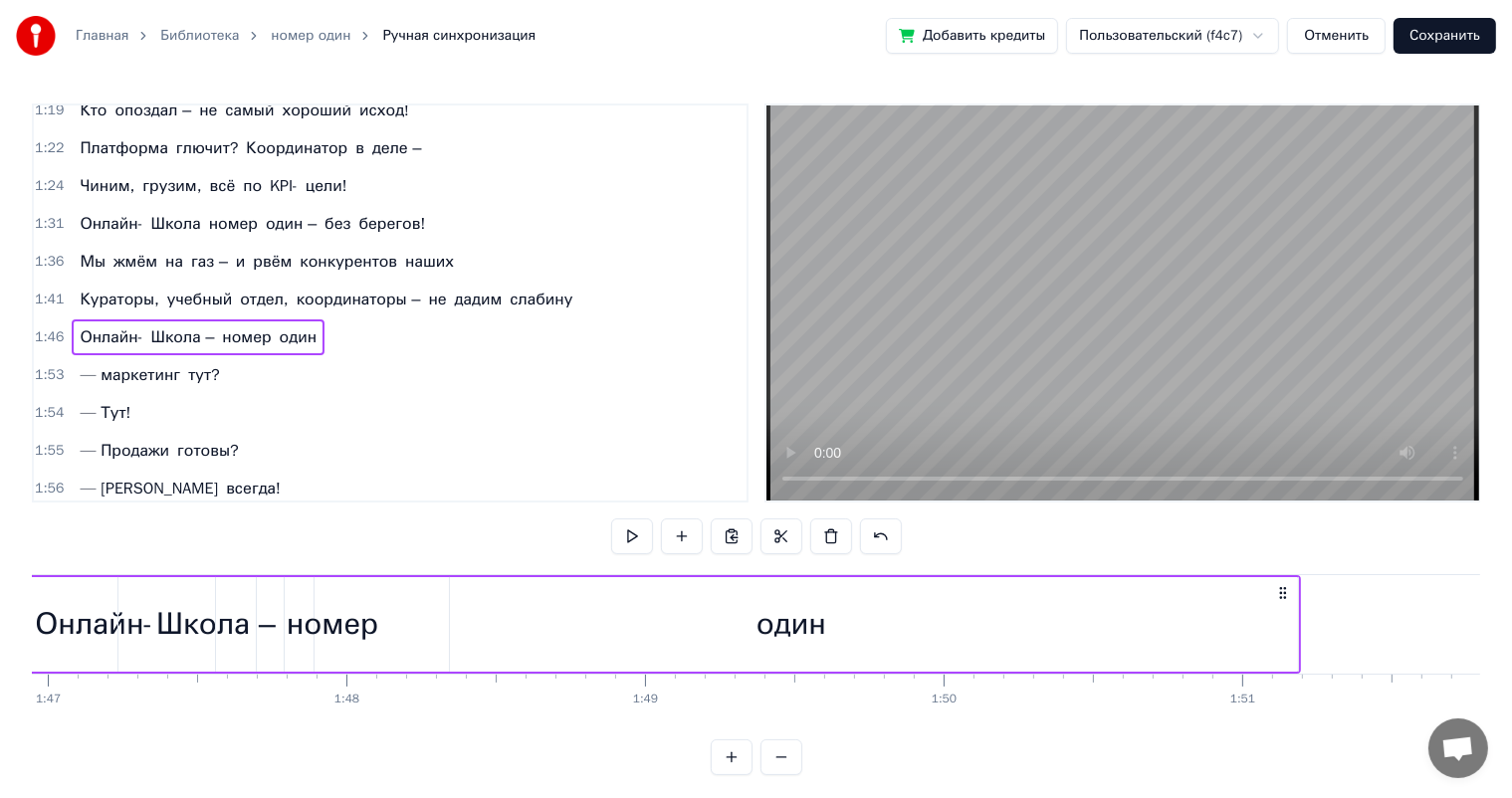 scroll, scrollTop: 0, scrollLeft: 31733, axis: horizontal 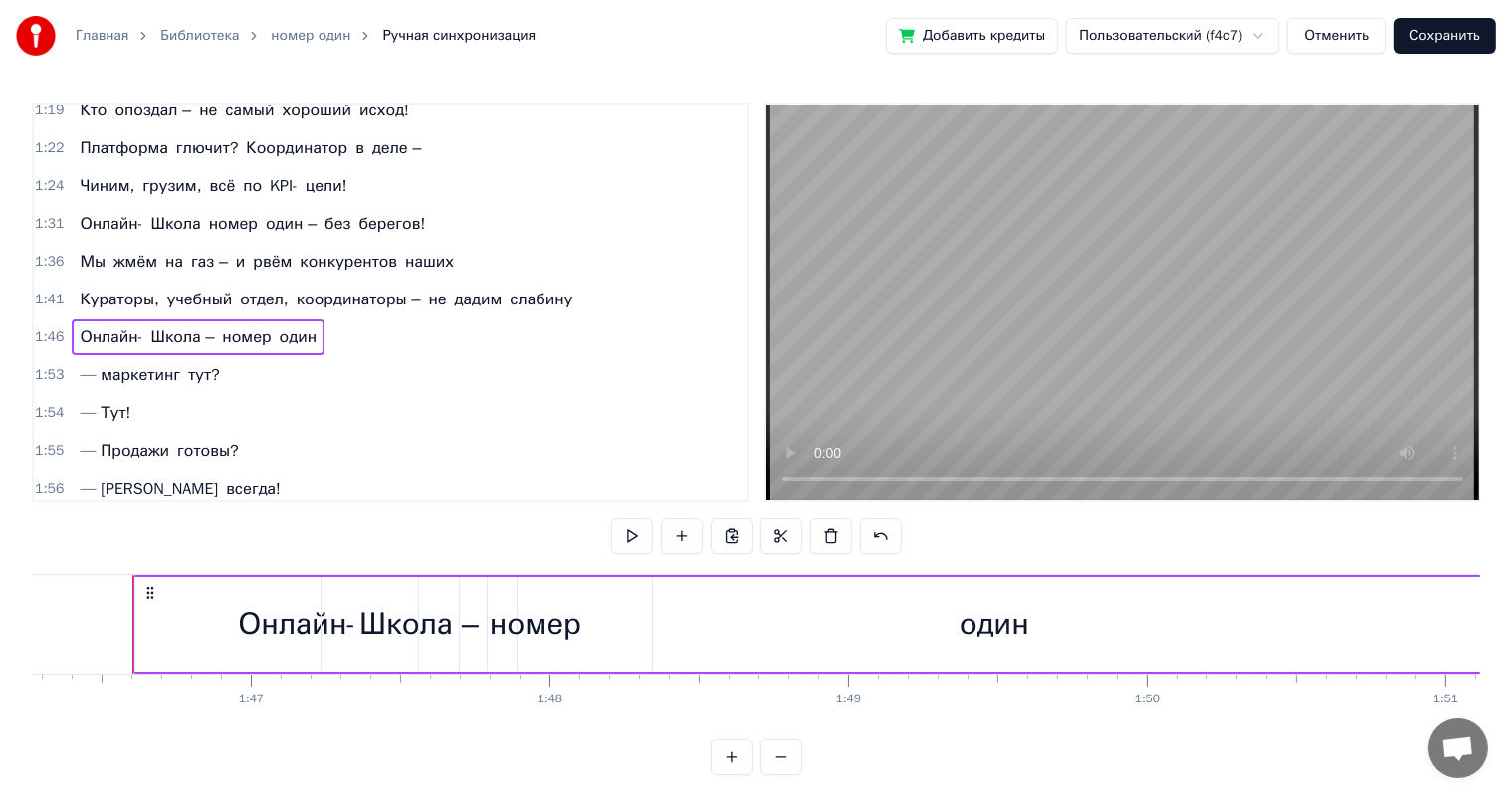 click on "1:41 Кураторы, учебный отдел, координаторы – не дадим слабину" at bounding box center [390, 299] 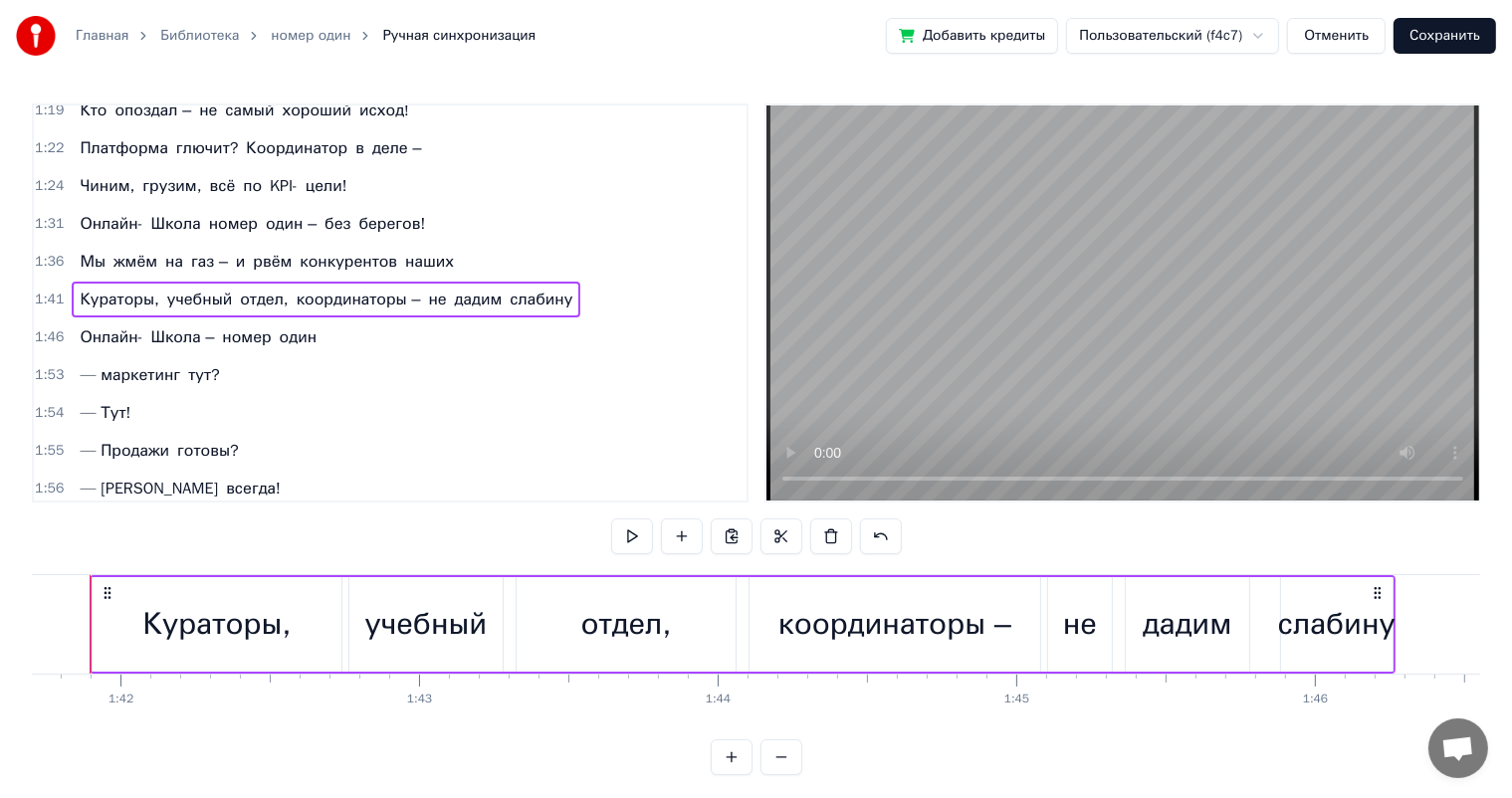 scroll, scrollTop: 0, scrollLeft: 30328, axis: horizontal 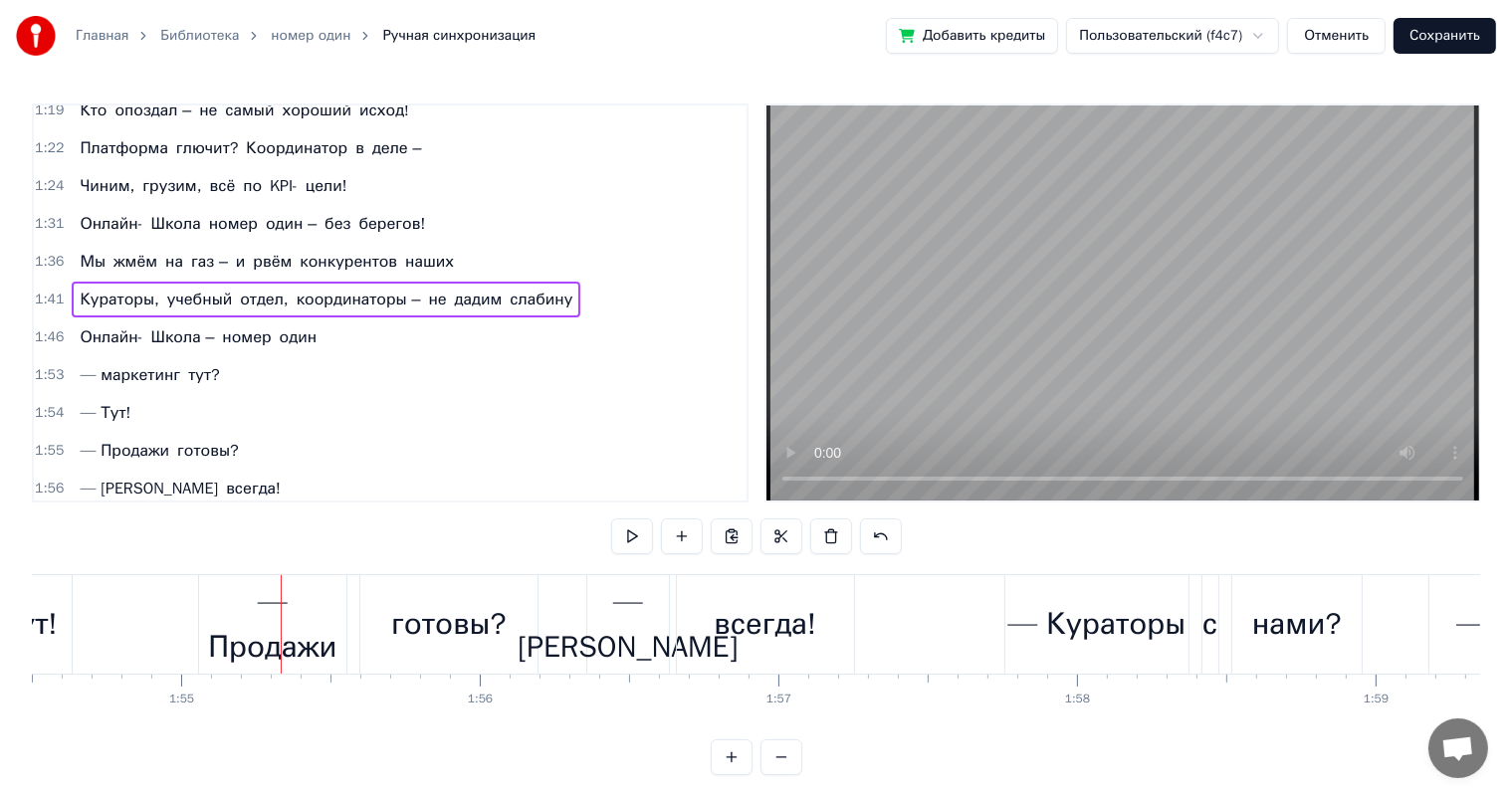 click on "1:53 — маркетинг тут?" at bounding box center [390, 375] 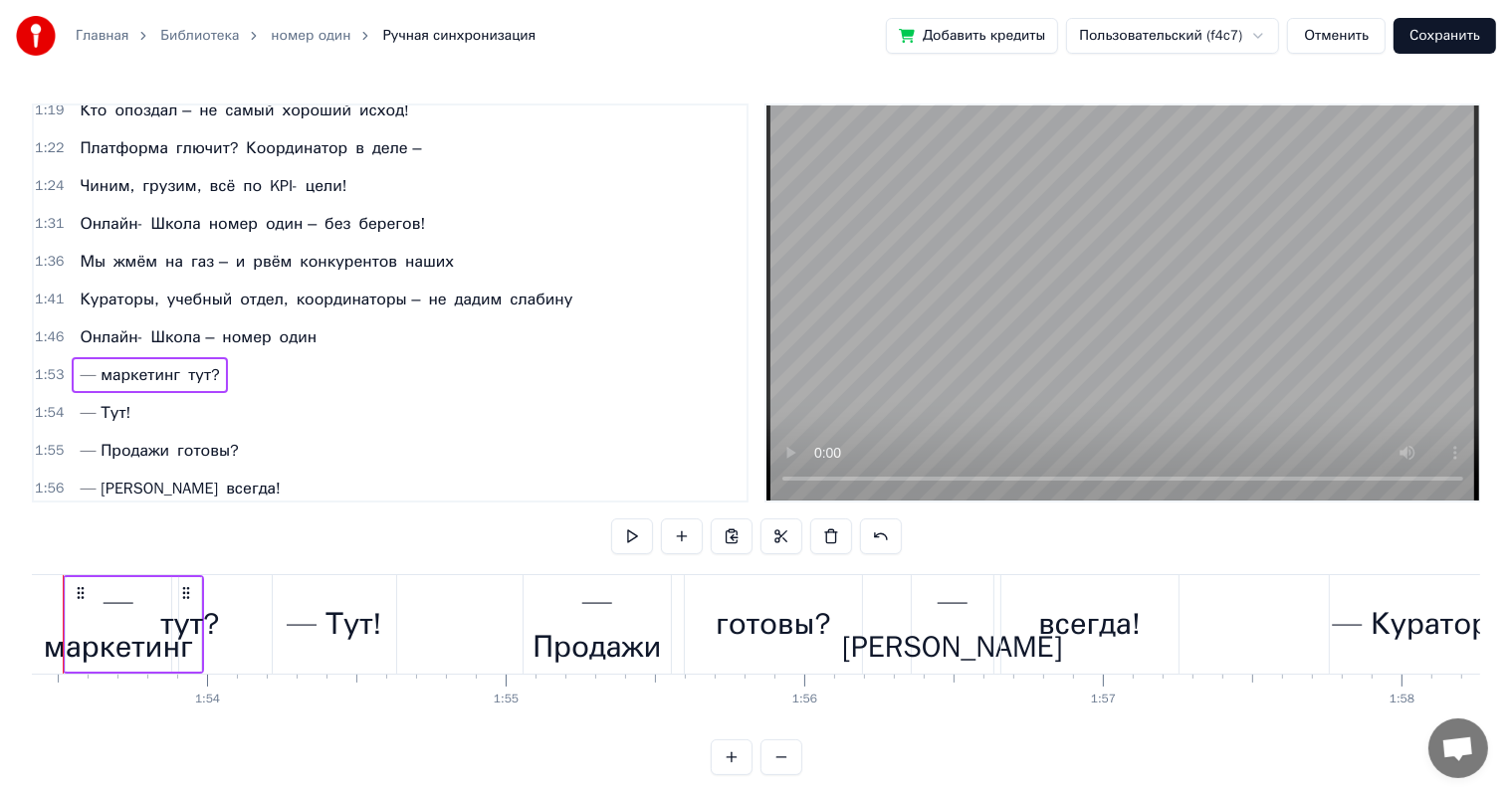 scroll, scrollTop: 0, scrollLeft: 33798, axis: horizontal 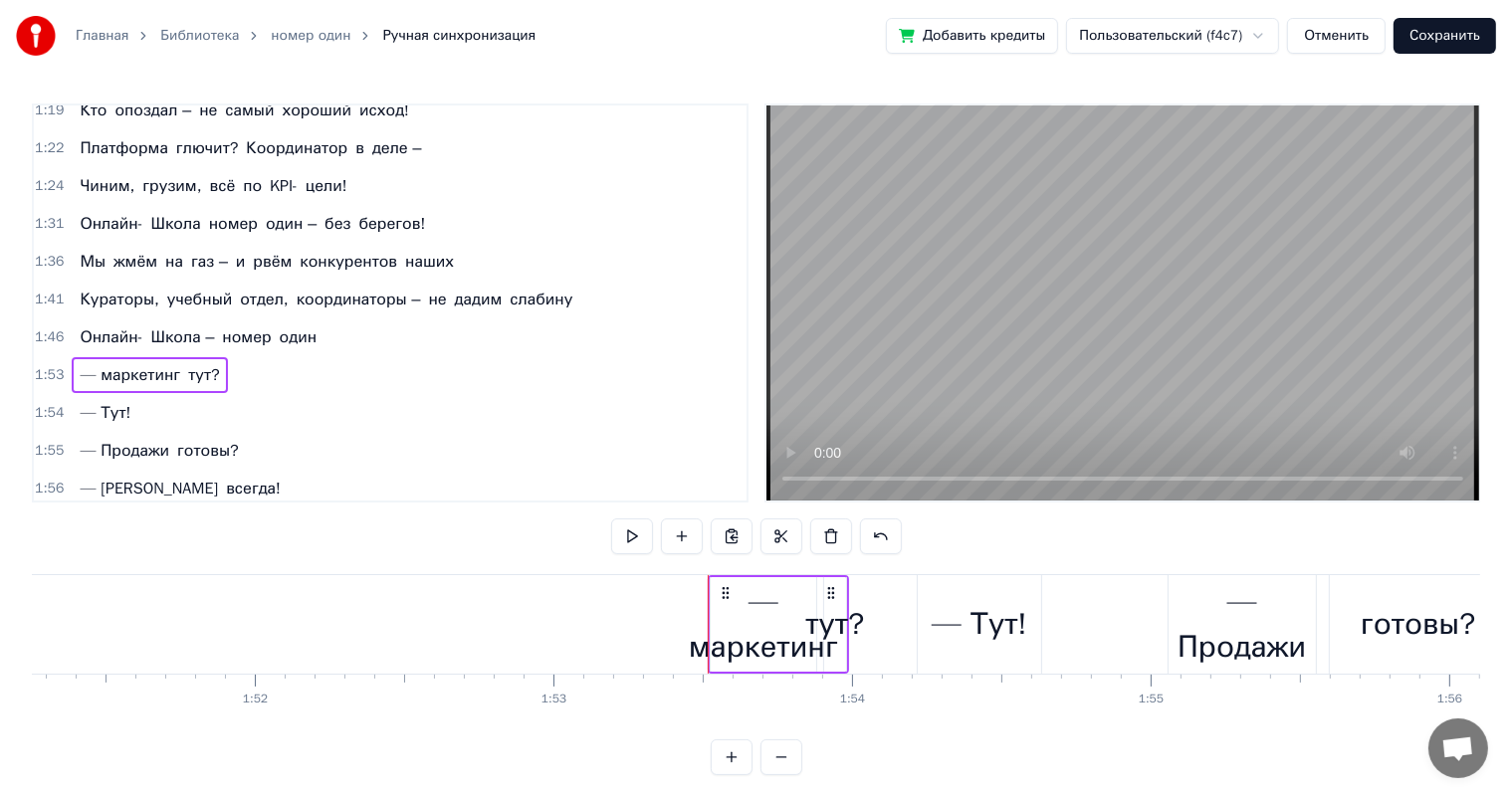 click on "— маркетинг" at bounding box center (129, 375) 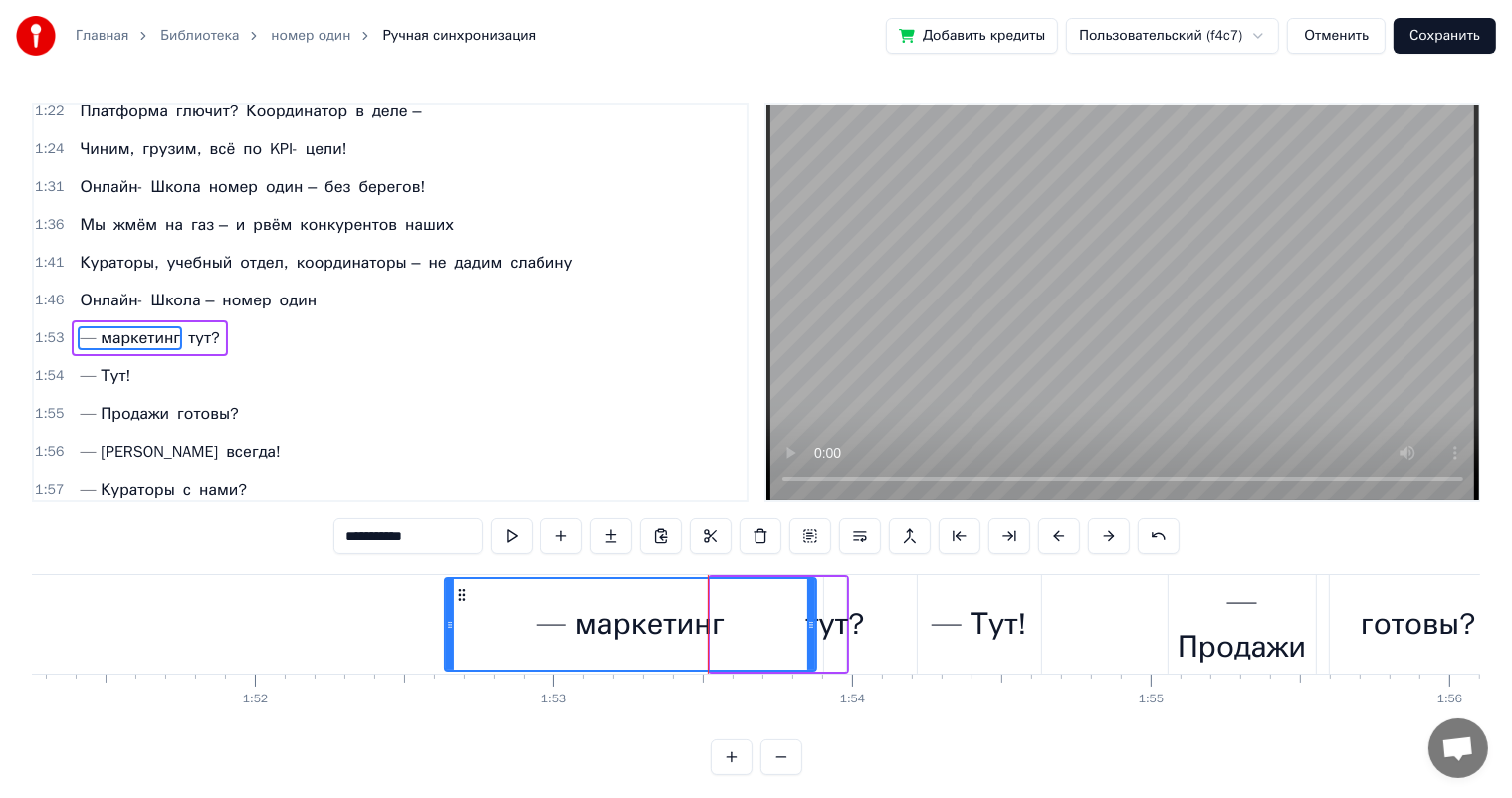 drag, startPoint x: 712, startPoint y: 628, endPoint x: 447, endPoint y: 629, distance: 265.0019 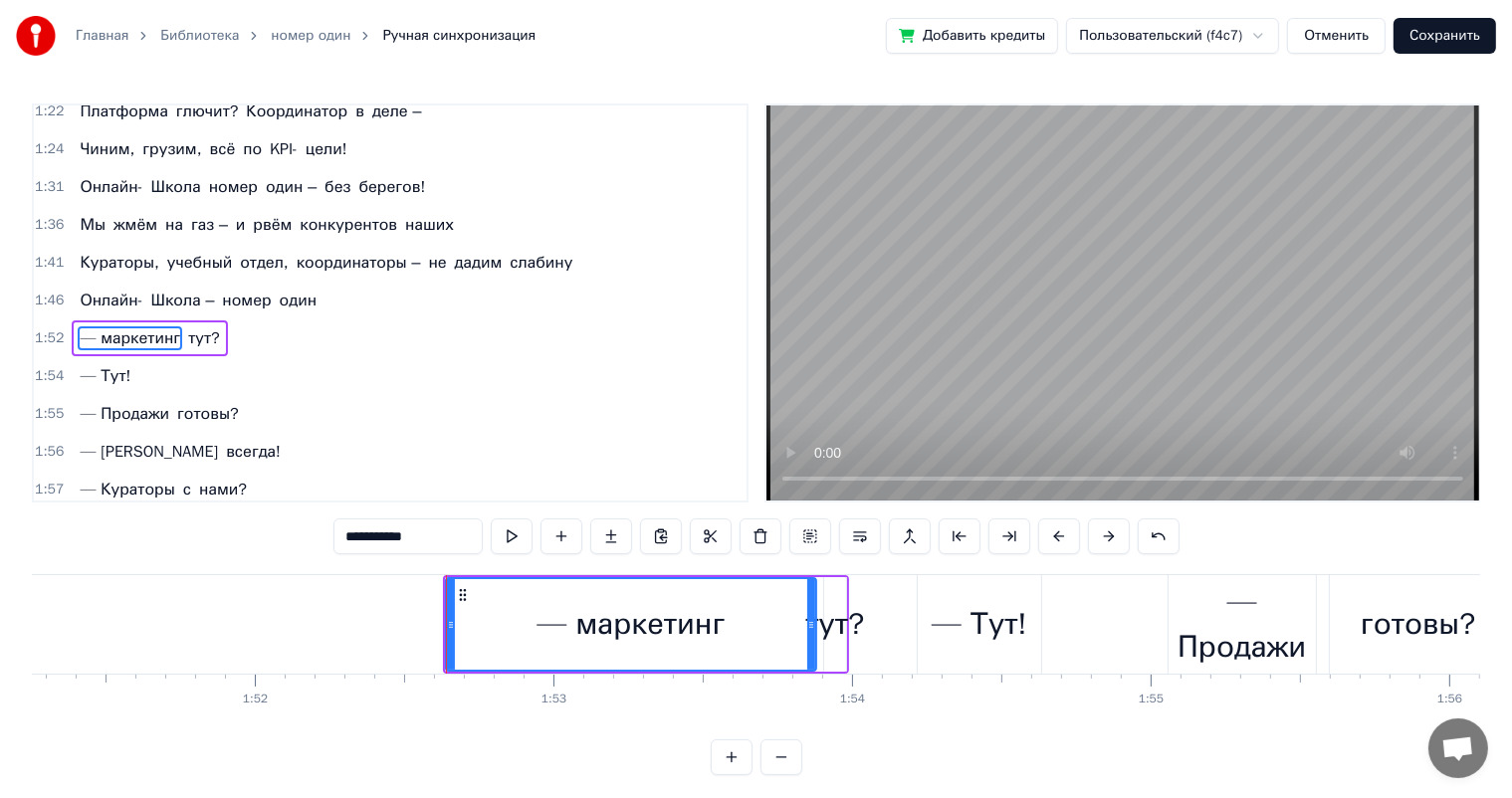 click on "1:52 — маркетинг тут?" at bounding box center [390, 338] 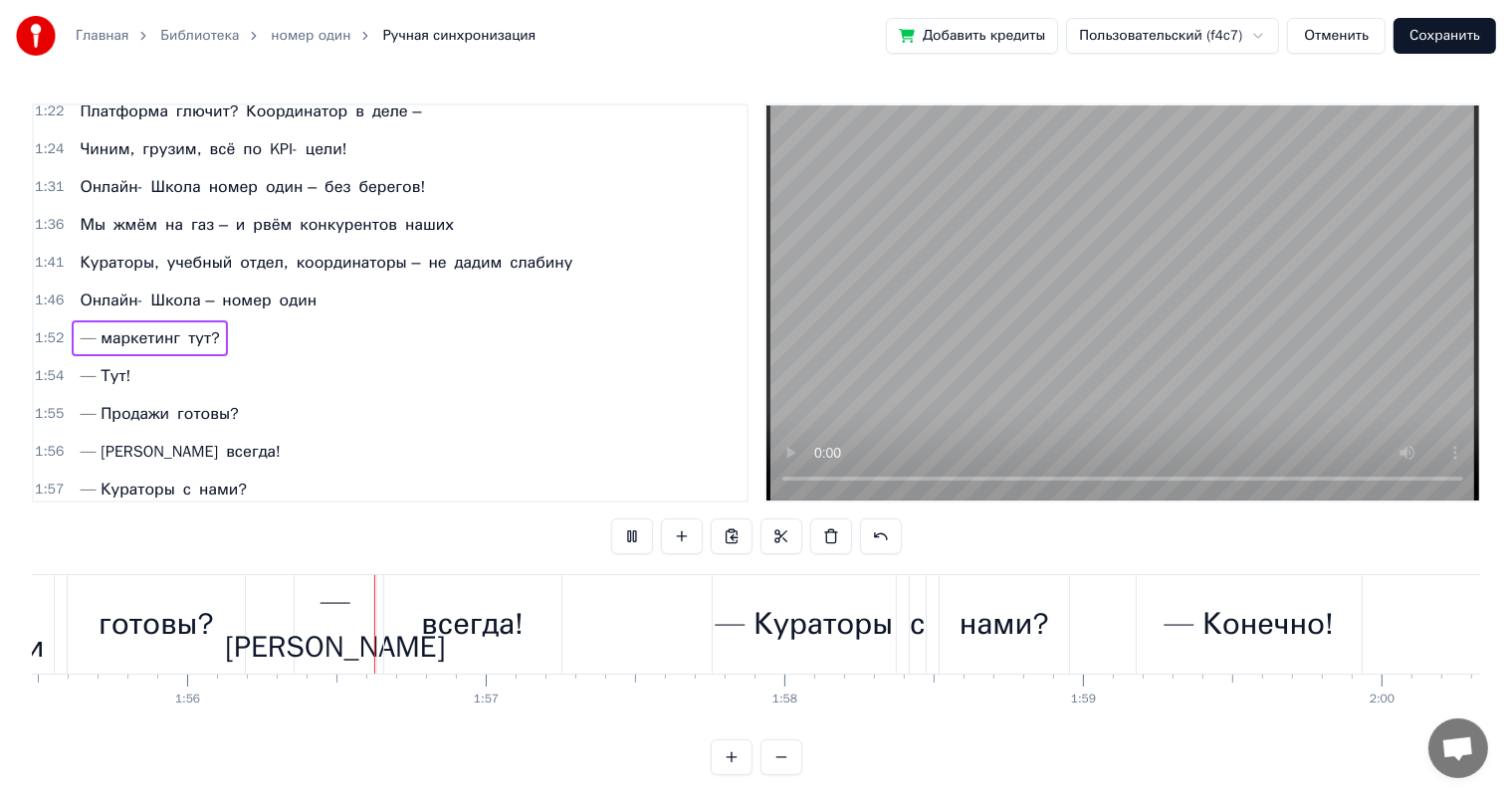 scroll, scrollTop: 0, scrollLeft: 34534, axis: horizontal 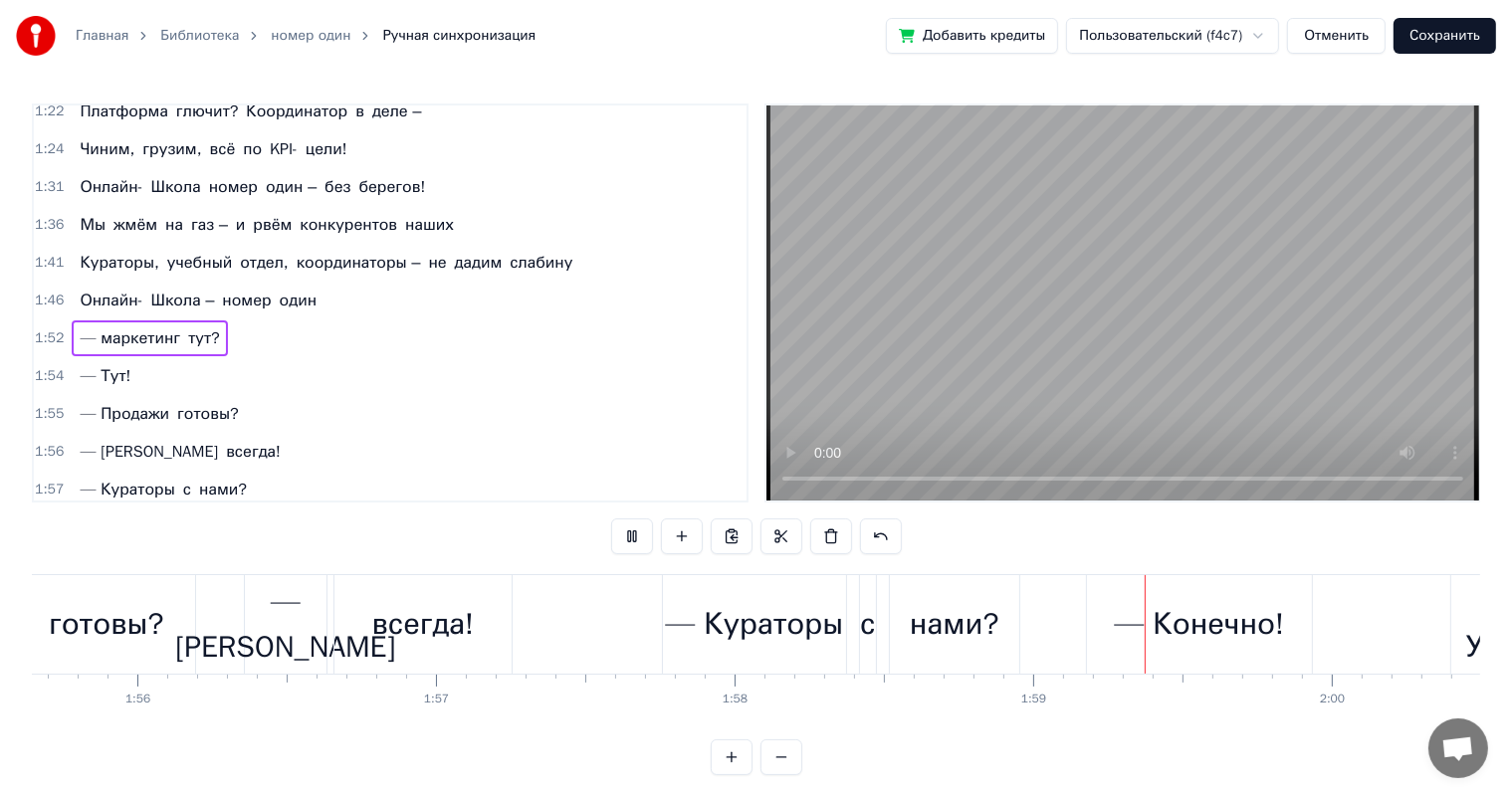 click on "1:52 — маркетинг тут?" at bounding box center (390, 338) 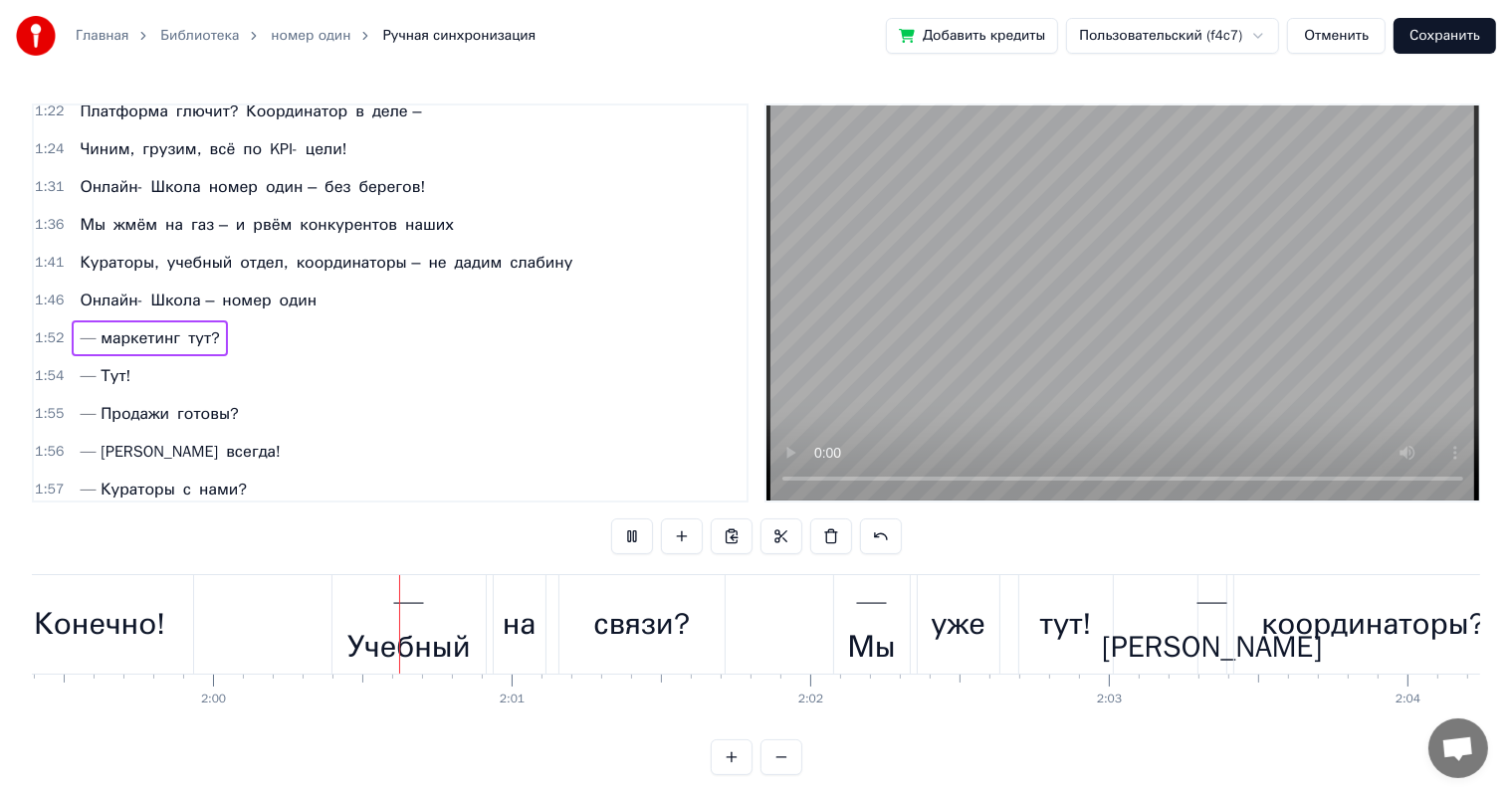 click on "тут?" at bounding box center [203, 338] 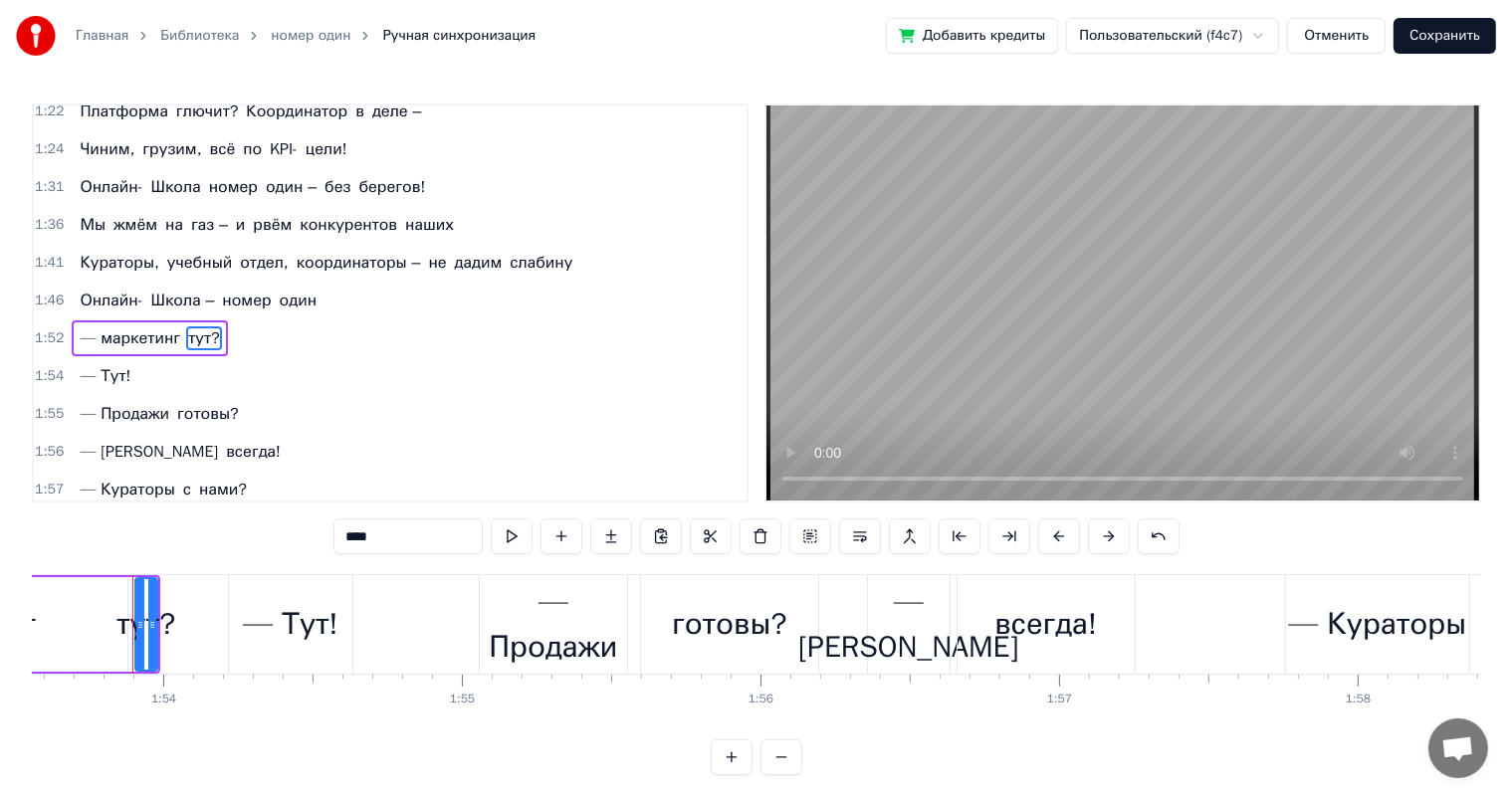 click on "— маркетинг тут?" at bounding box center [149, 338] 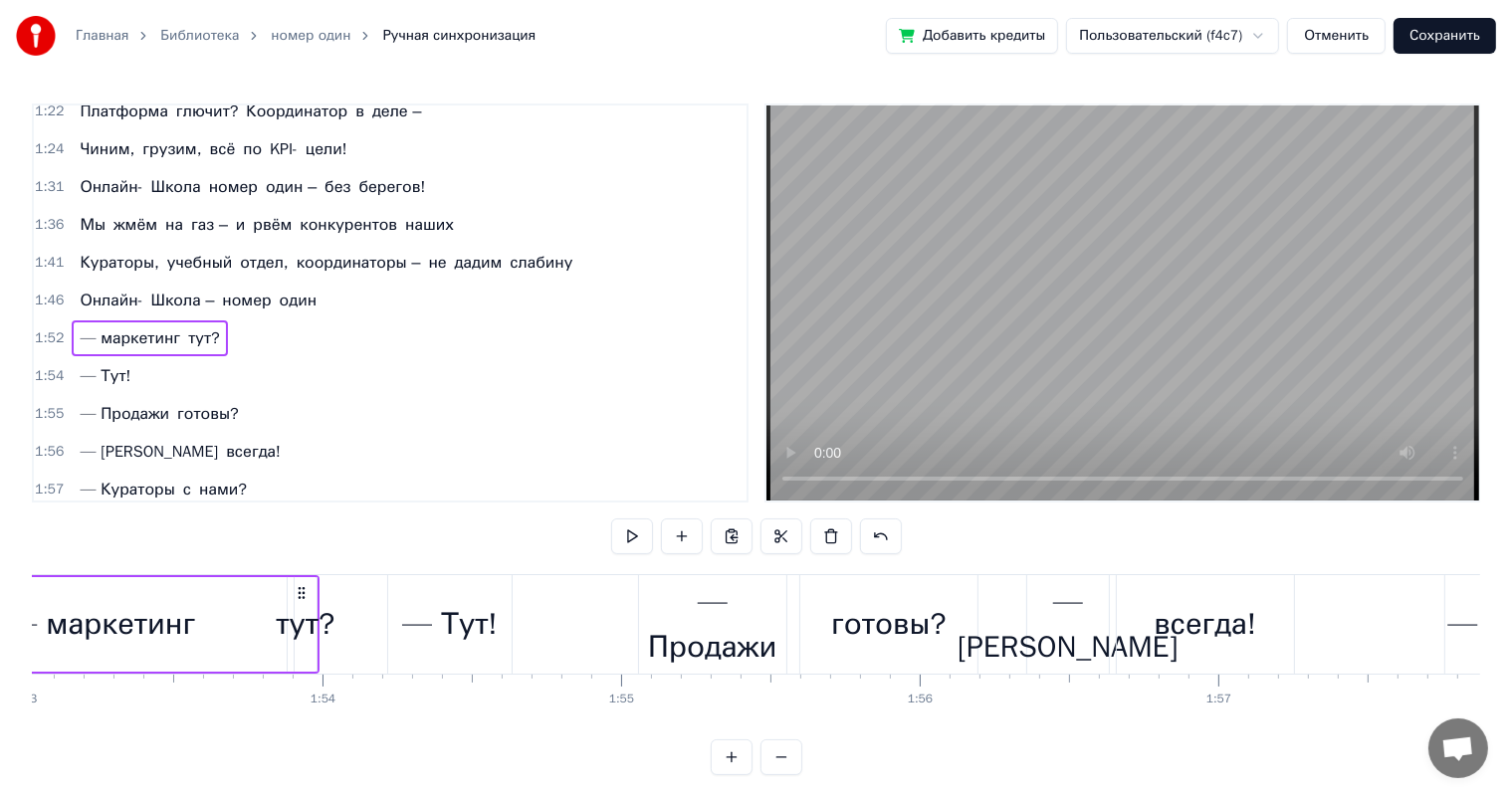 scroll, scrollTop: 0, scrollLeft: 33533, axis: horizontal 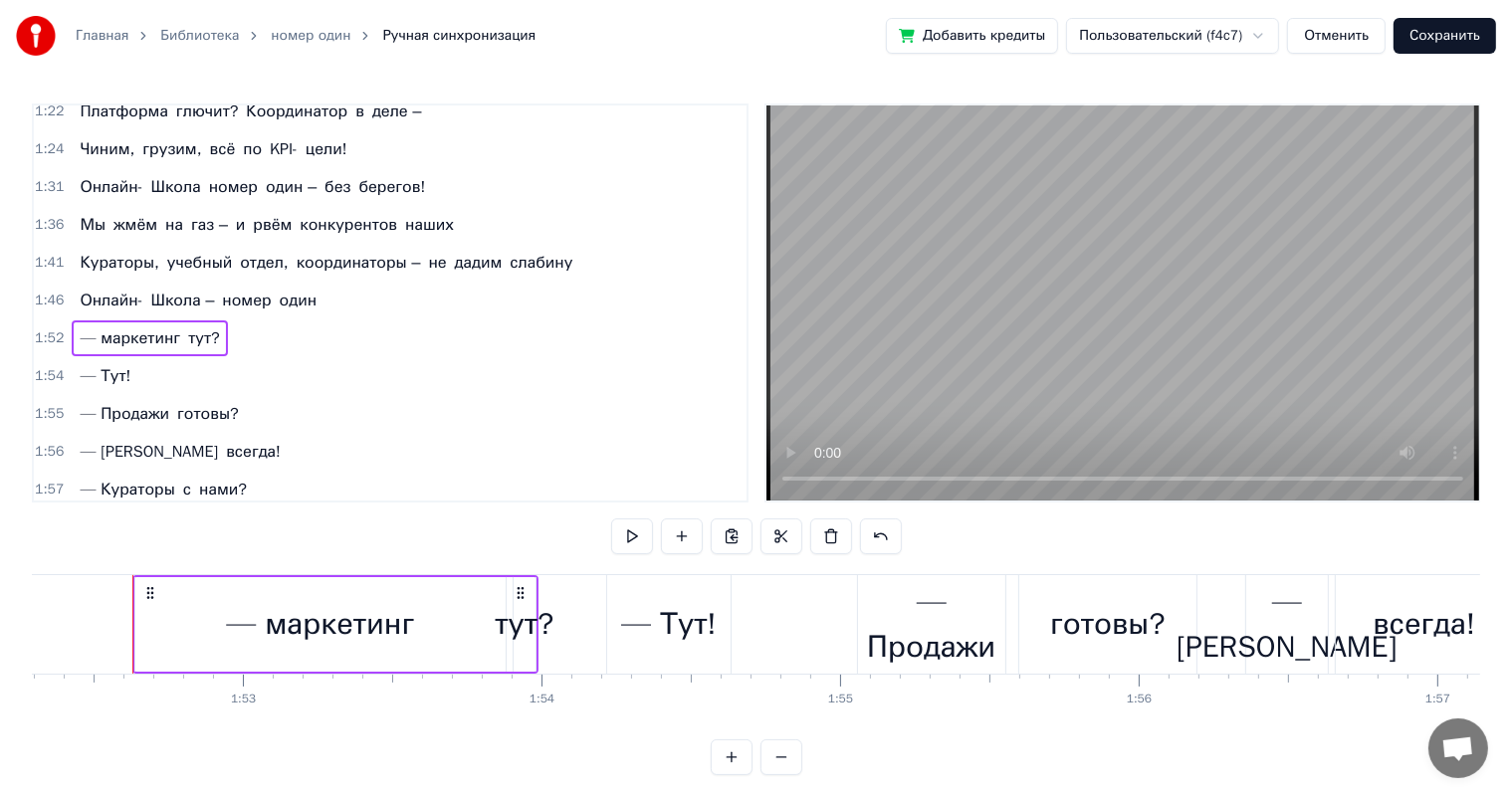 click on "1:46 Онлайн- Школа – номер один" at bounding box center [390, 300] 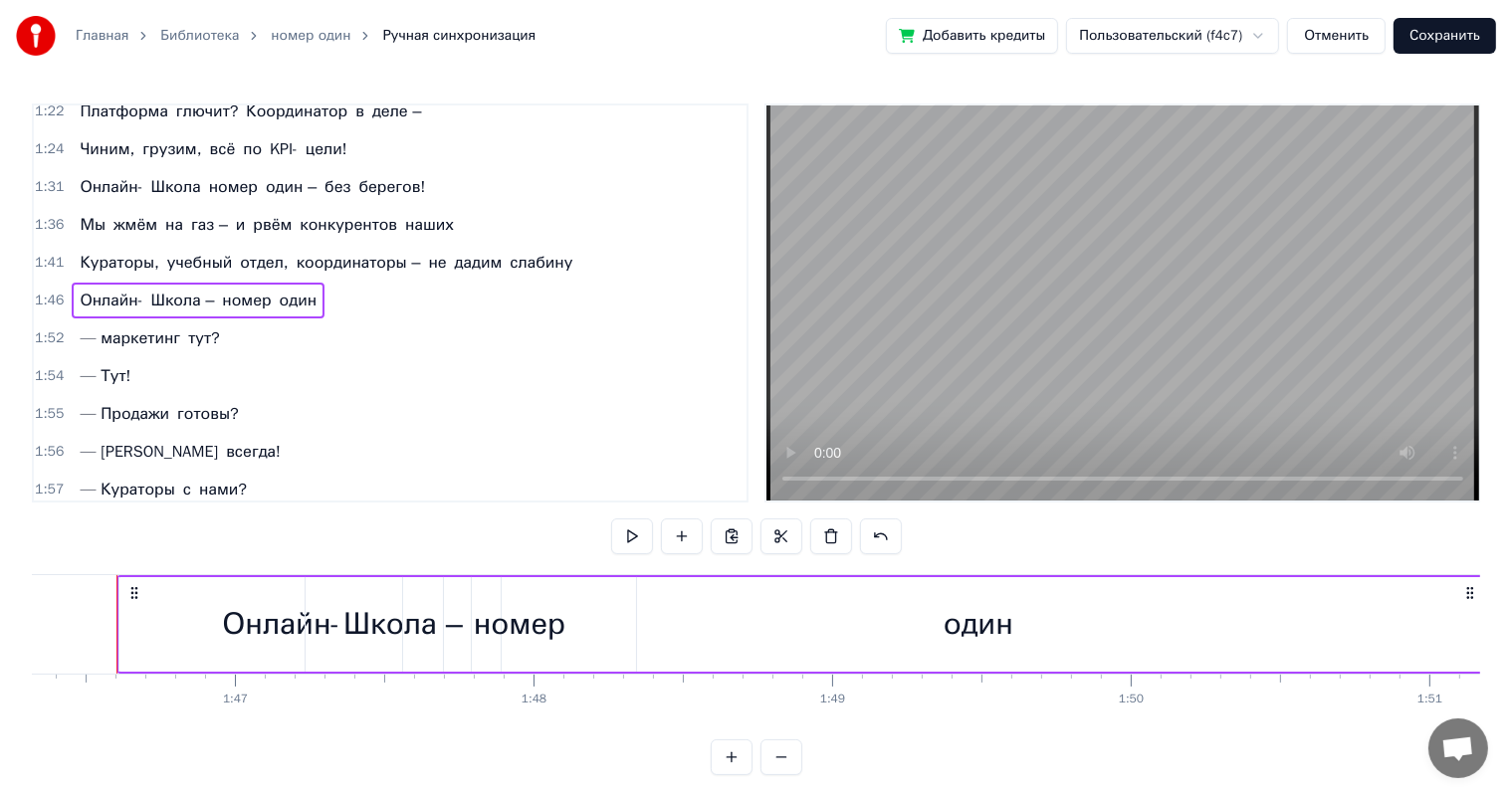 scroll, scrollTop: 0, scrollLeft: 31733, axis: horizontal 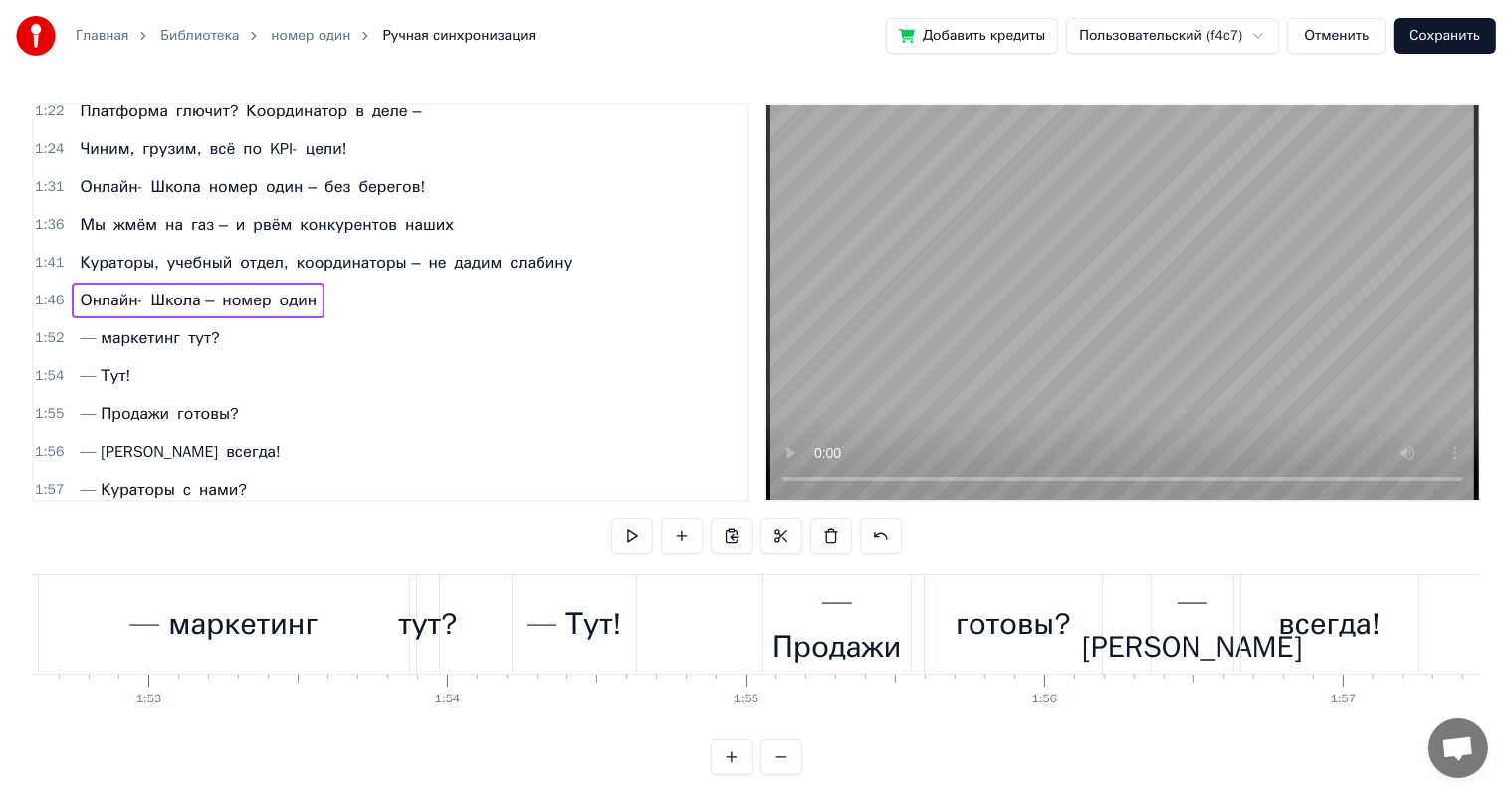 click on "— маркетинг тут?" at bounding box center (149, 338) 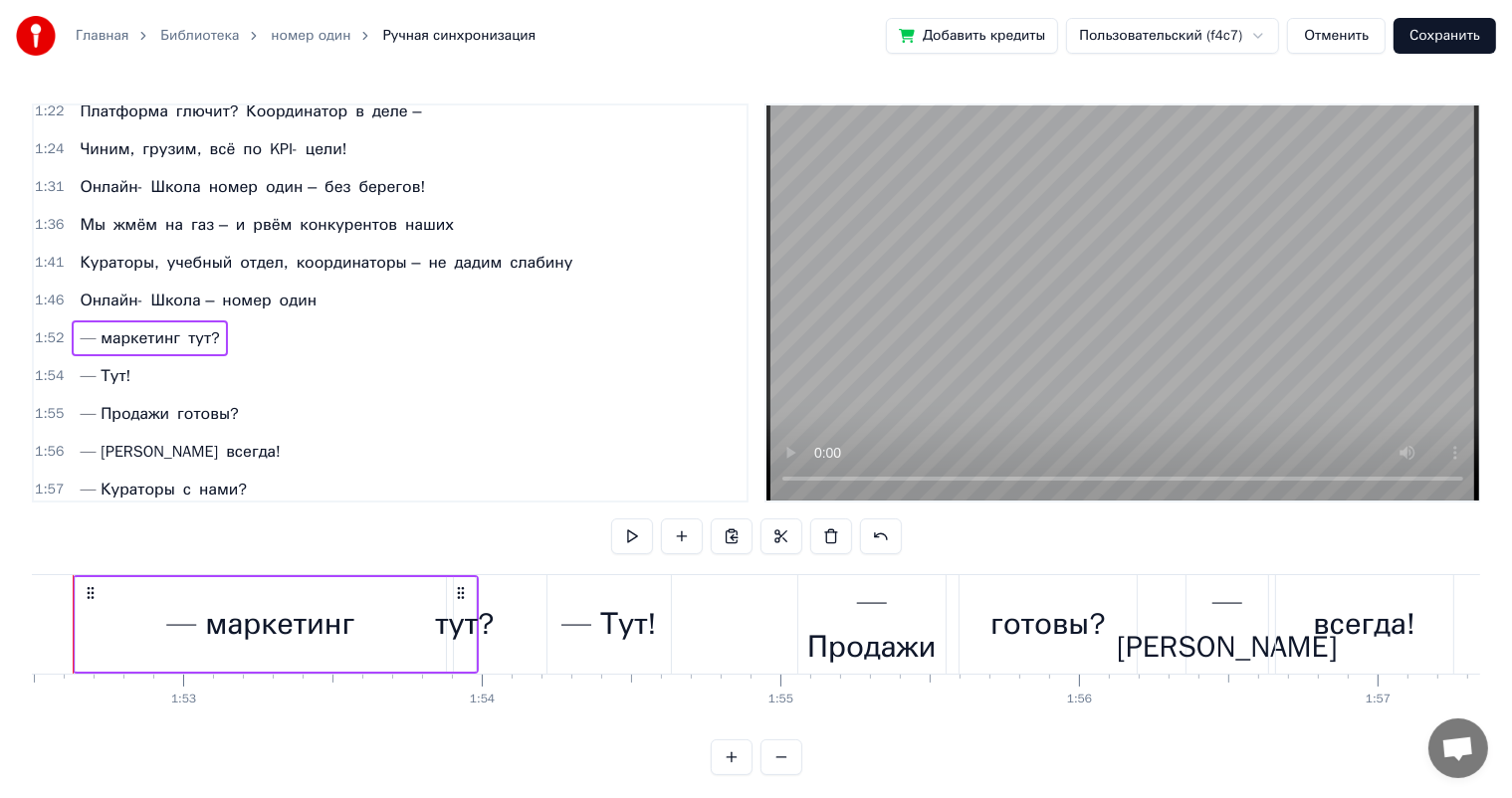 scroll, scrollTop: 0, scrollLeft: 33533, axis: horizontal 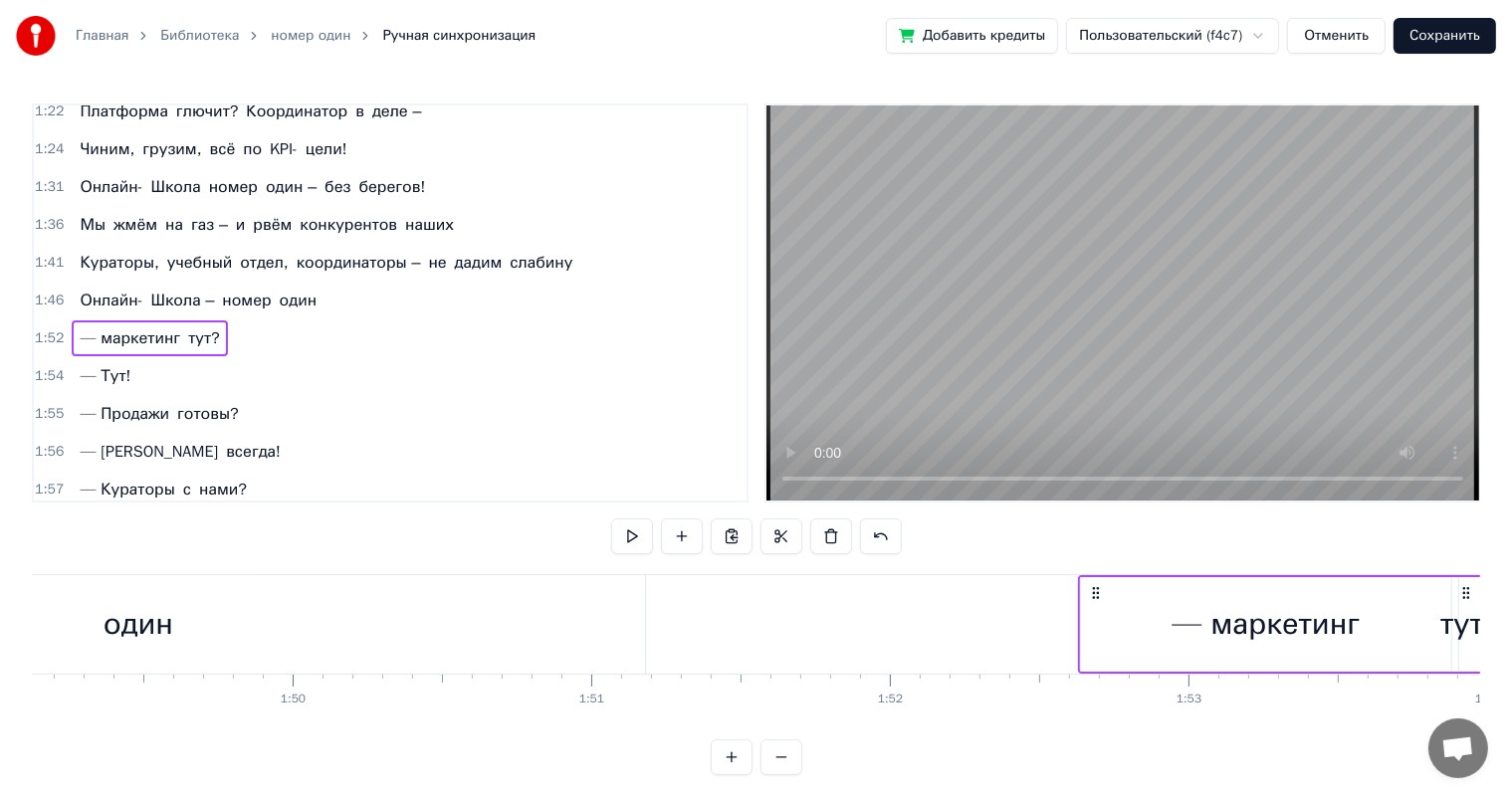 click on "— маркетинг" at bounding box center [1266, 624] 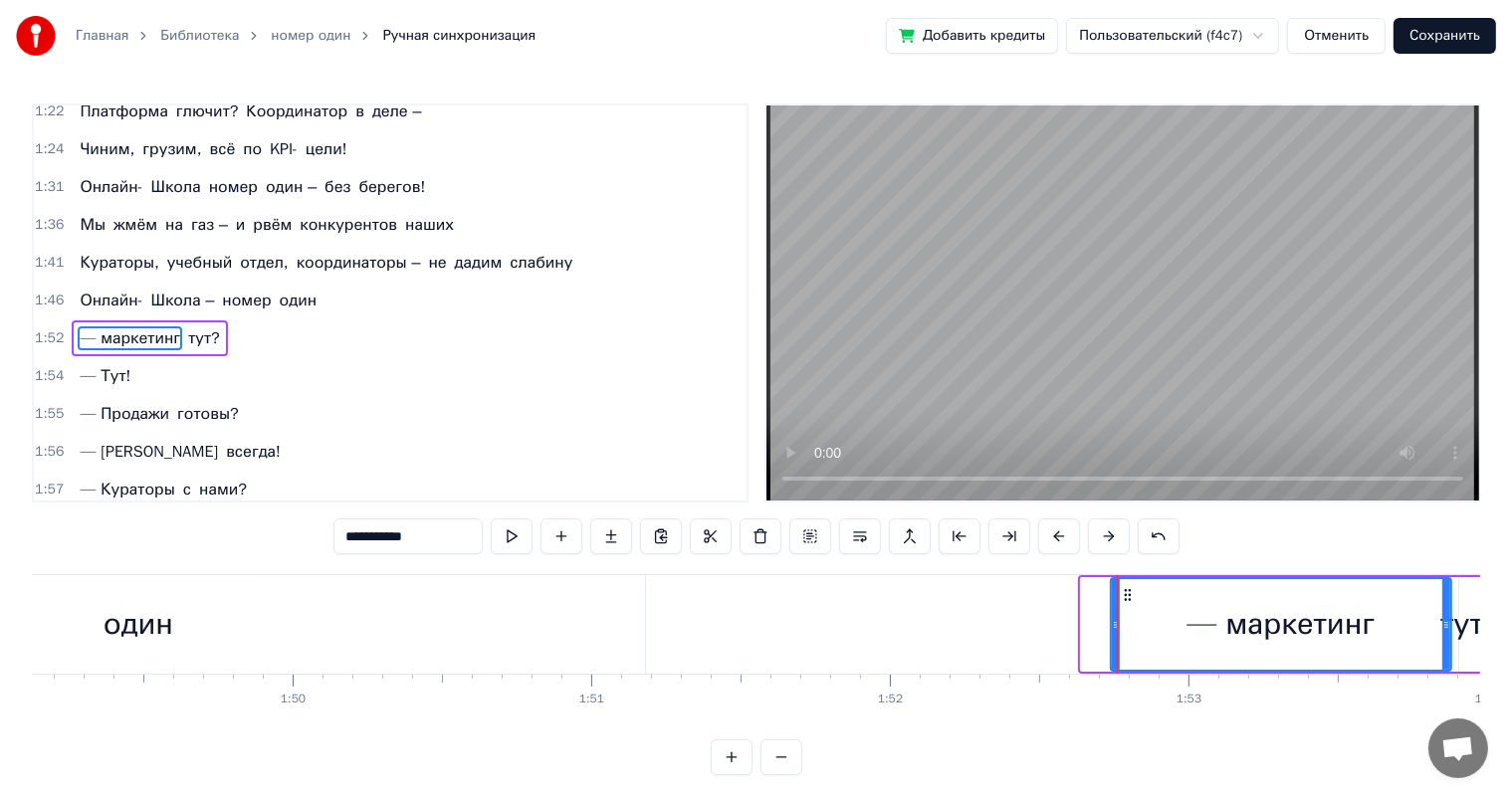 drag, startPoint x: 1081, startPoint y: 633, endPoint x: 1111, endPoint y: 635, distance: 30.066593 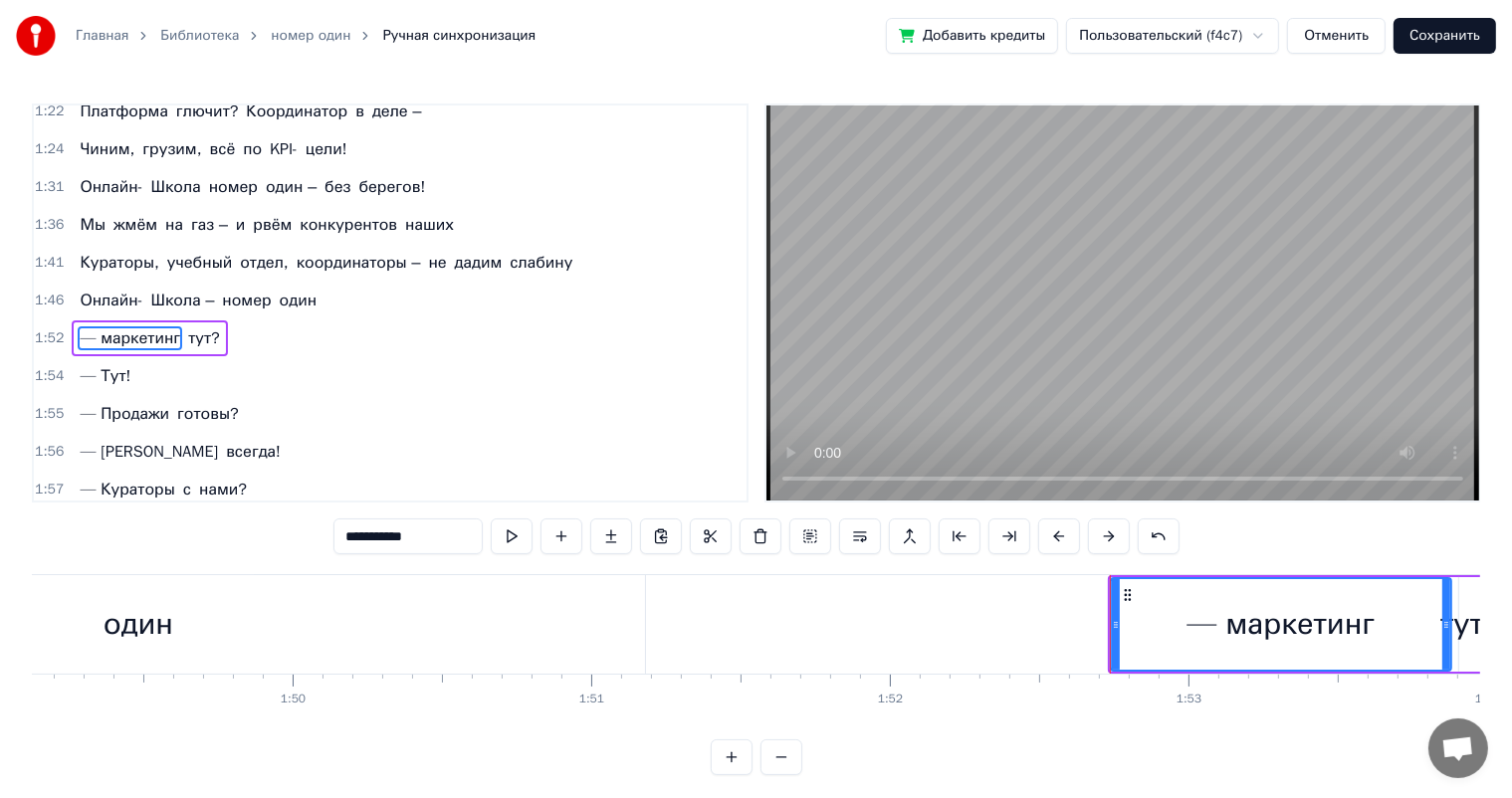 click on "тут?" at bounding box center [203, 338] 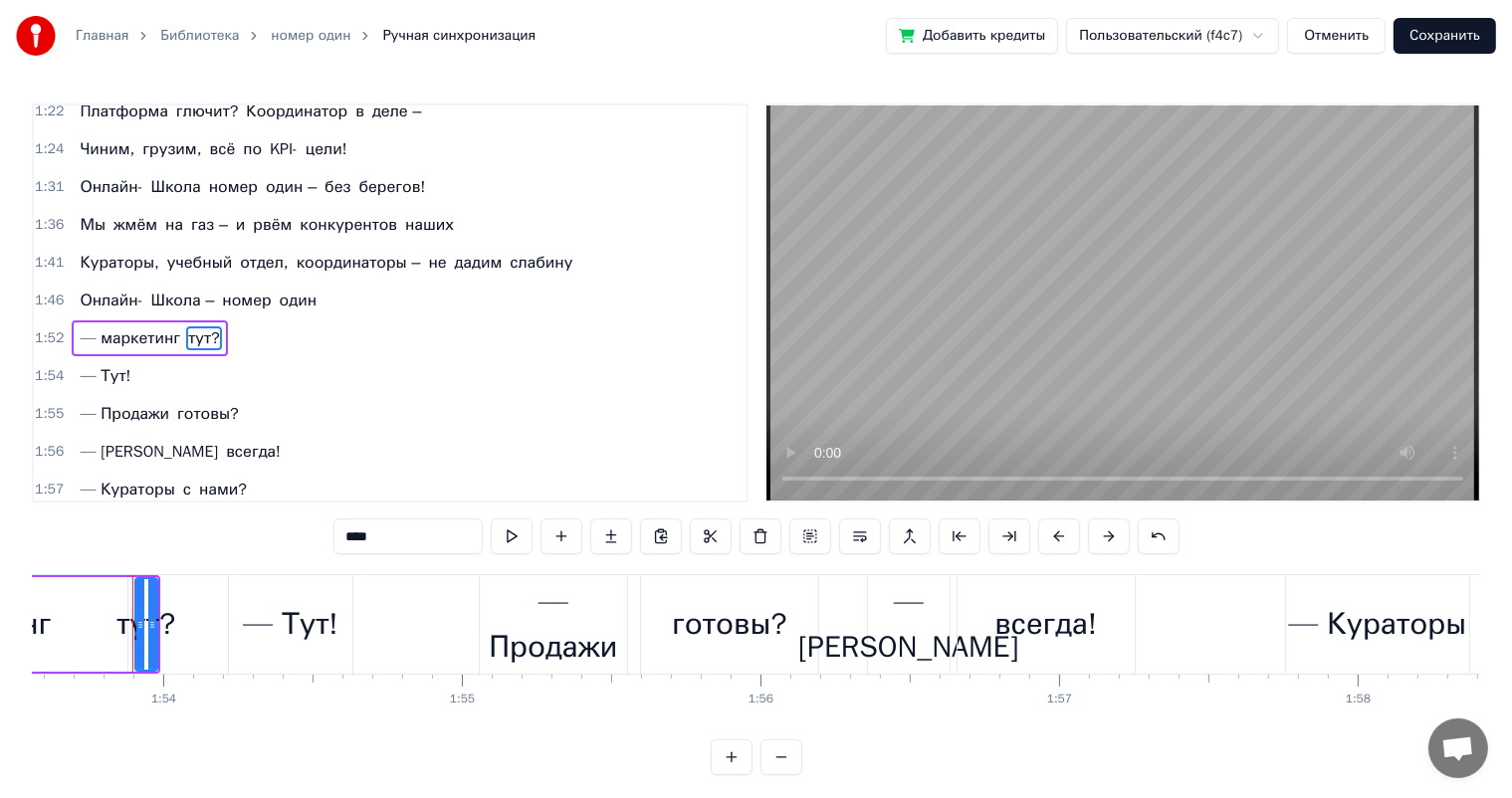 click on "1:52 — маркетинг тут?" at bounding box center [390, 338] 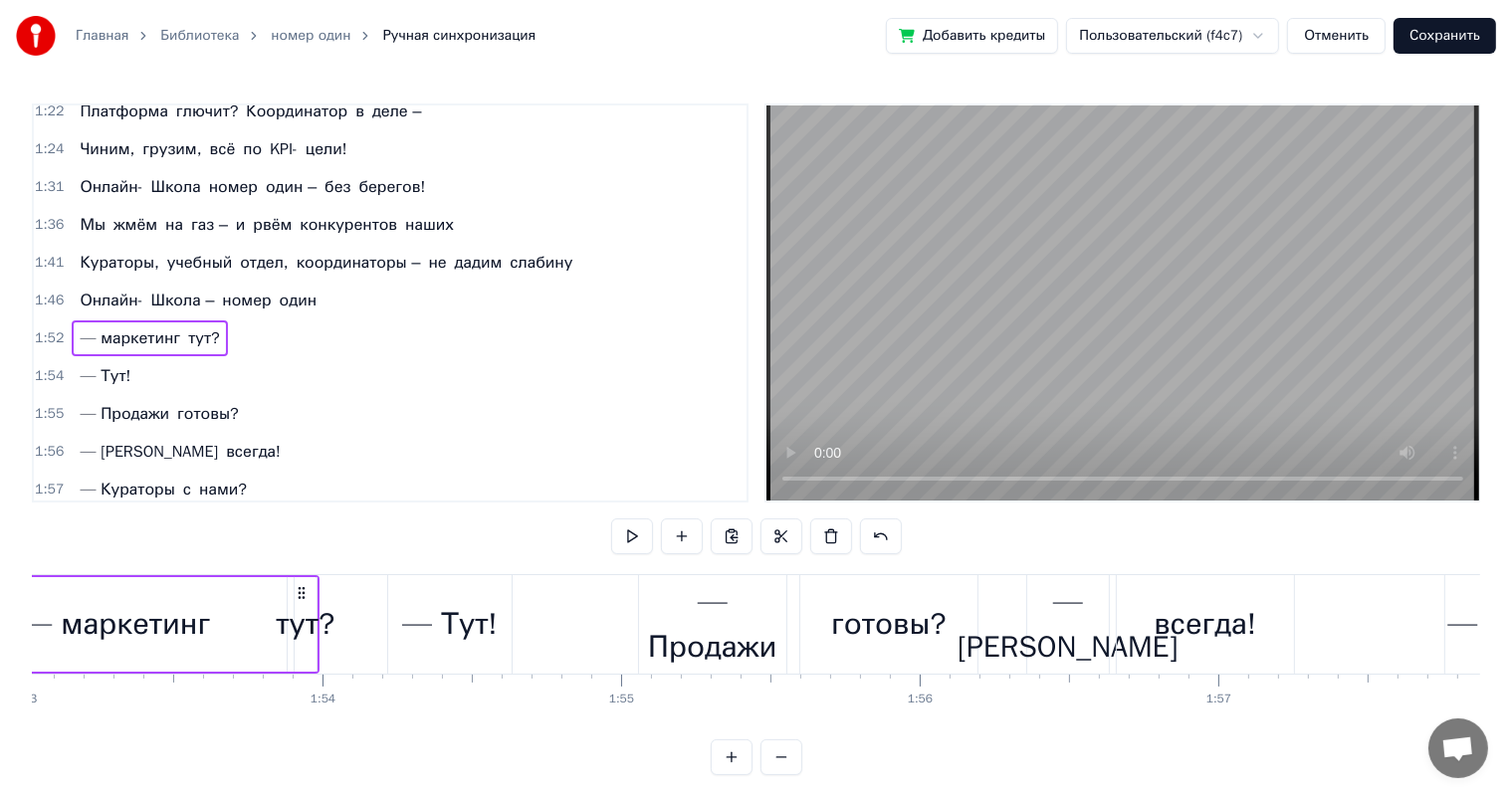 scroll, scrollTop: 0, scrollLeft: 33563, axis: horizontal 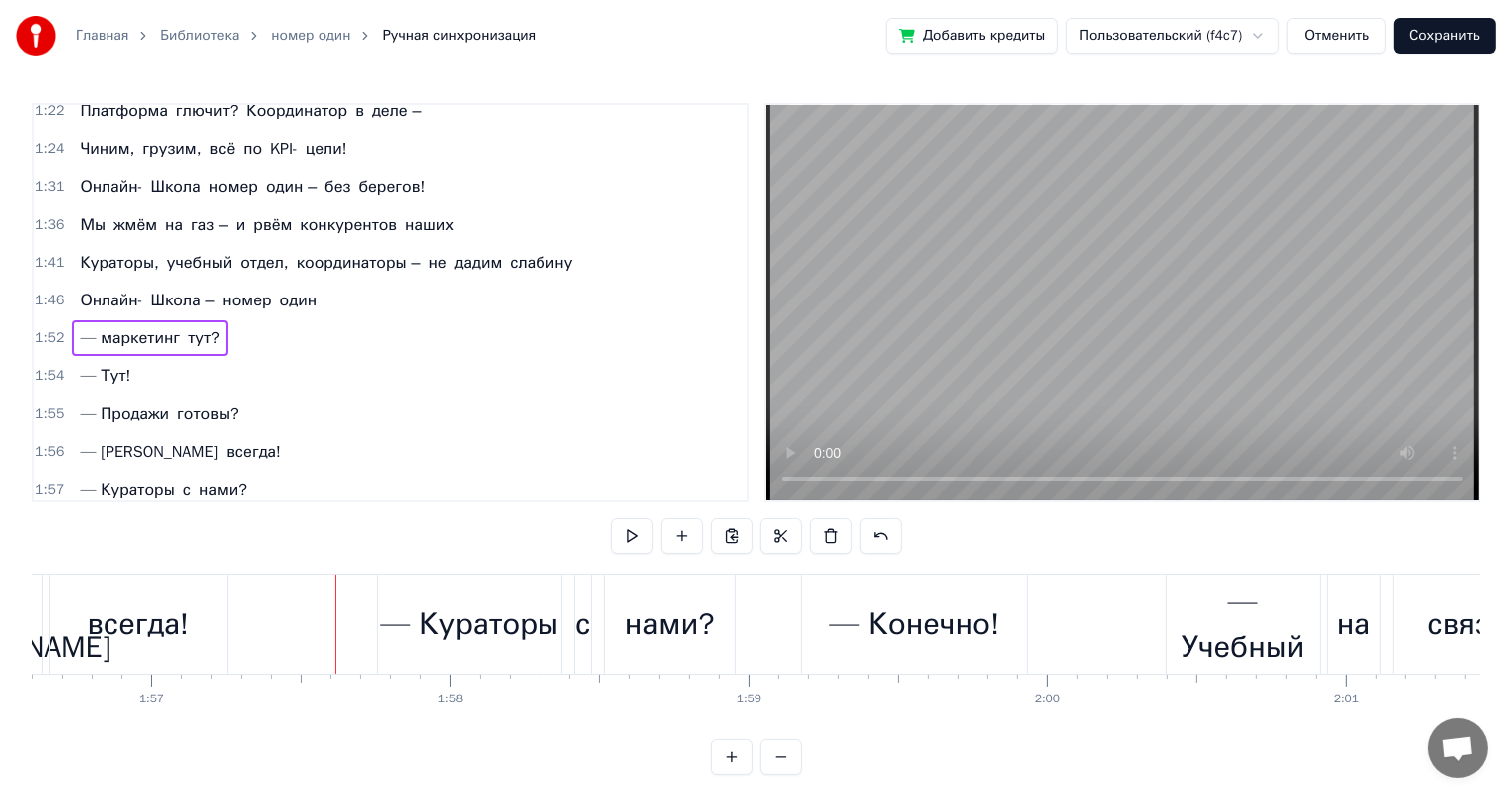 click on "1:46 Онлайн- Школа – номер один" at bounding box center [390, 300] 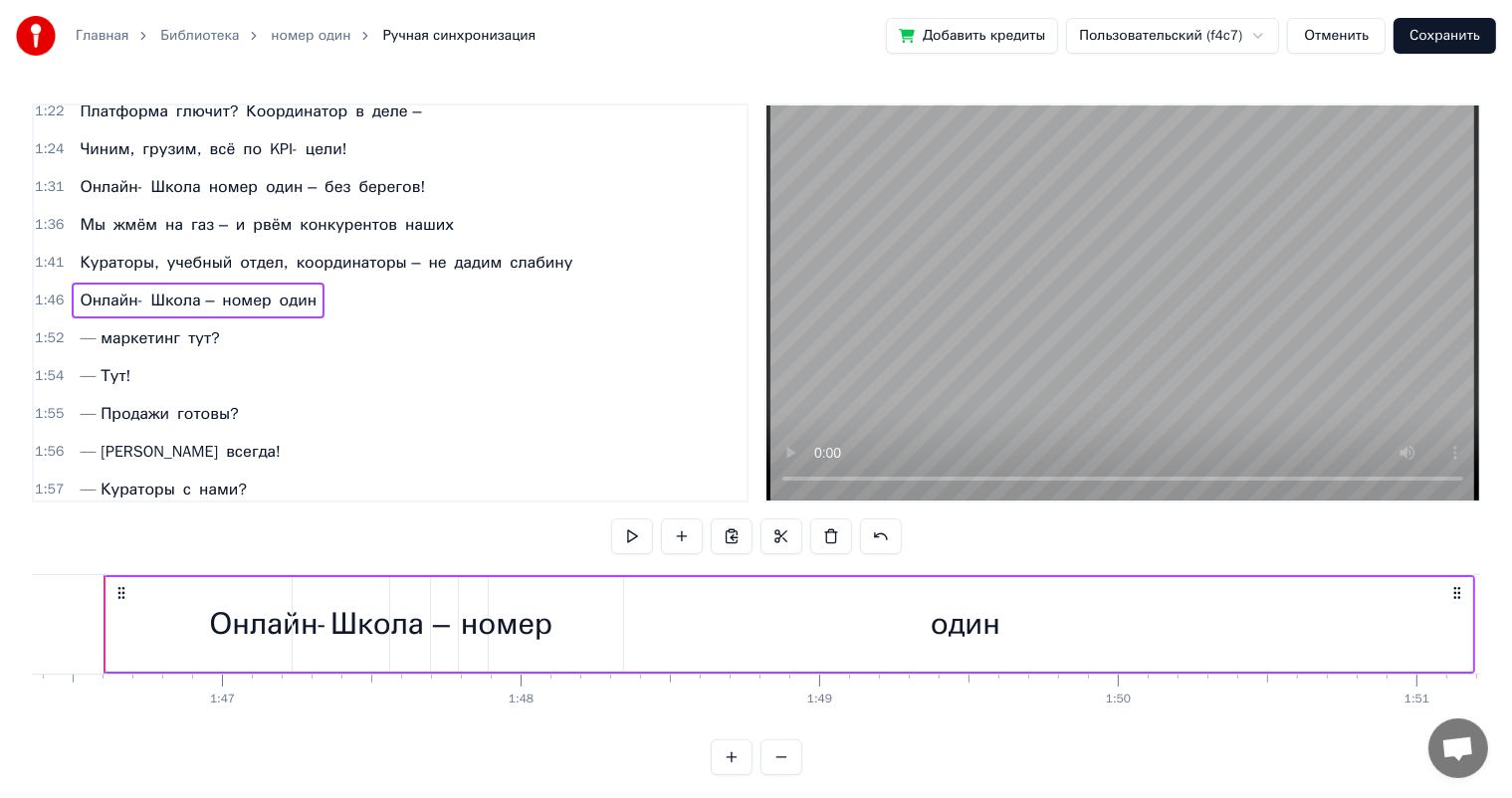 scroll, scrollTop: 0, scrollLeft: 31733, axis: horizontal 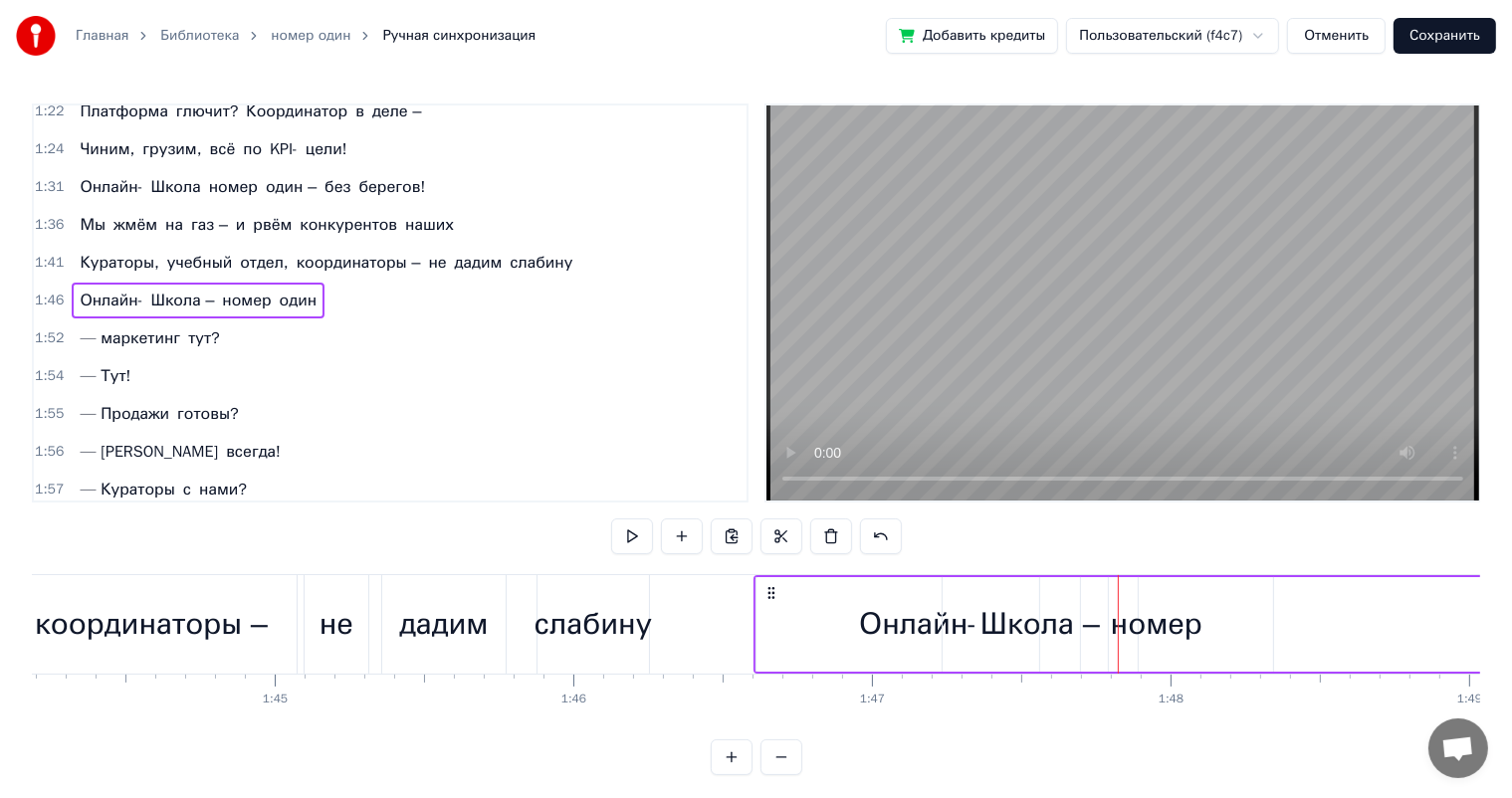 click on "Онлайн-" at bounding box center [918, 624] 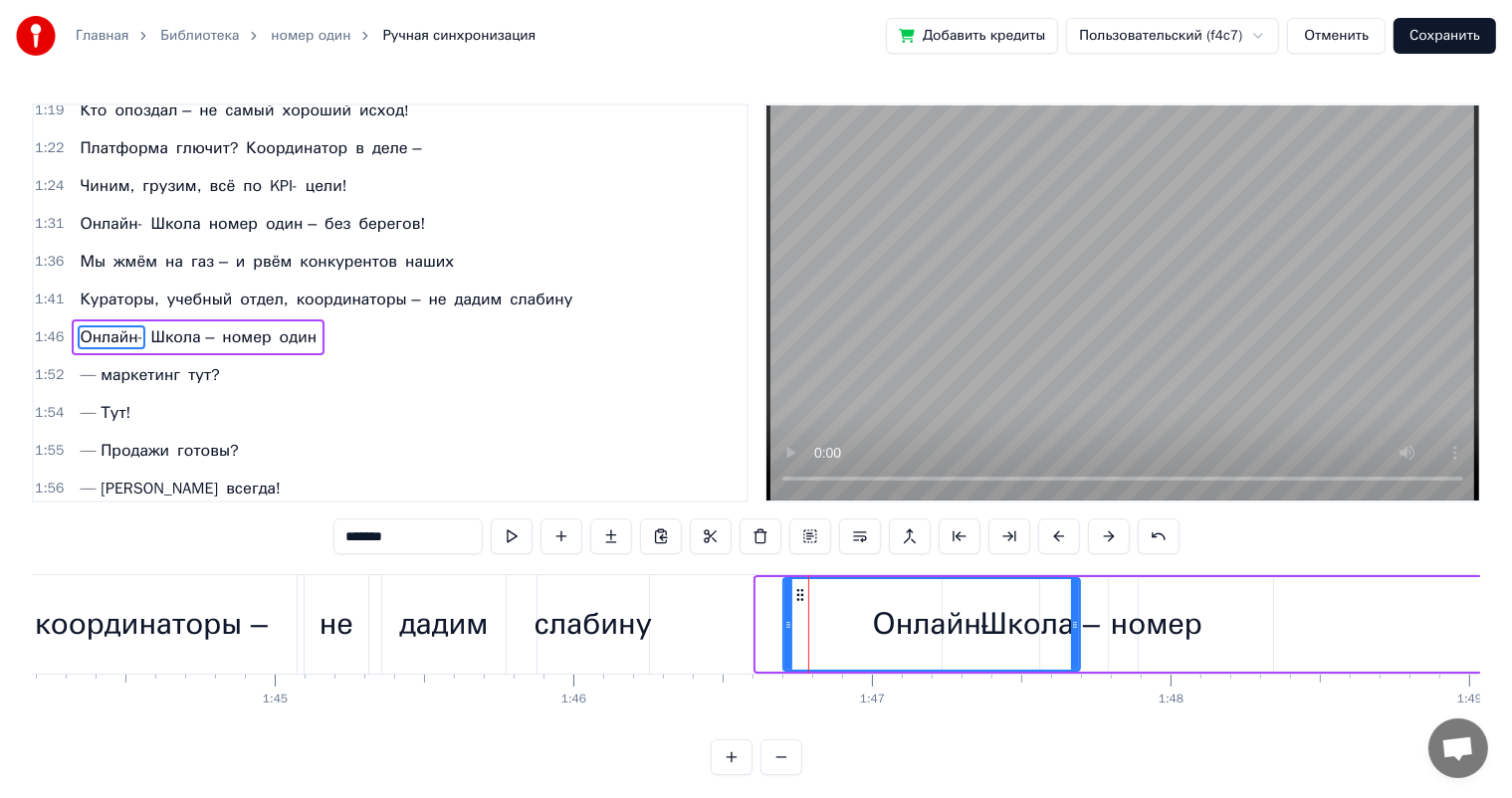 drag, startPoint x: 757, startPoint y: 624, endPoint x: 784, endPoint y: 624, distance: 27 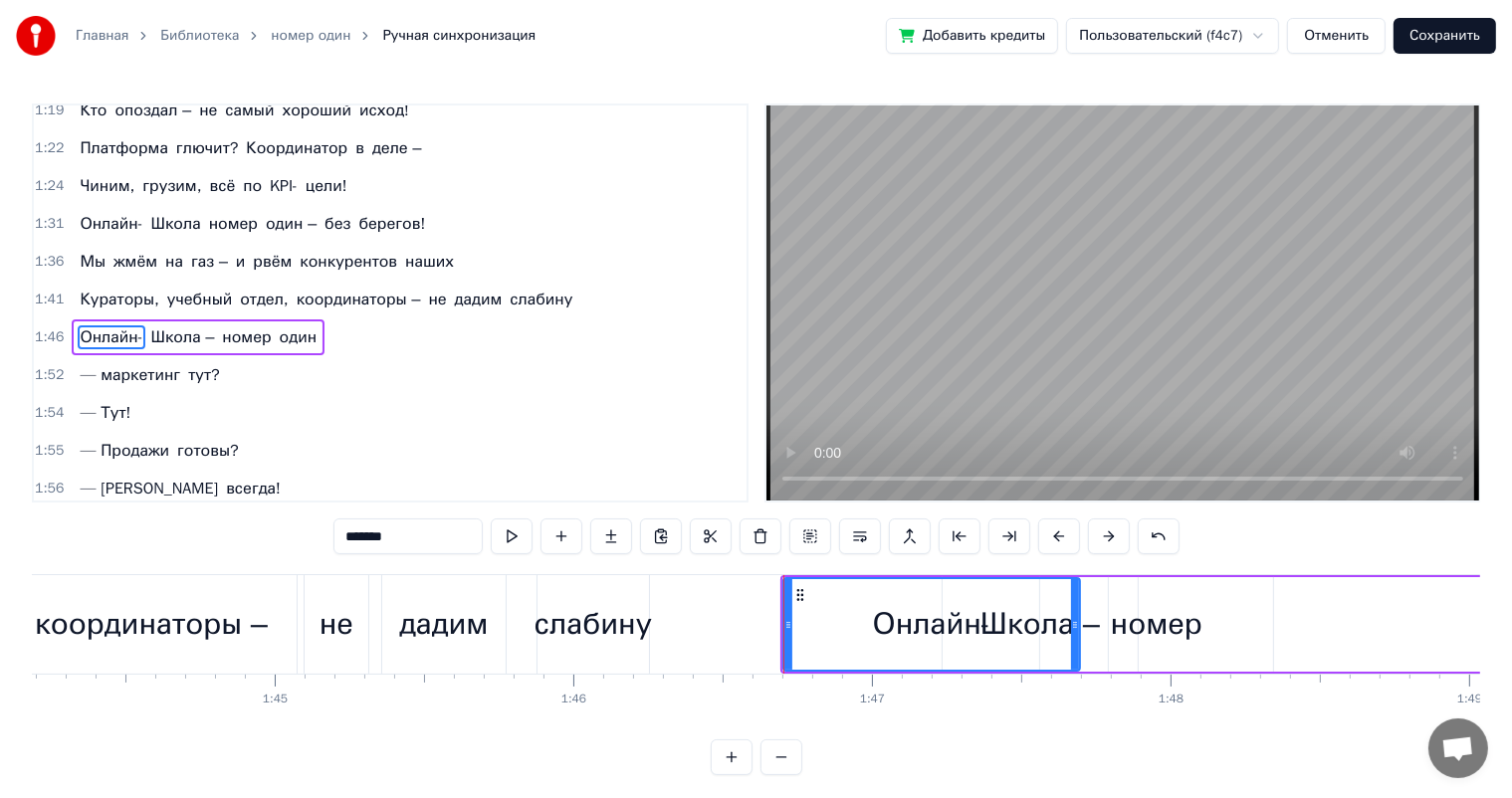 click on "Школа –" at bounding box center [183, 337] 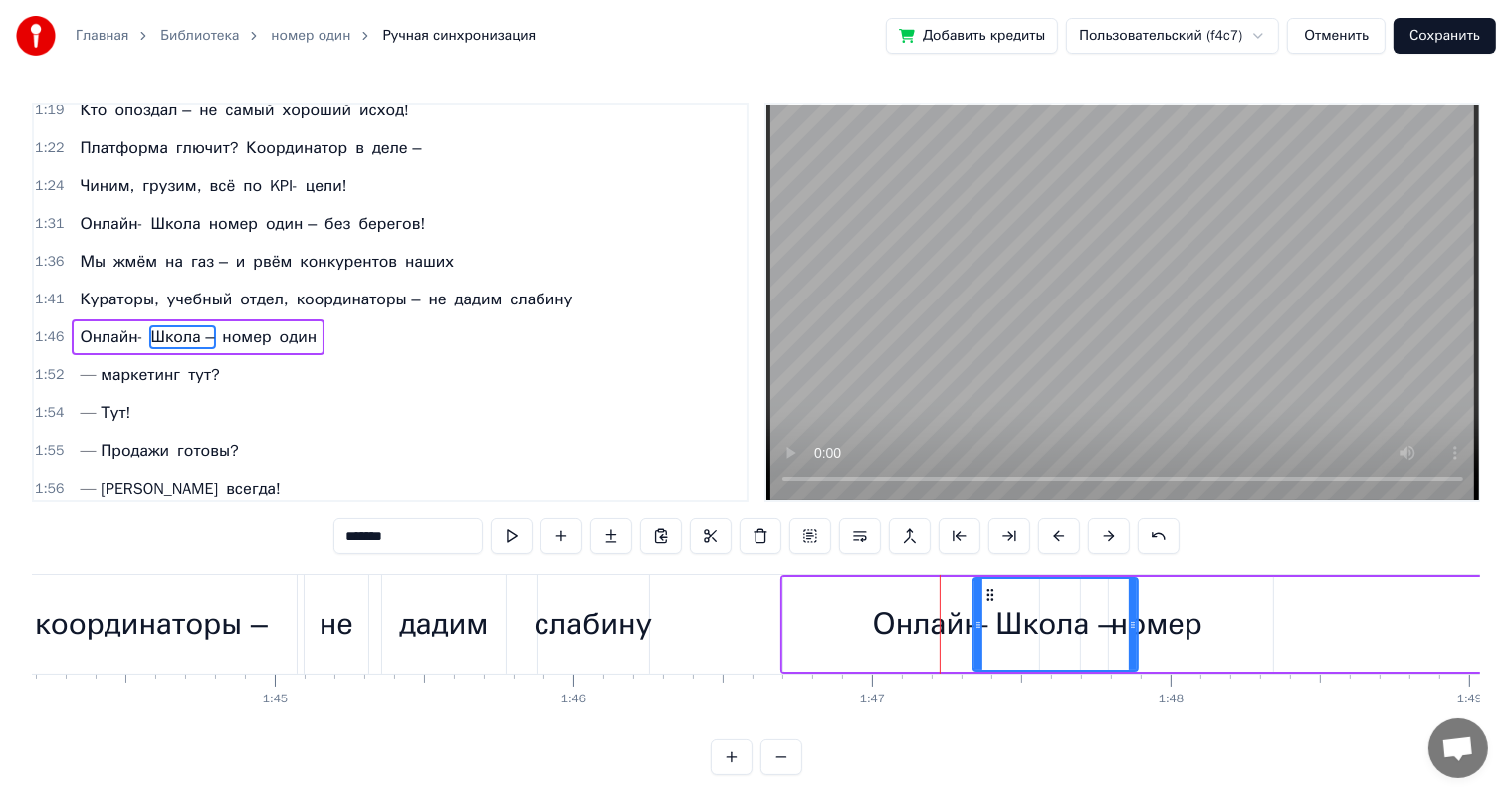 drag, startPoint x: 945, startPoint y: 640, endPoint x: 975, endPoint y: 642, distance: 30.06659 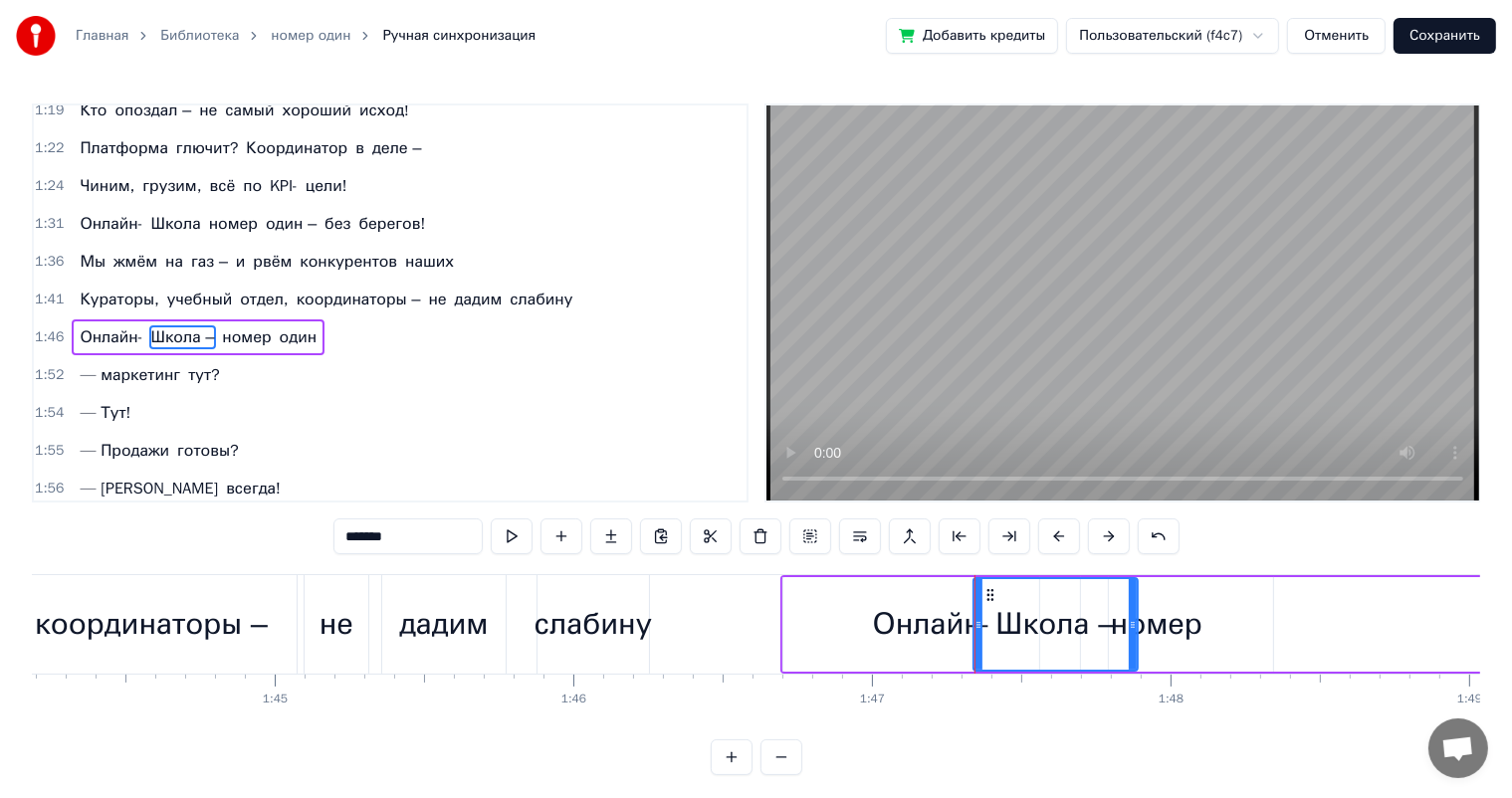 click on "номер" at bounding box center (246, 337) 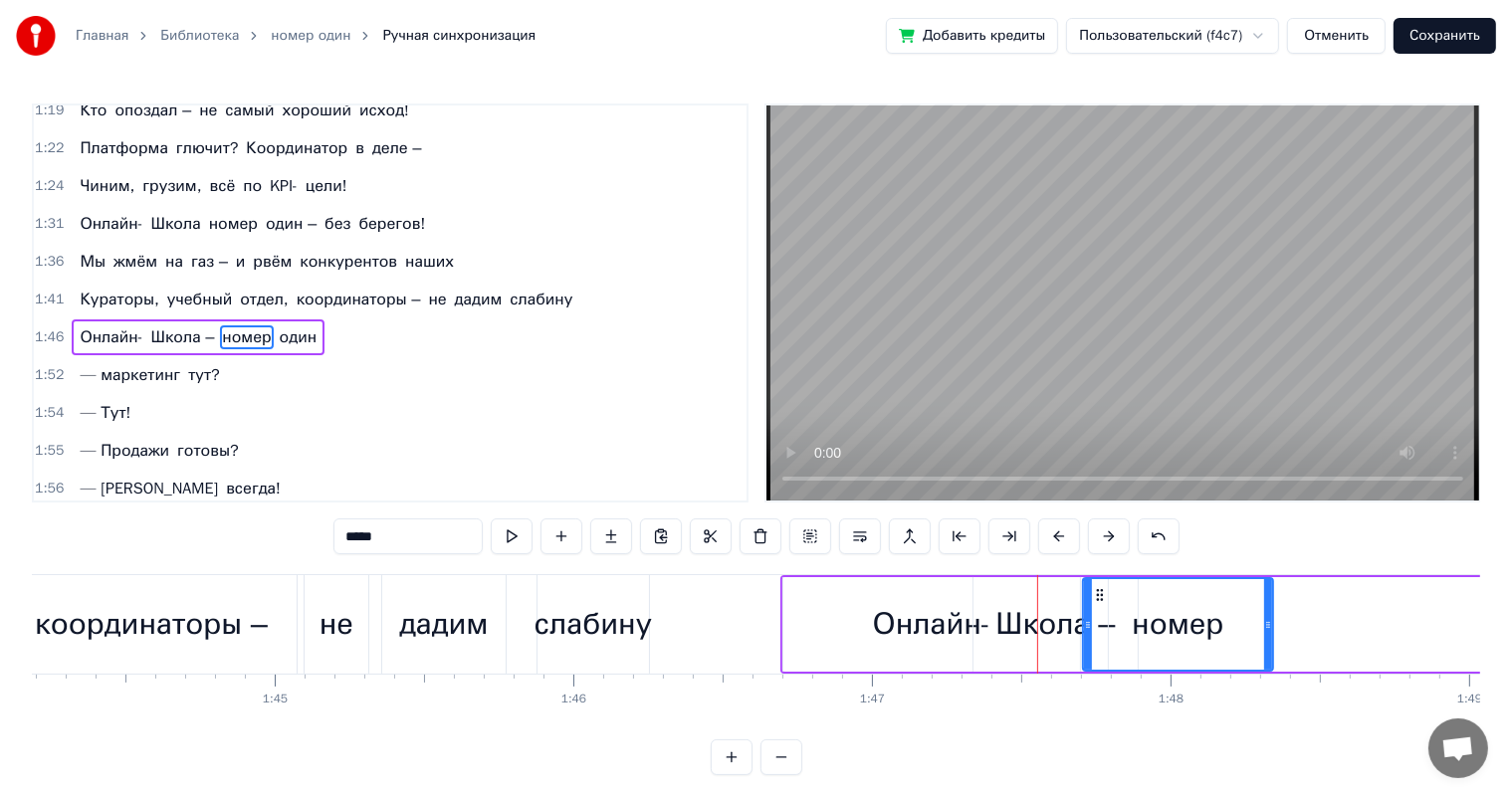 drag, startPoint x: 1040, startPoint y: 633, endPoint x: 1083, endPoint y: 641, distance: 43.737855 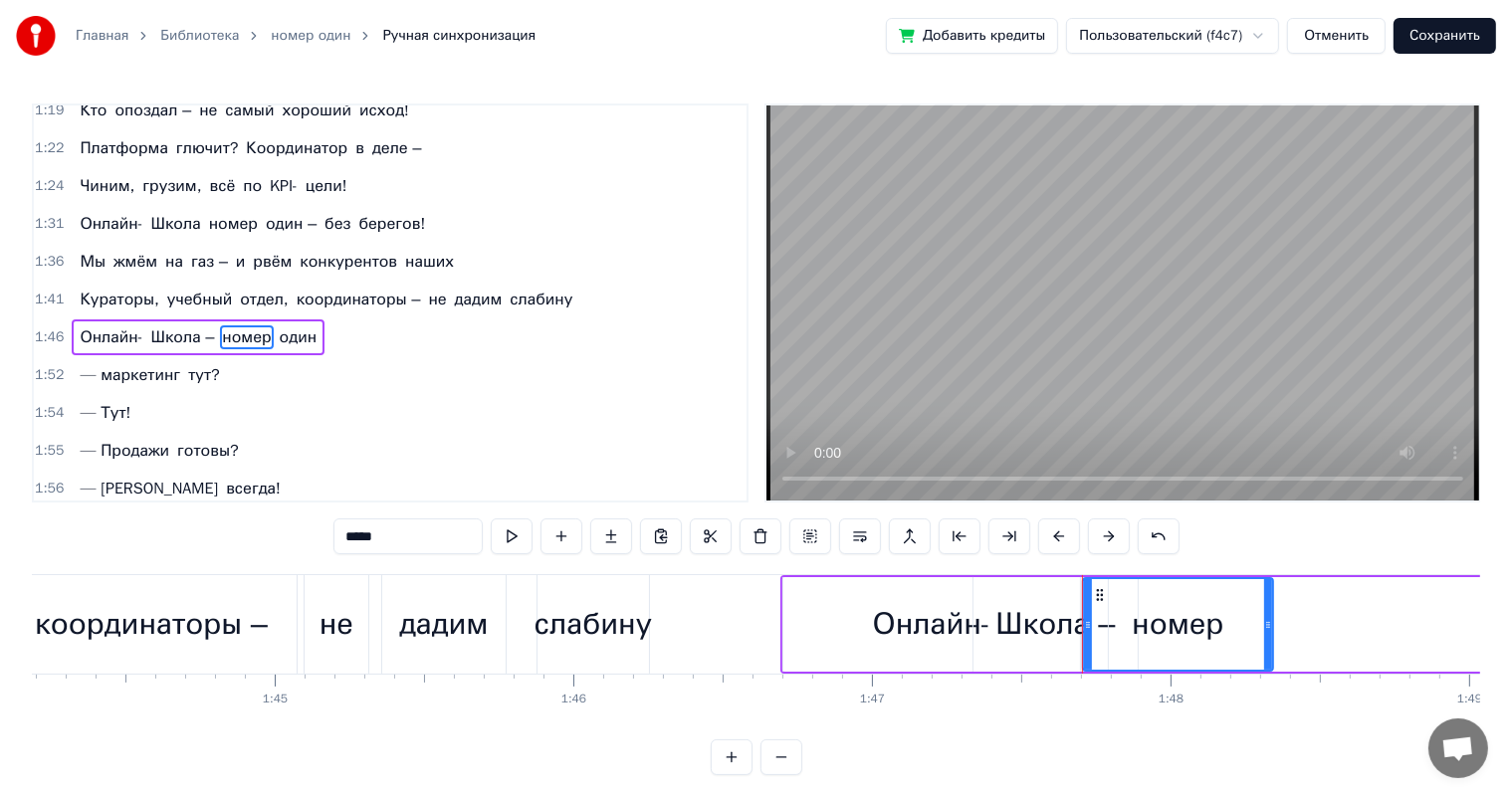 click on "один" at bounding box center [298, 337] 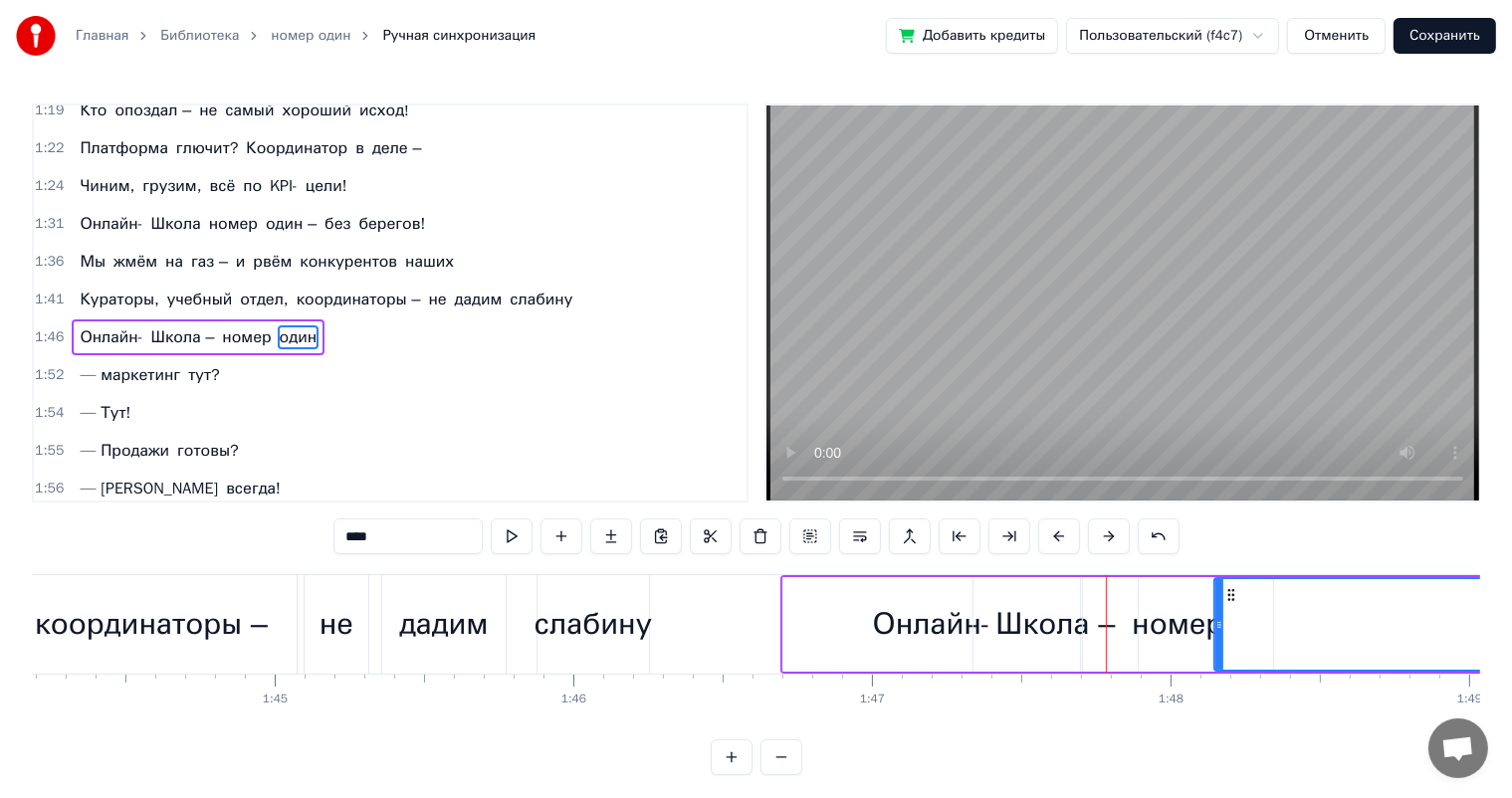 drag, startPoint x: 1109, startPoint y: 640, endPoint x: 1214, endPoint y: 659, distance: 106.7052 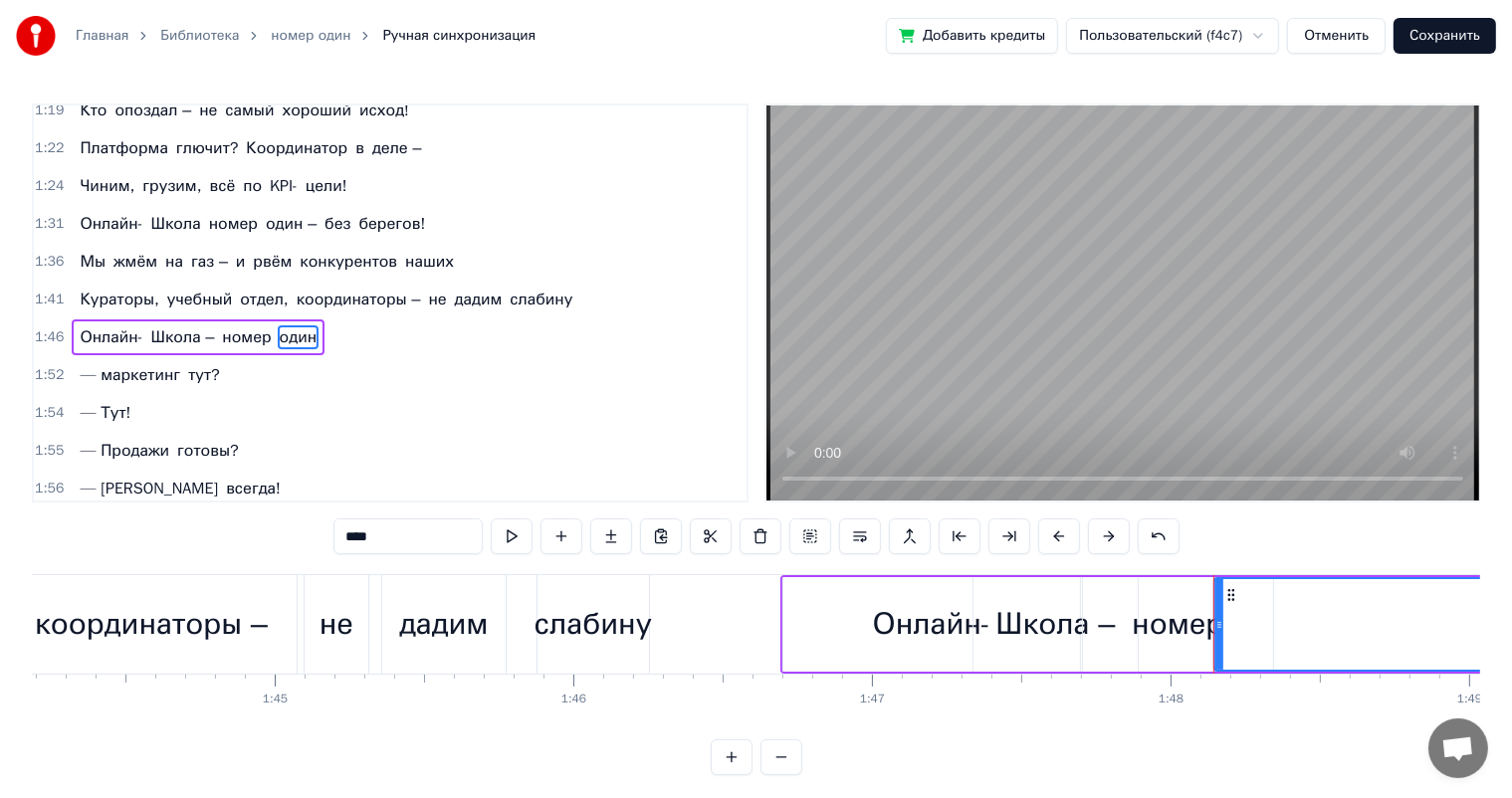 click on "1:46 Онлайн- Школа – номер один" at bounding box center (390, 337) 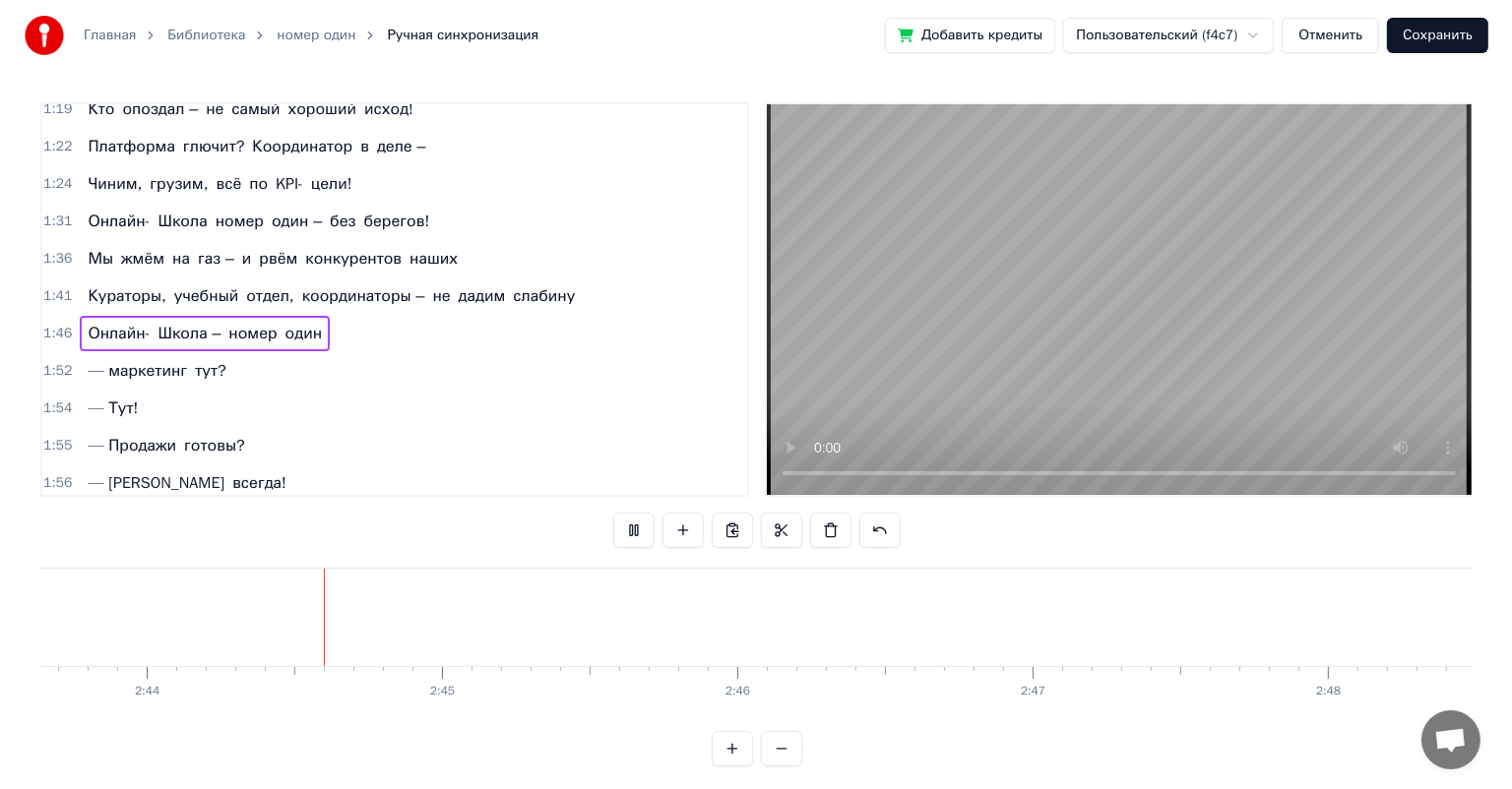 scroll, scrollTop: 0, scrollLeft: 48362, axis: horizontal 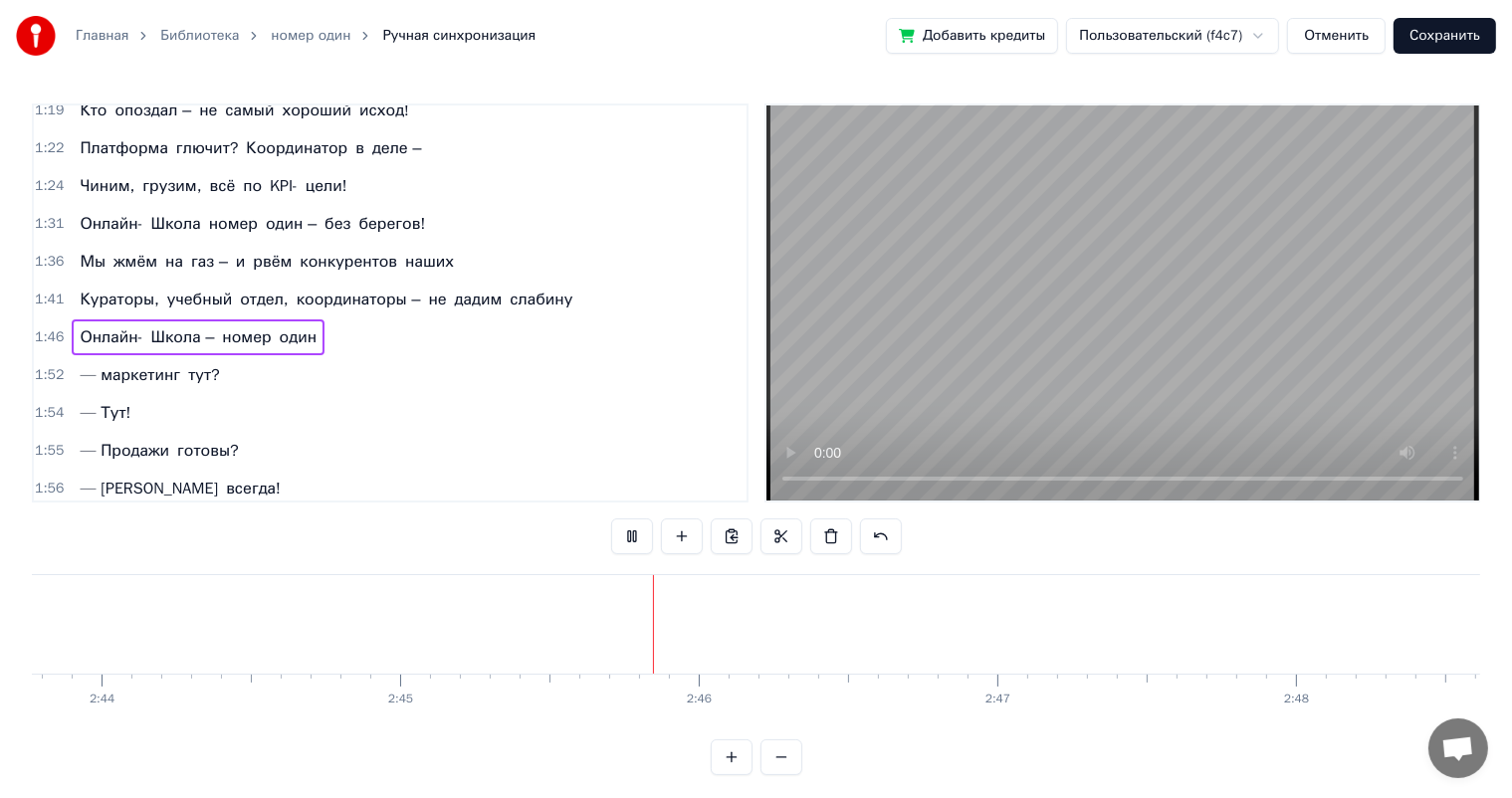 click on "Сохранить" at bounding box center [1444, 36] 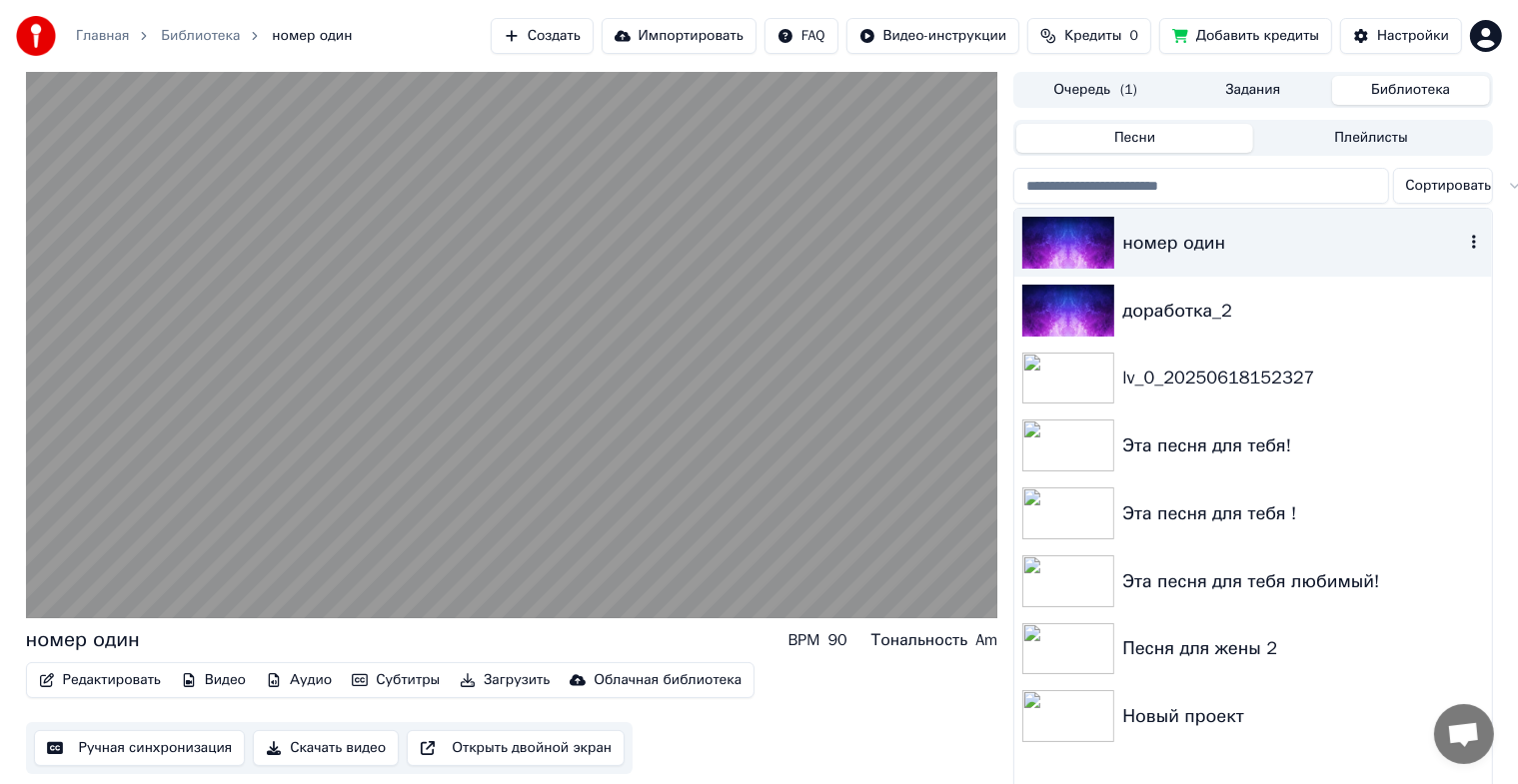 click on "номер один" at bounding box center [1292, 243] 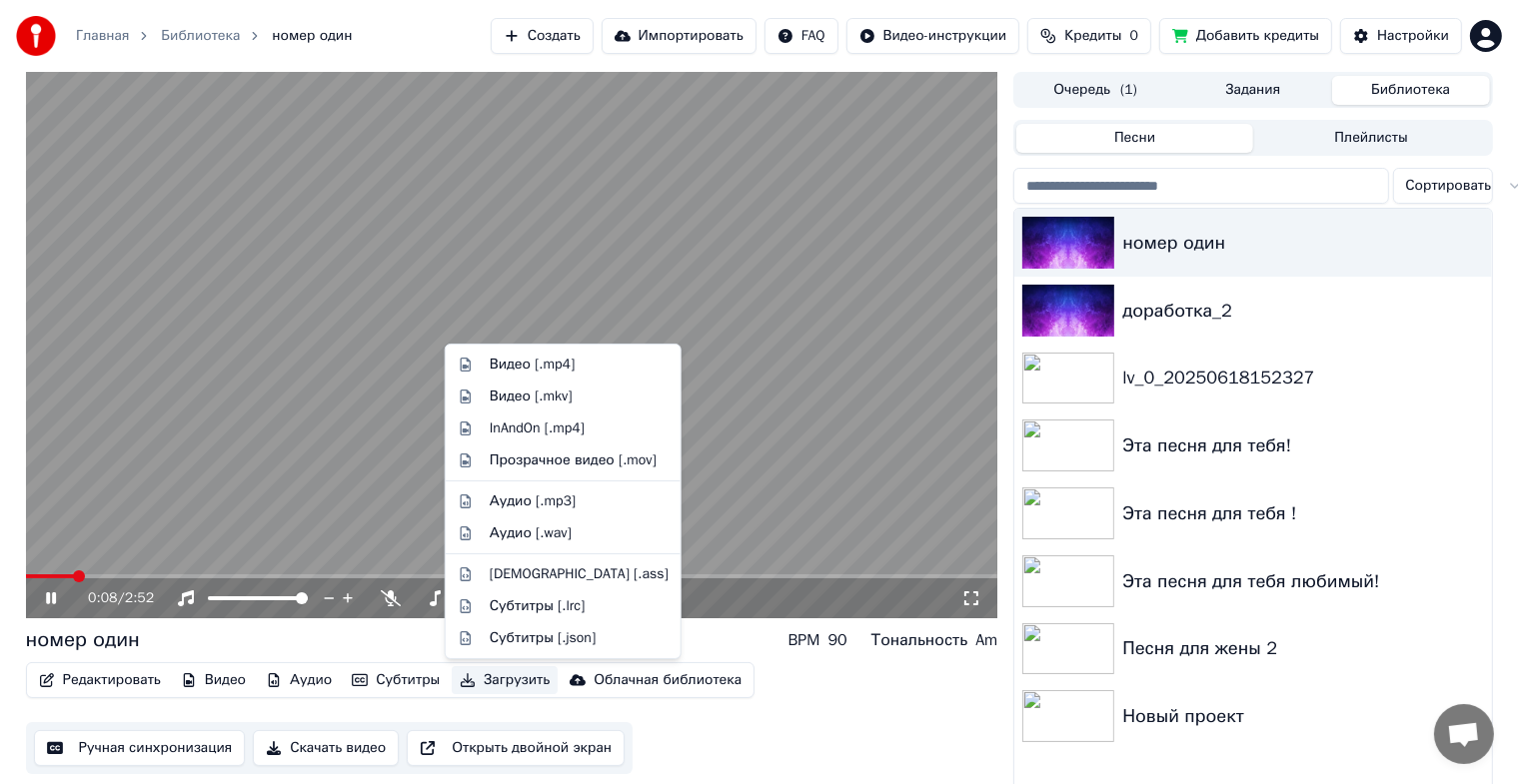 click on "Загрузить" at bounding box center [505, 680] 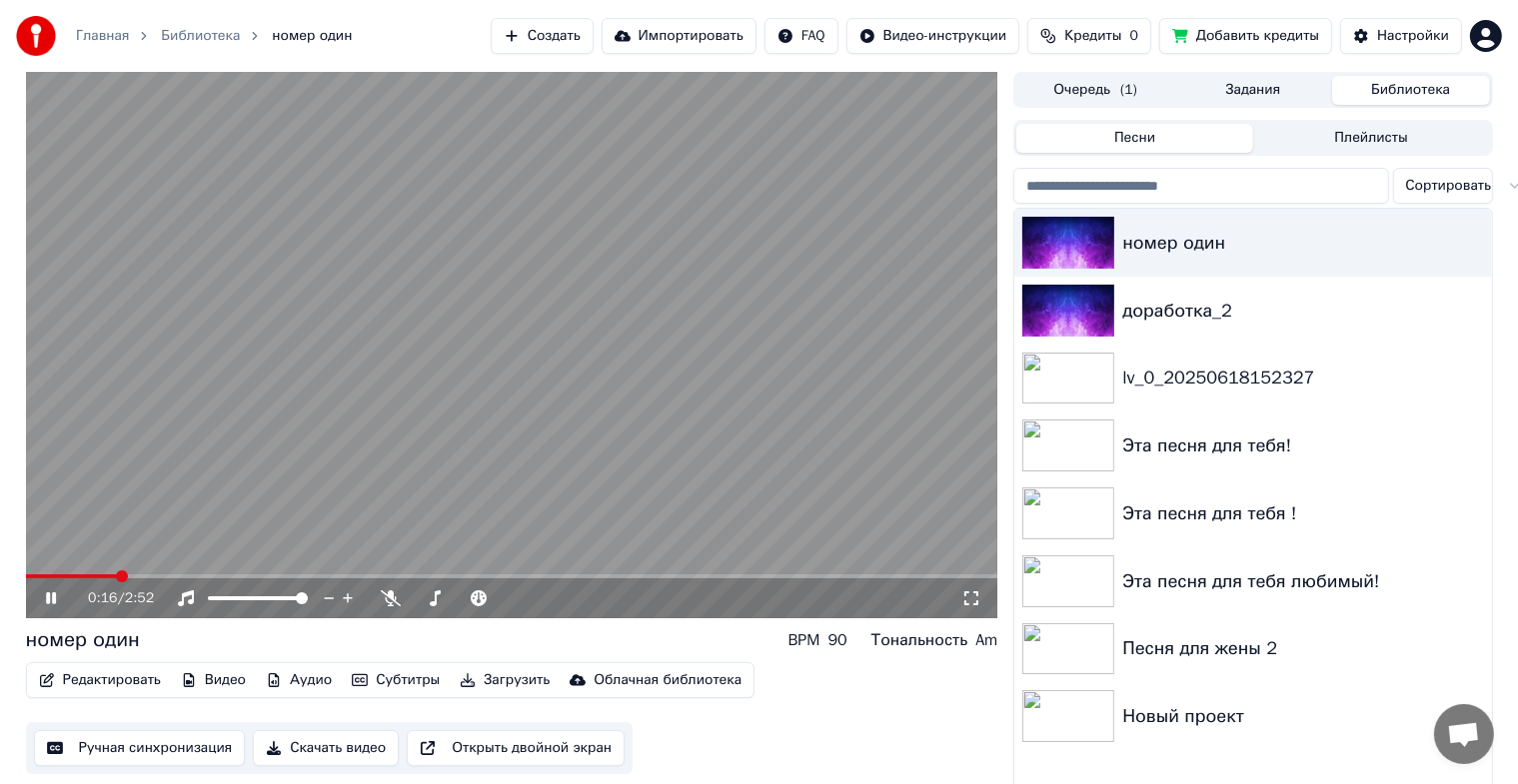 click on "номер один BPM 90 Тональность Am" at bounding box center (512, 640) 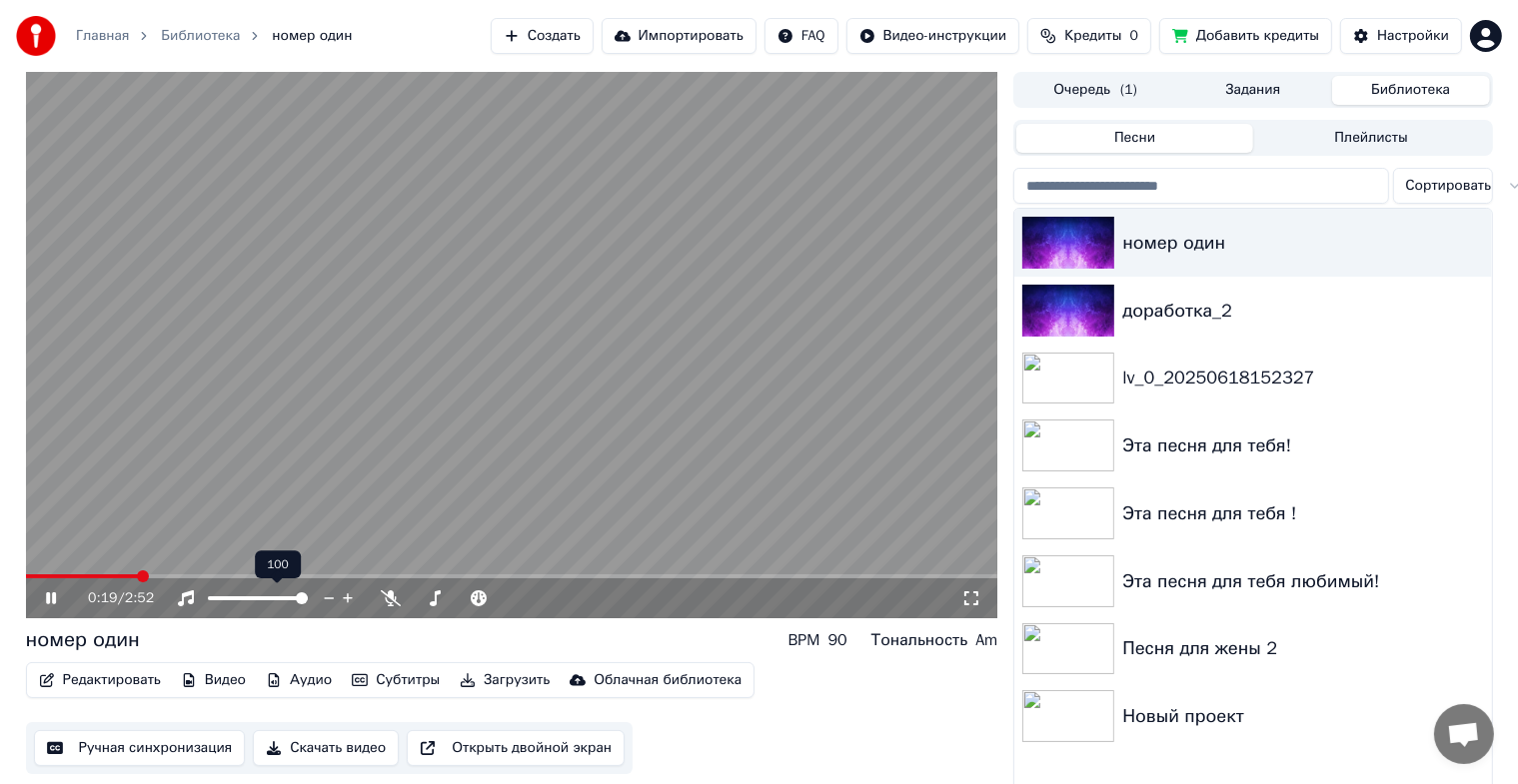 click 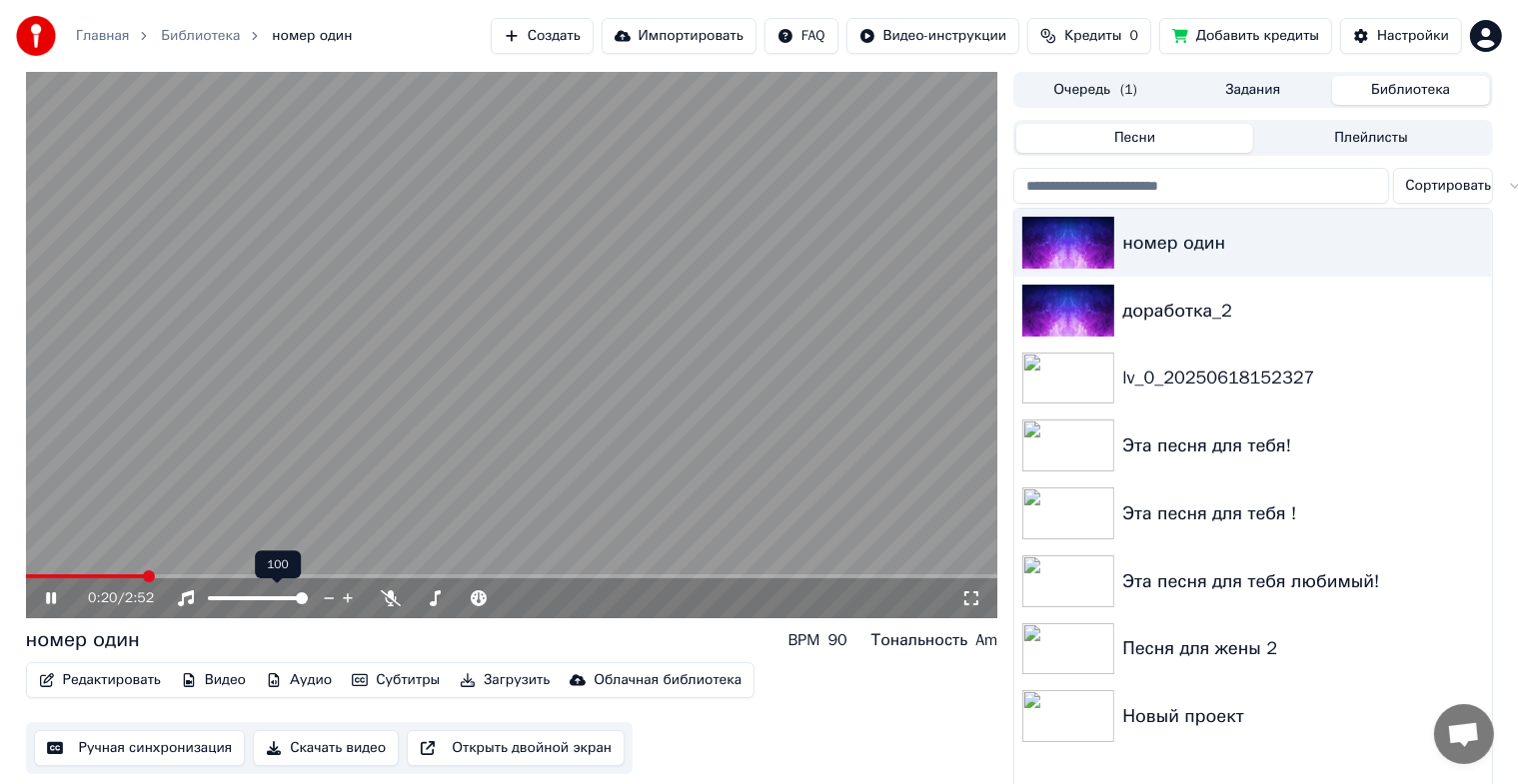 click 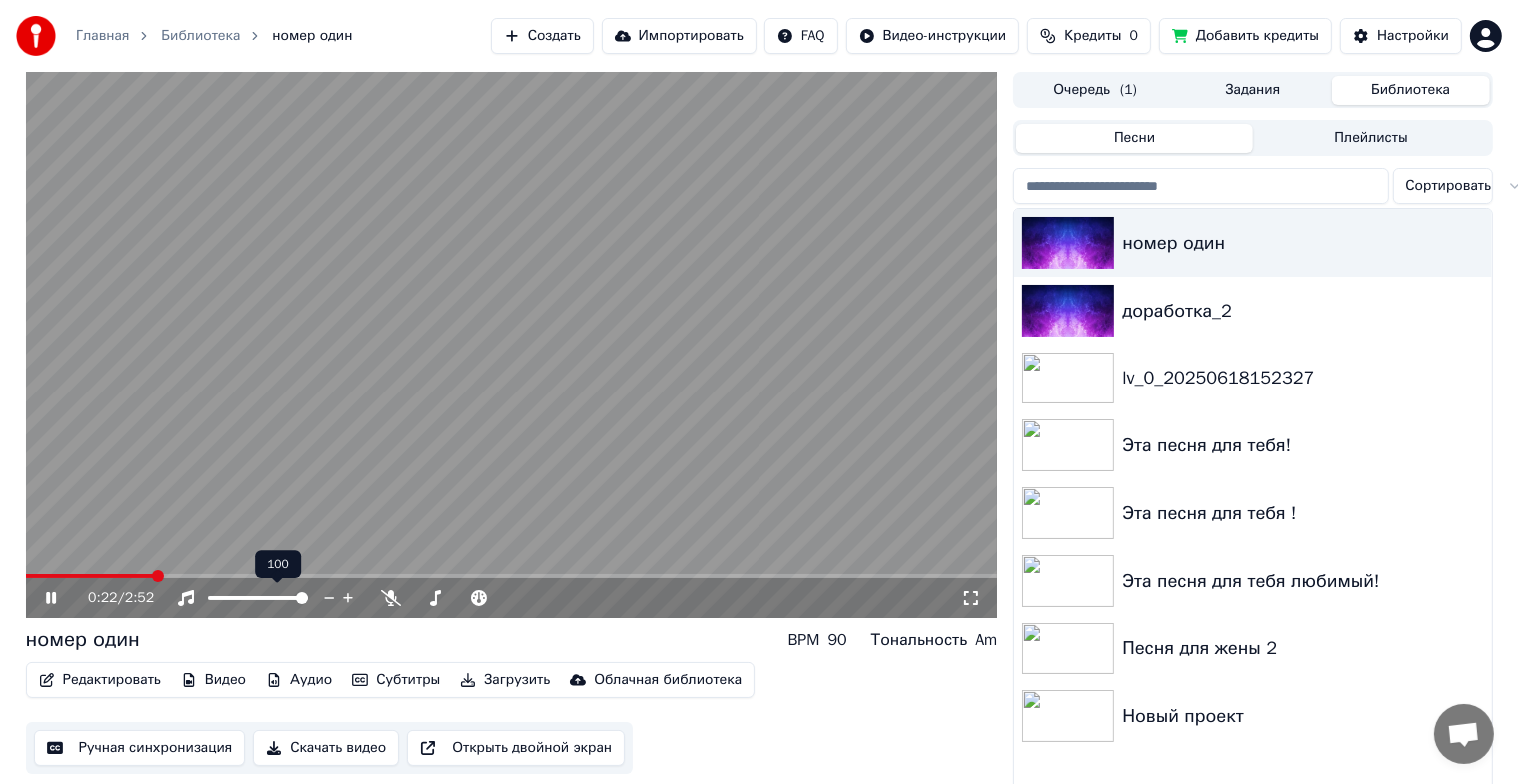 click 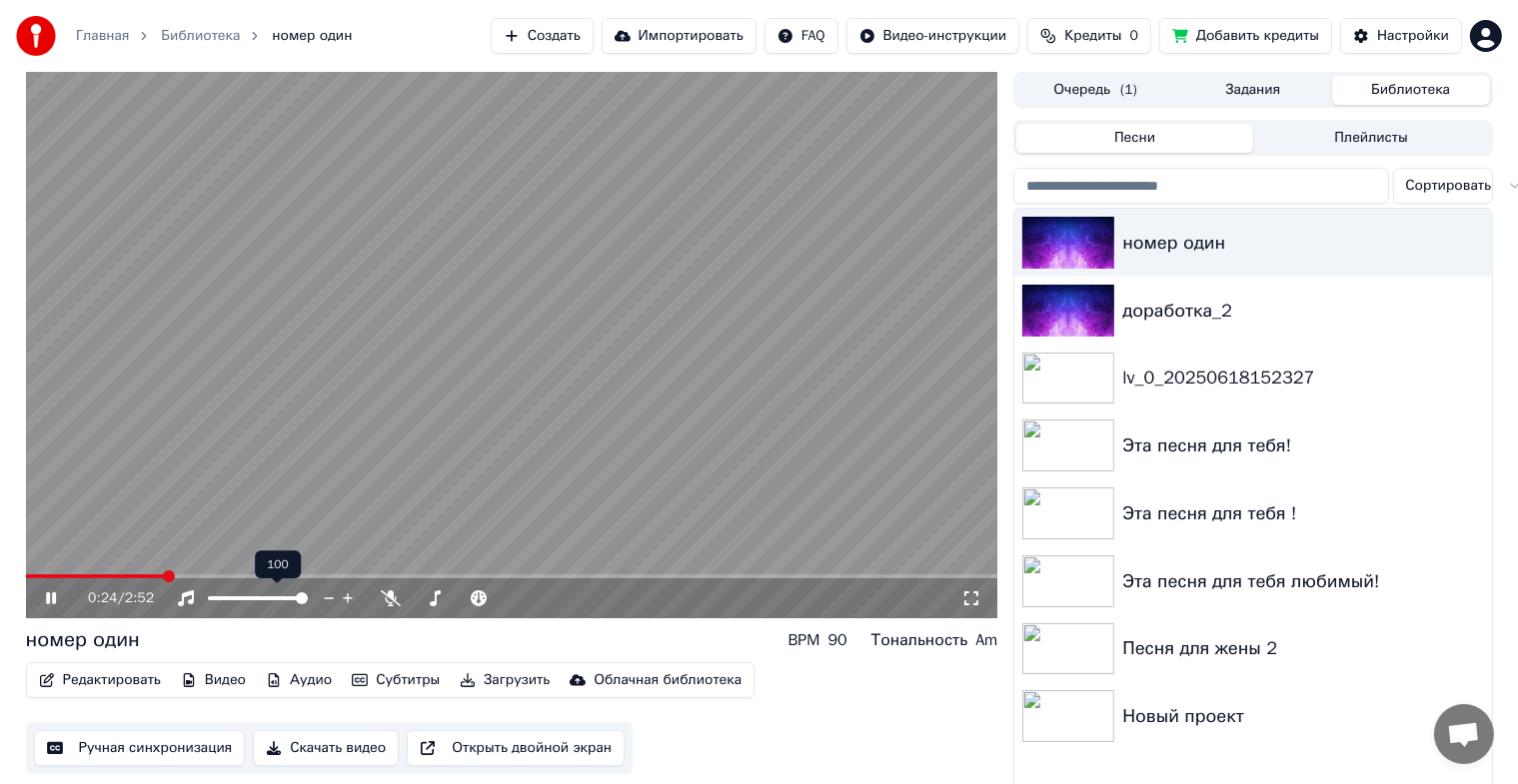 click at bounding box center [302, 598] 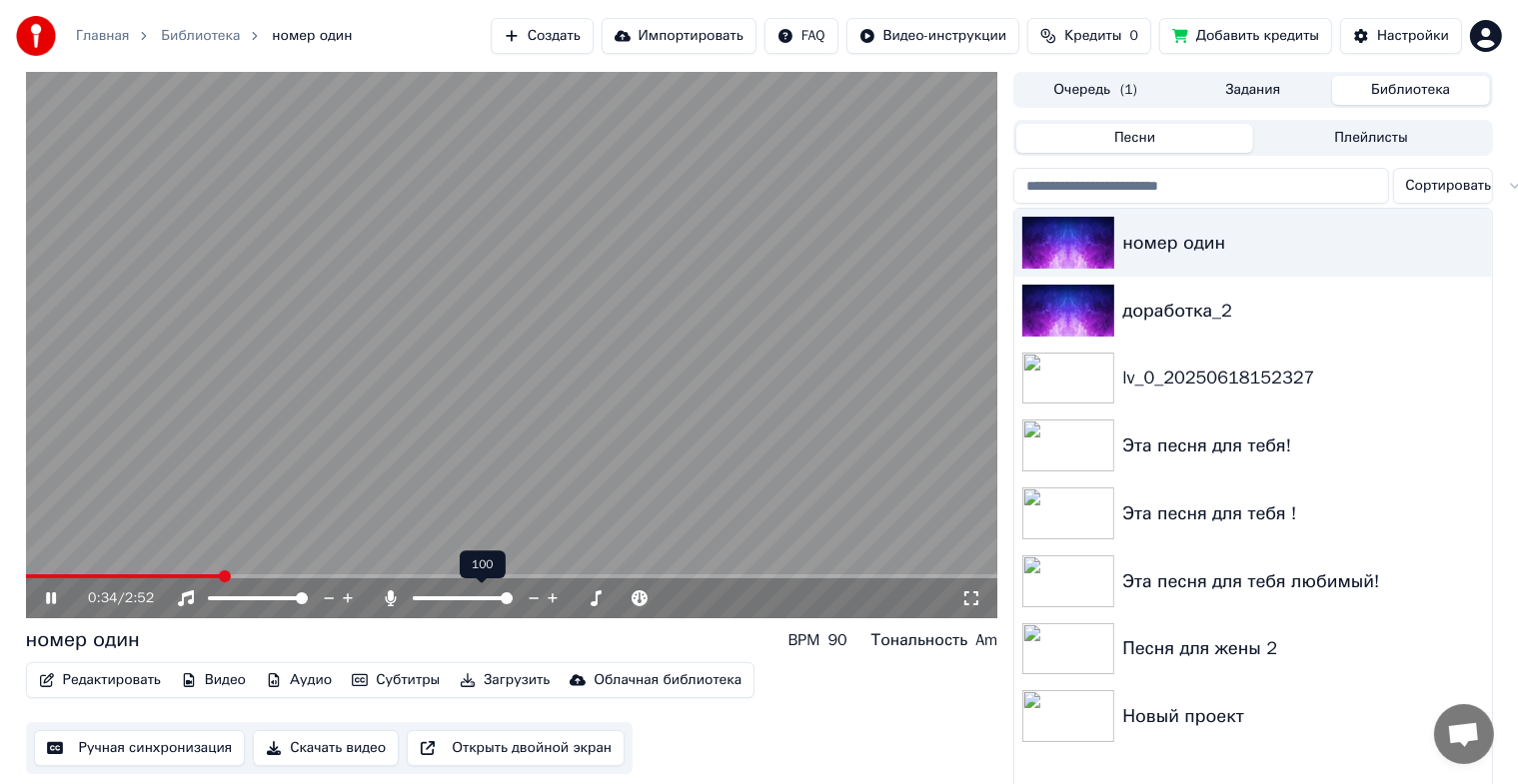 click at bounding box center [507, 598] 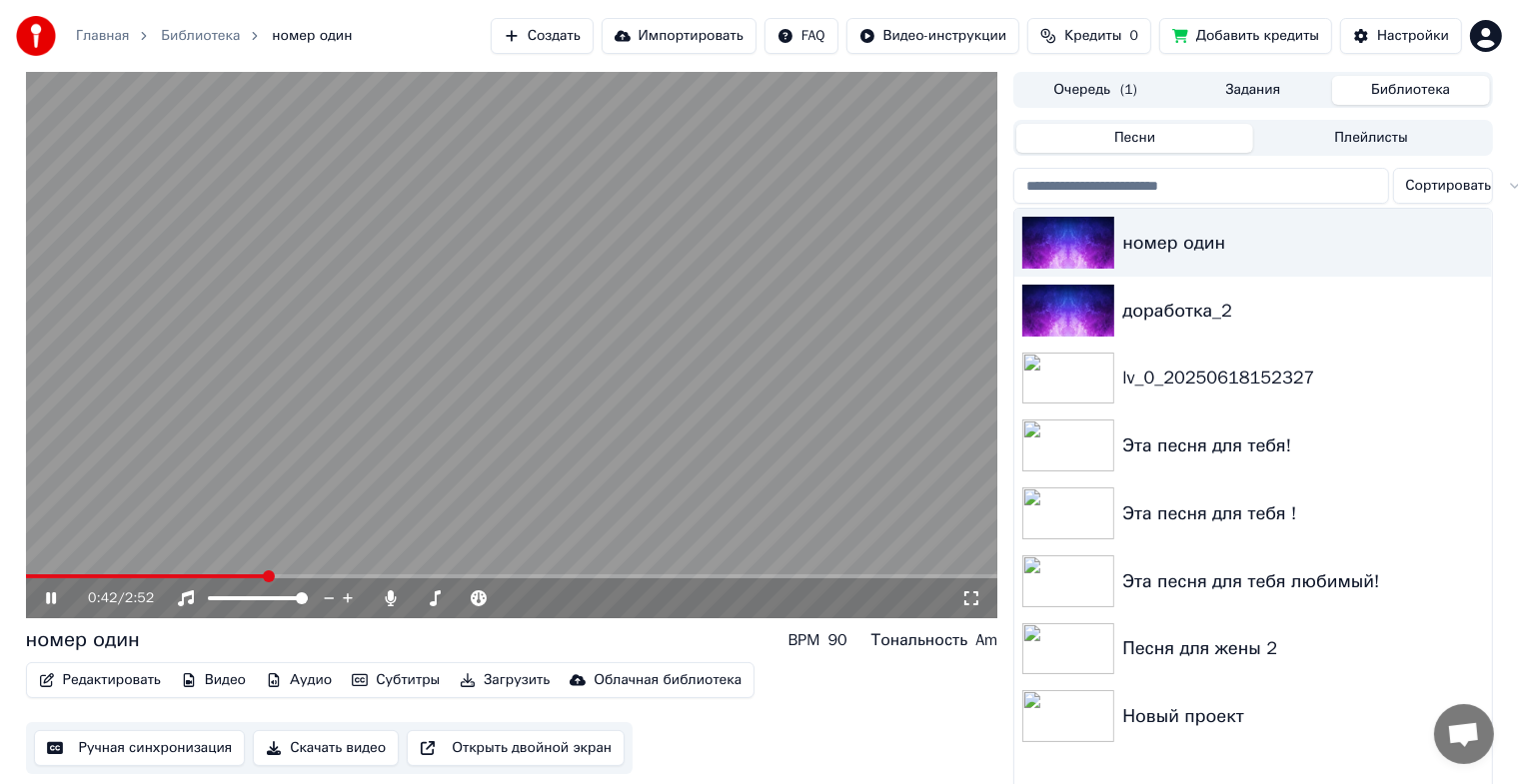 click at bounding box center [512, 345] 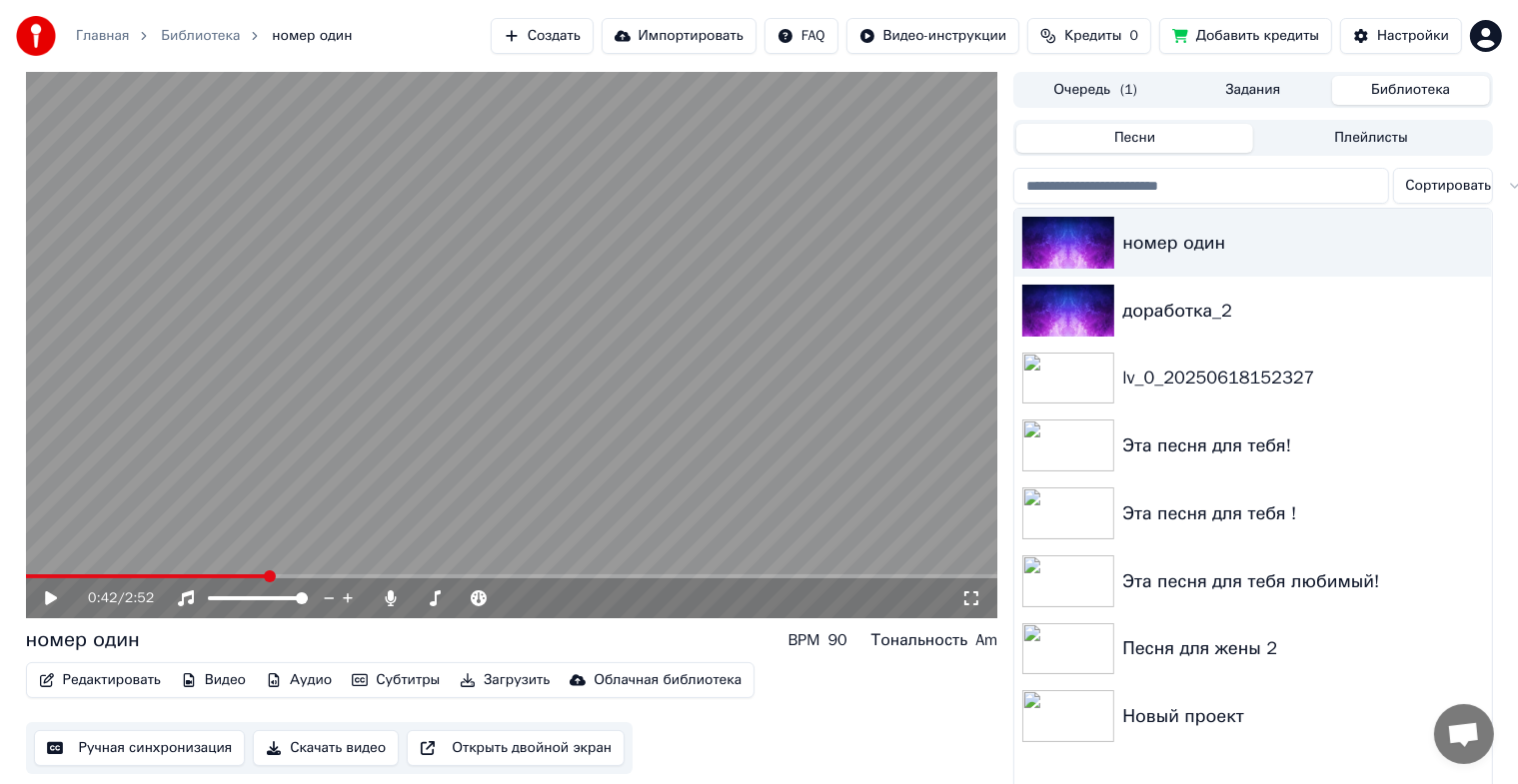 click on "0:42  /  2:52" at bounding box center [512, 598] 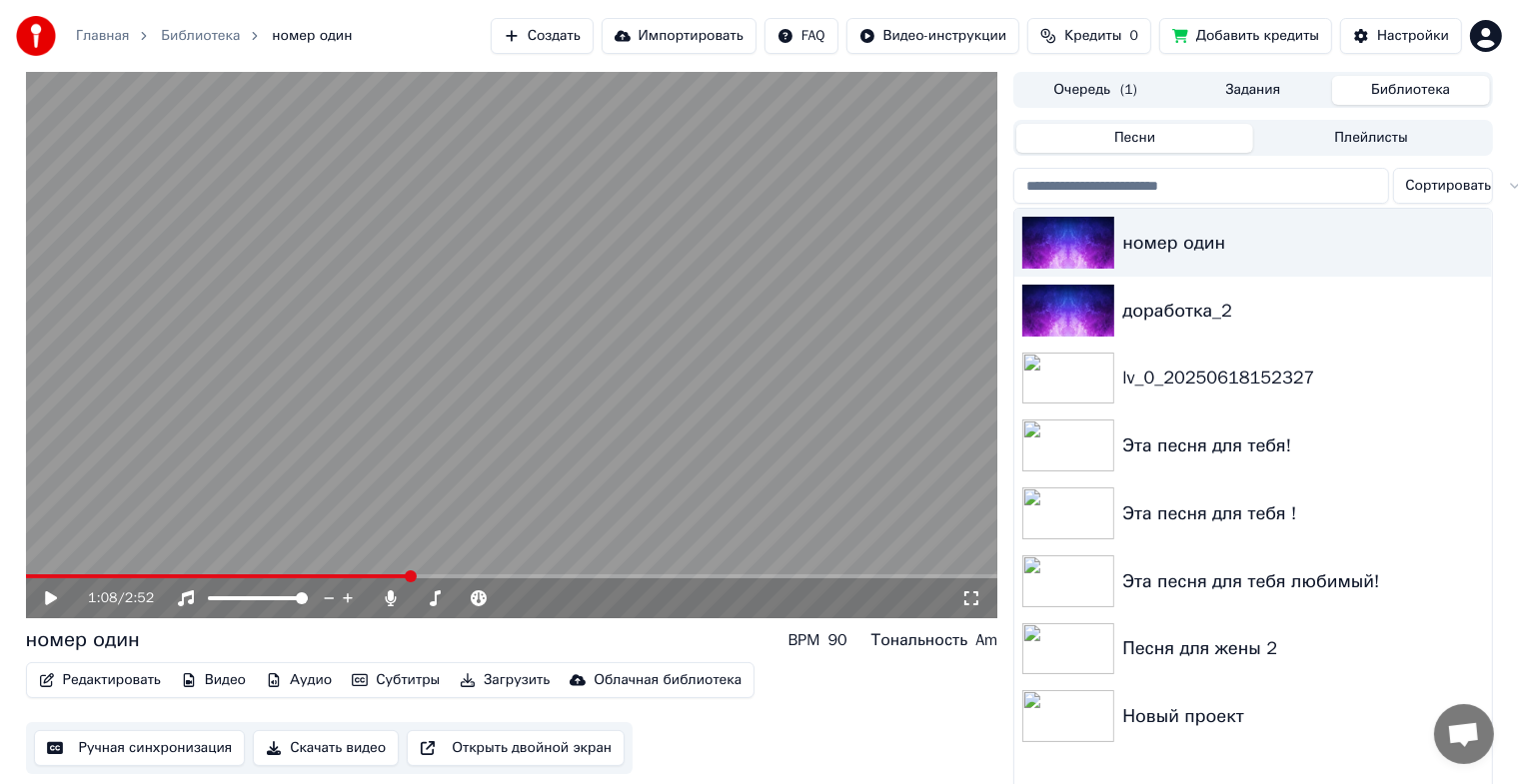 click at bounding box center [512, 576] 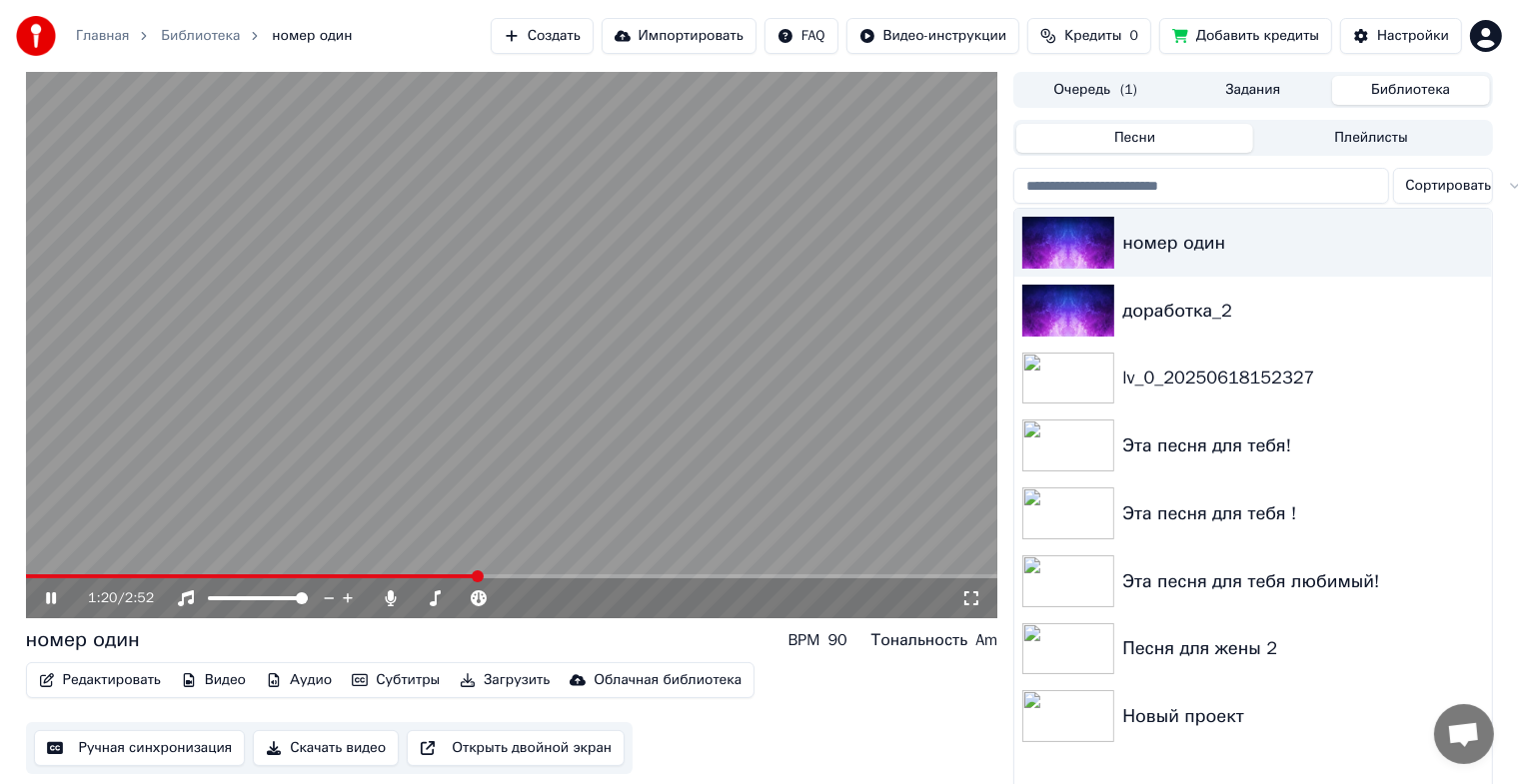 click at bounding box center [512, 576] 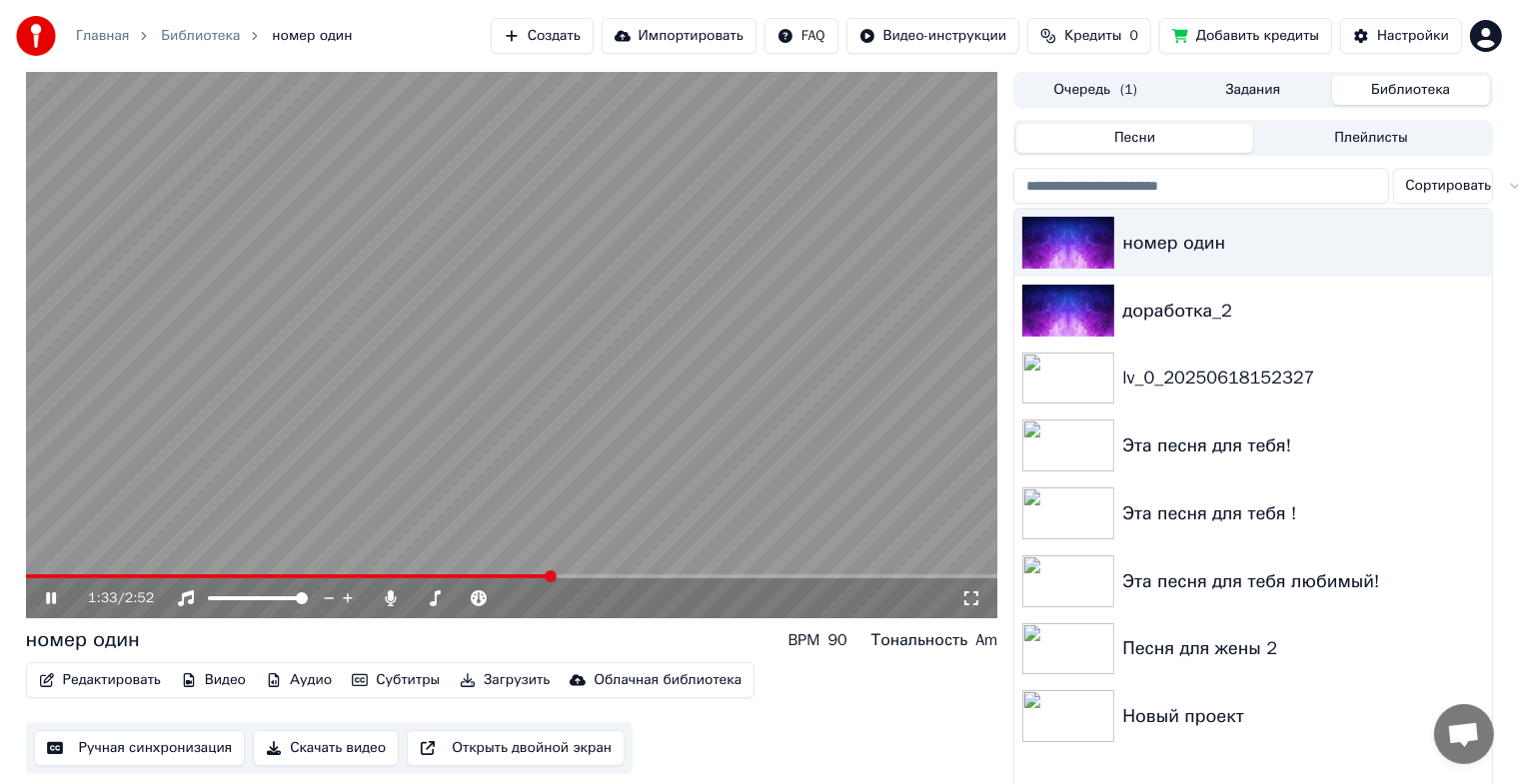 click at bounding box center [512, 576] 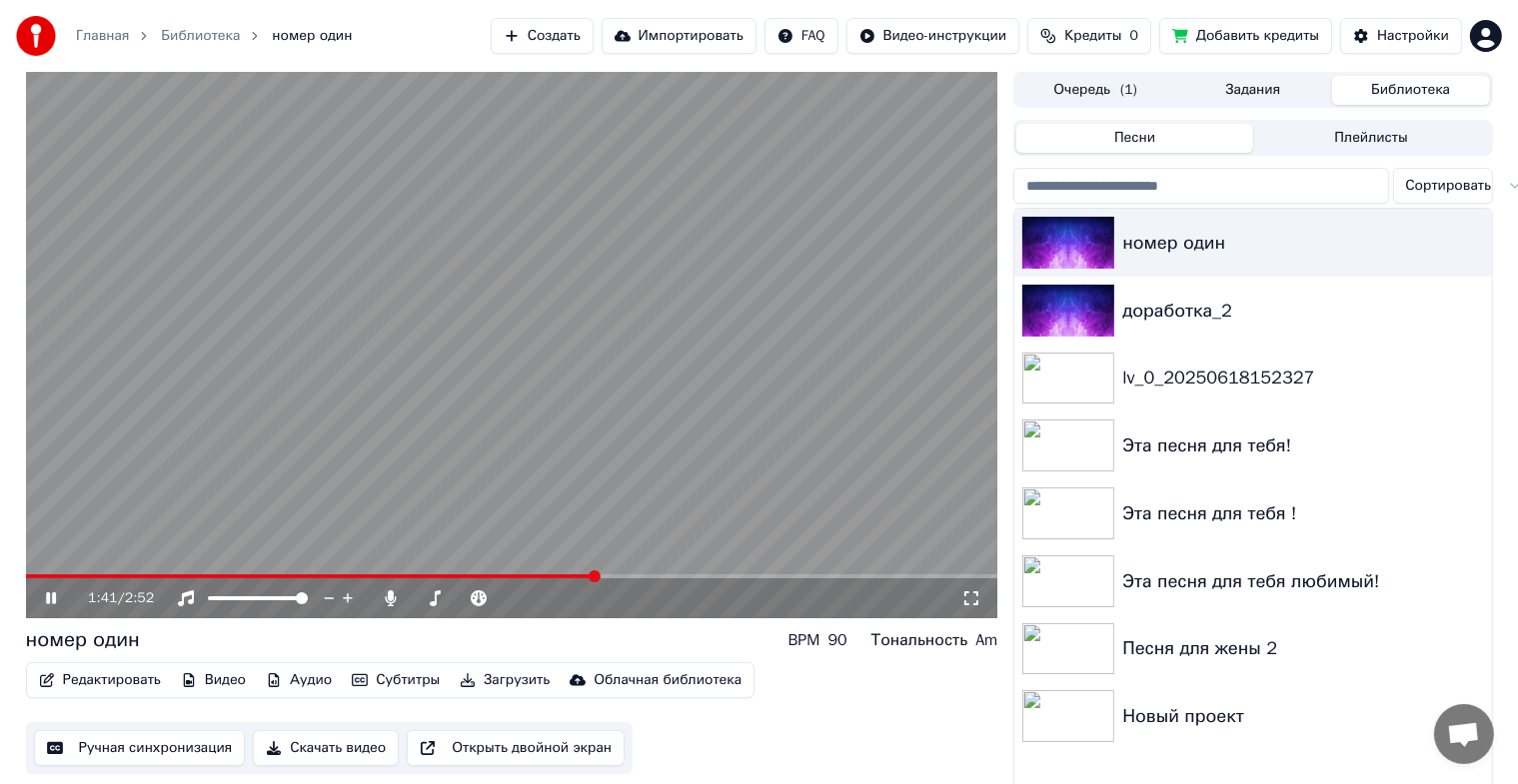 click at bounding box center [512, 576] 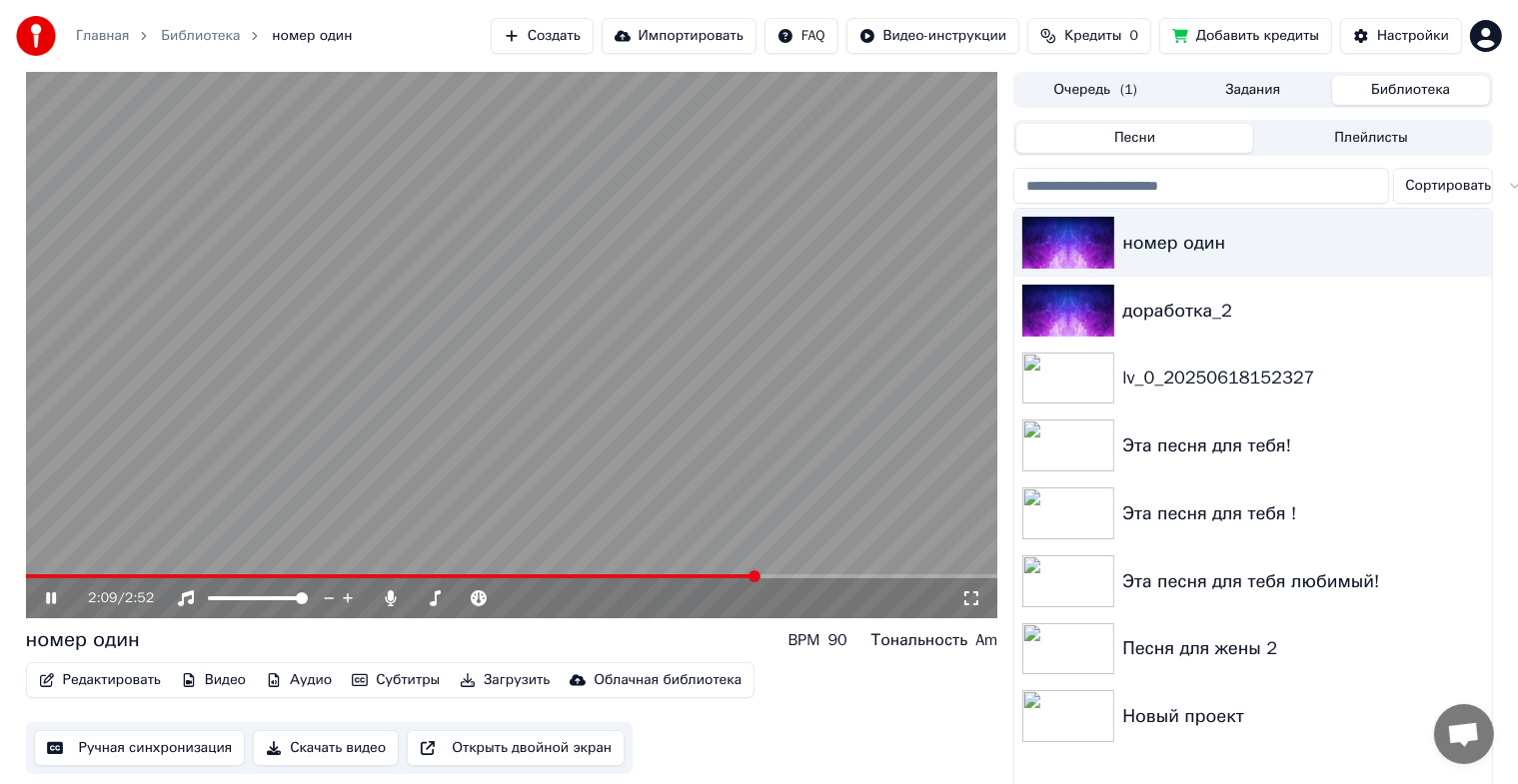 click at bounding box center (512, 345) 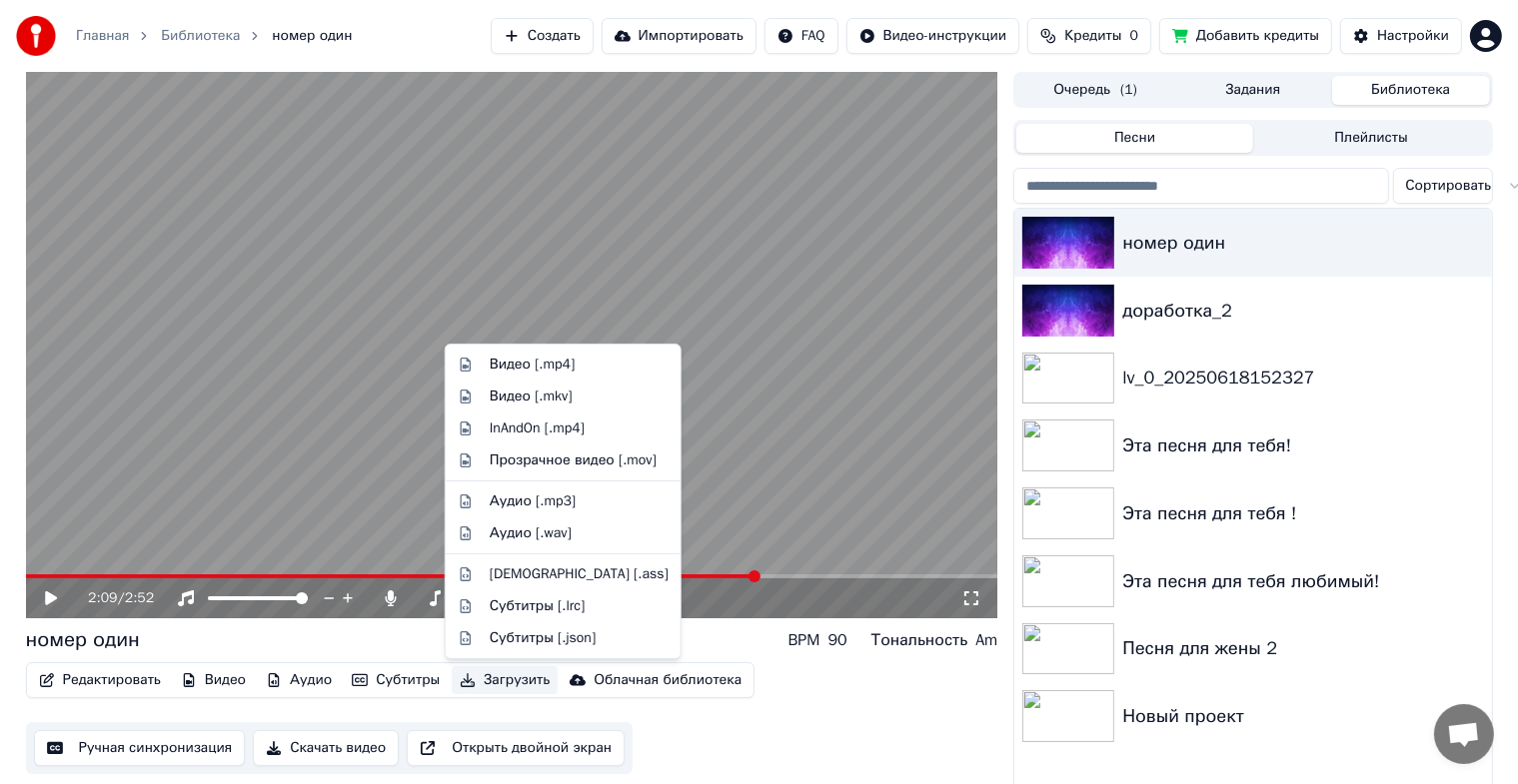 click on "Загрузить" at bounding box center (505, 680) 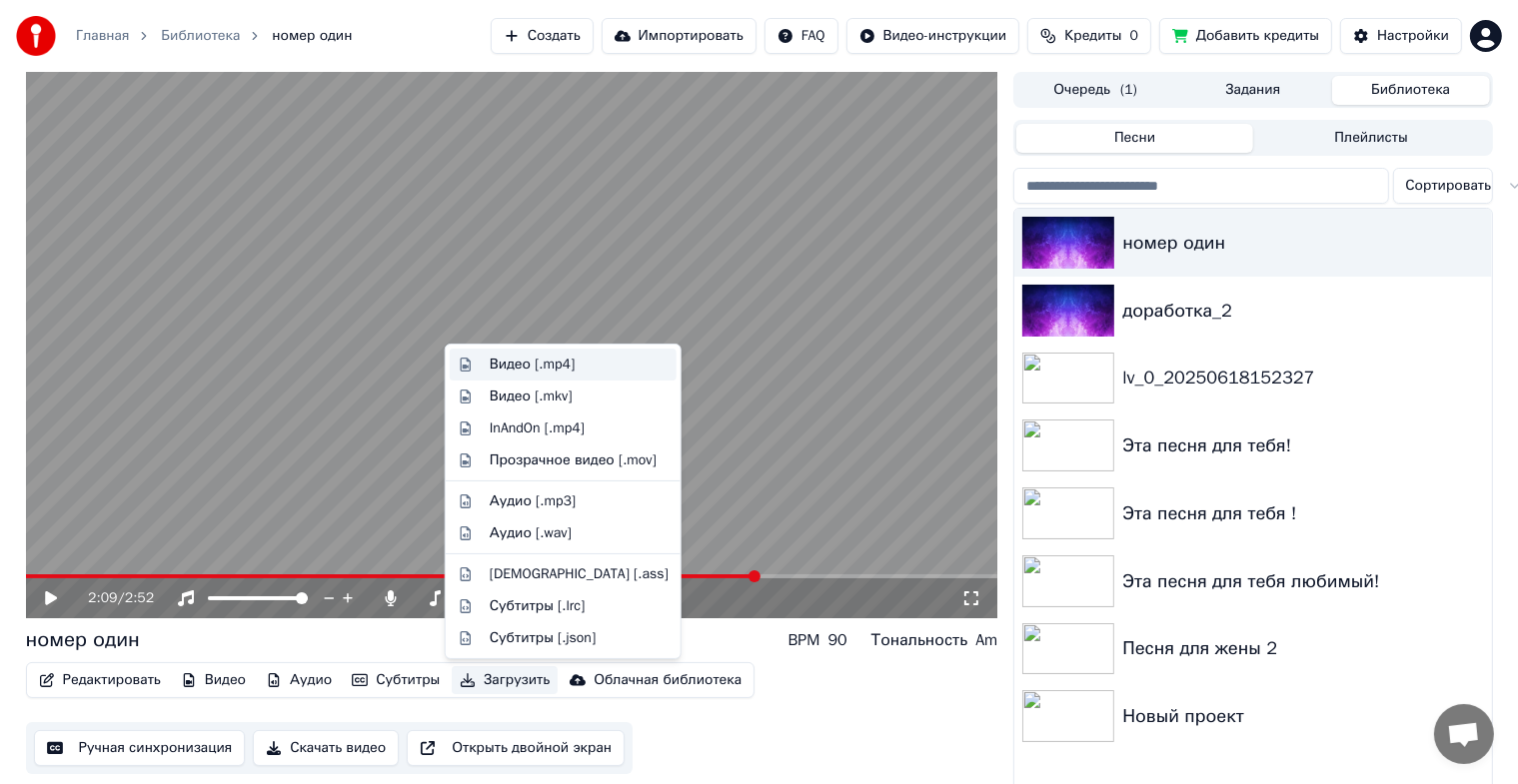 click on "Видео [.mp4]" at bounding box center [532, 365] 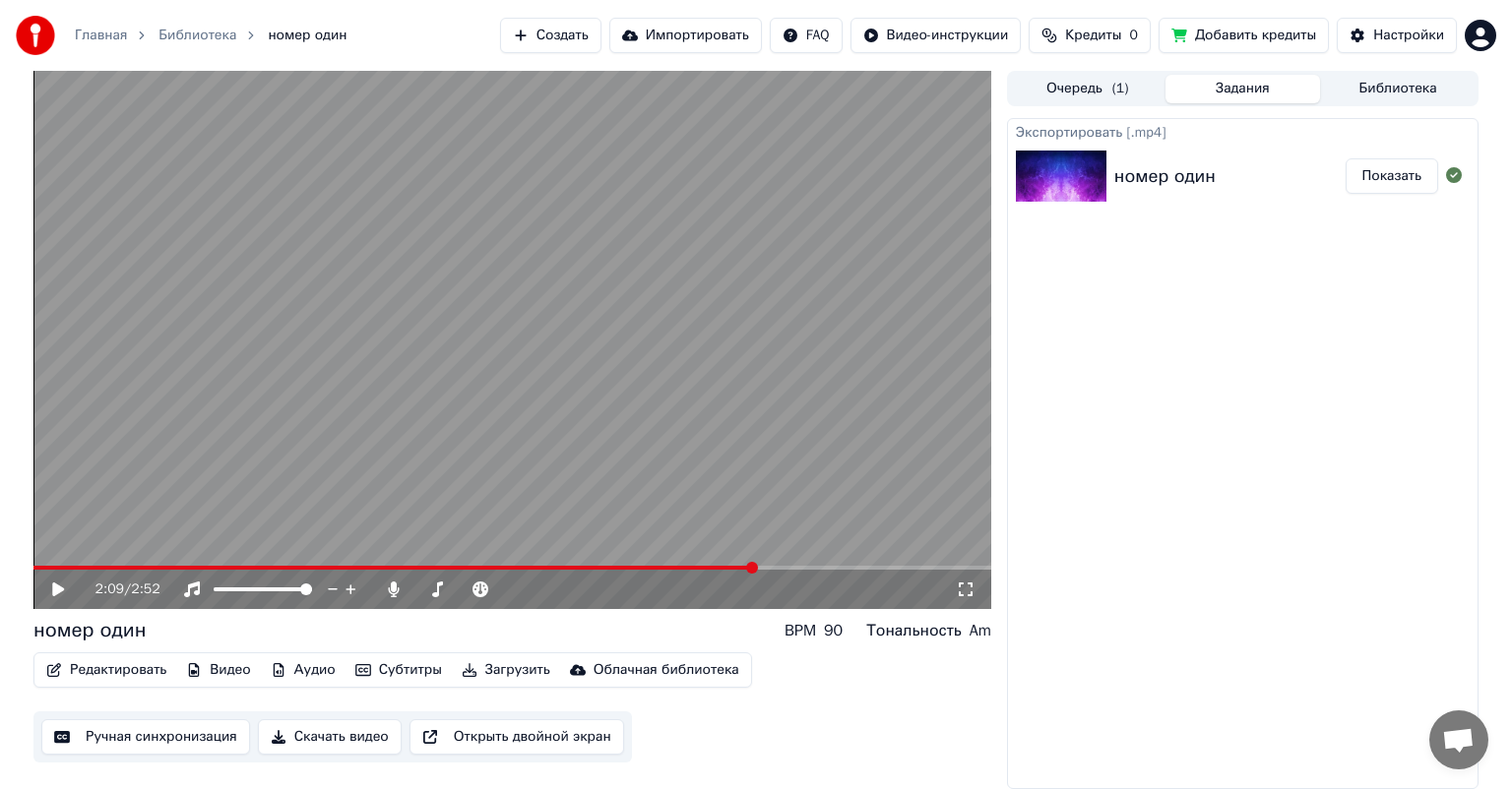click on "Показать" at bounding box center (1392, 176) 